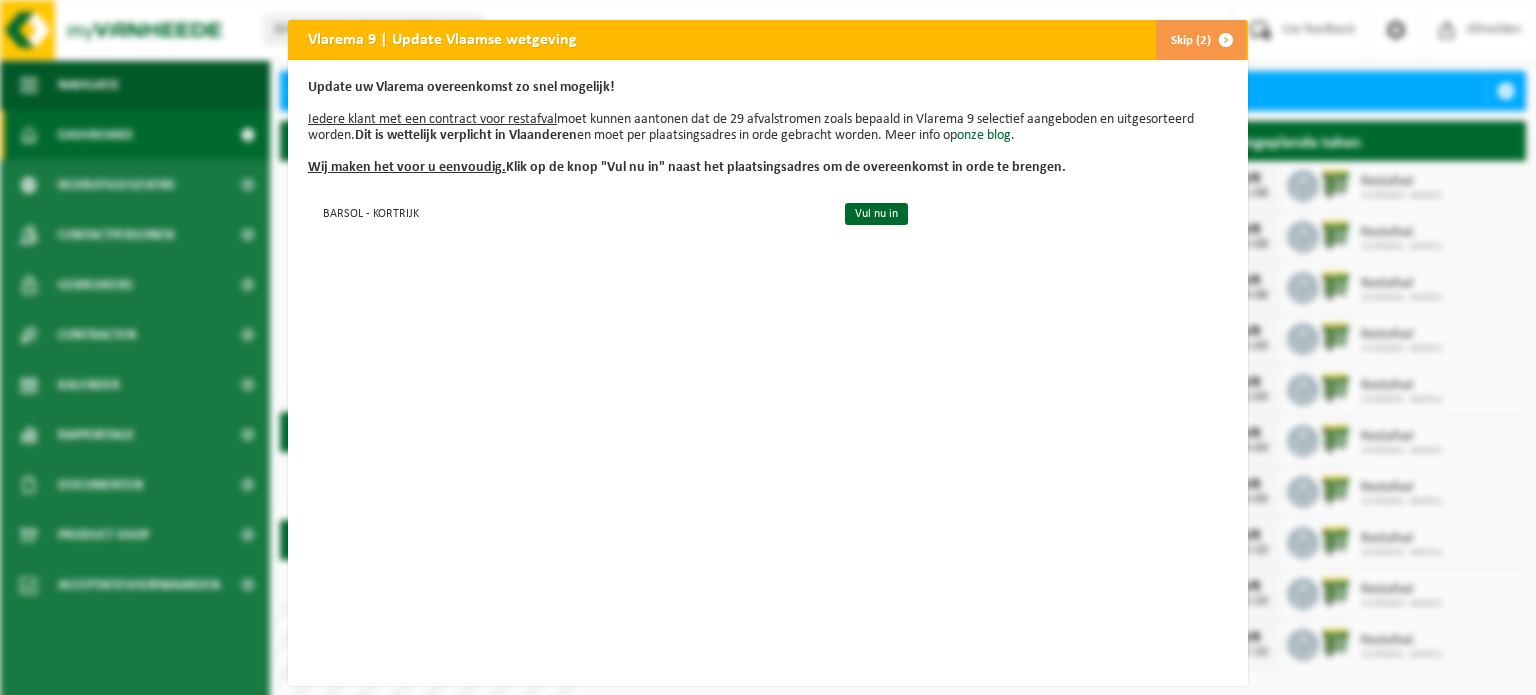 scroll, scrollTop: 0, scrollLeft: 0, axis: both 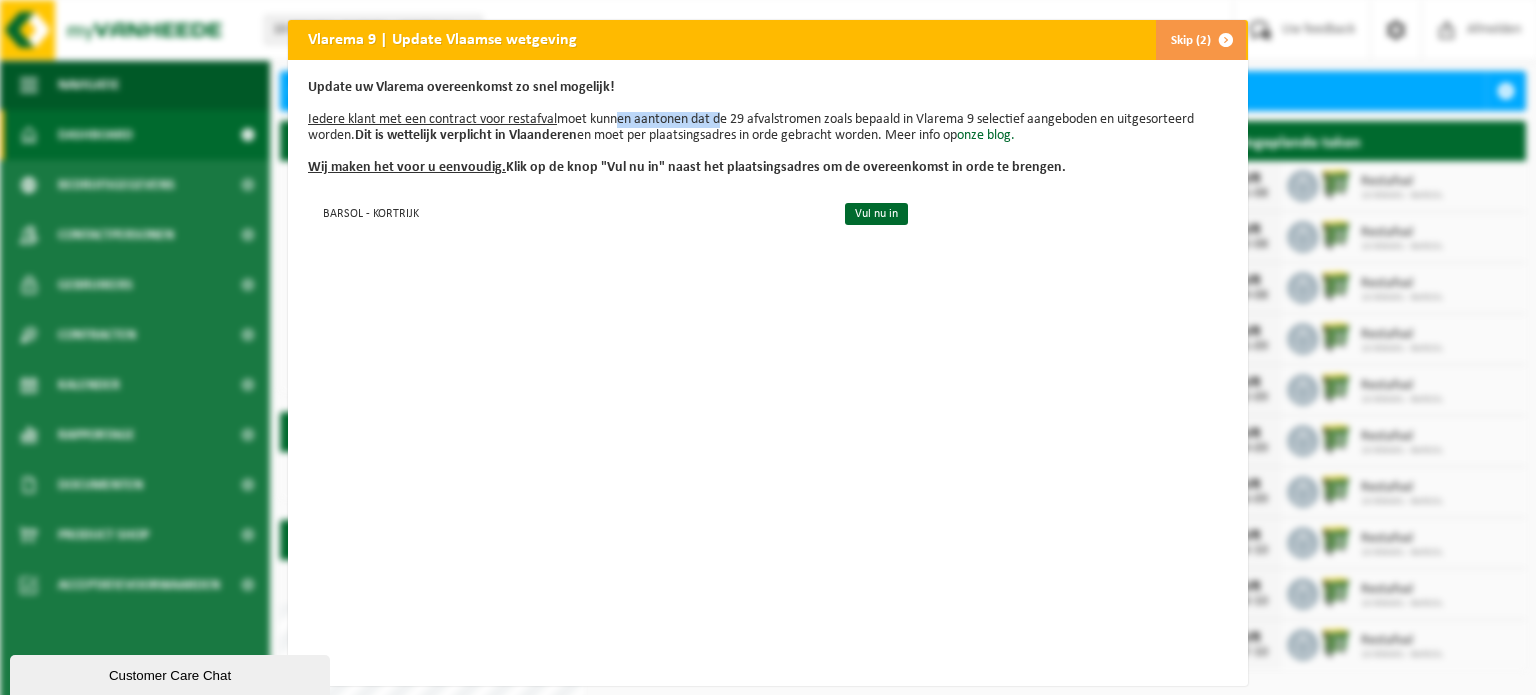 drag, startPoint x: 714, startPoint y: 123, endPoint x: 604, endPoint y: 121, distance: 110.01818 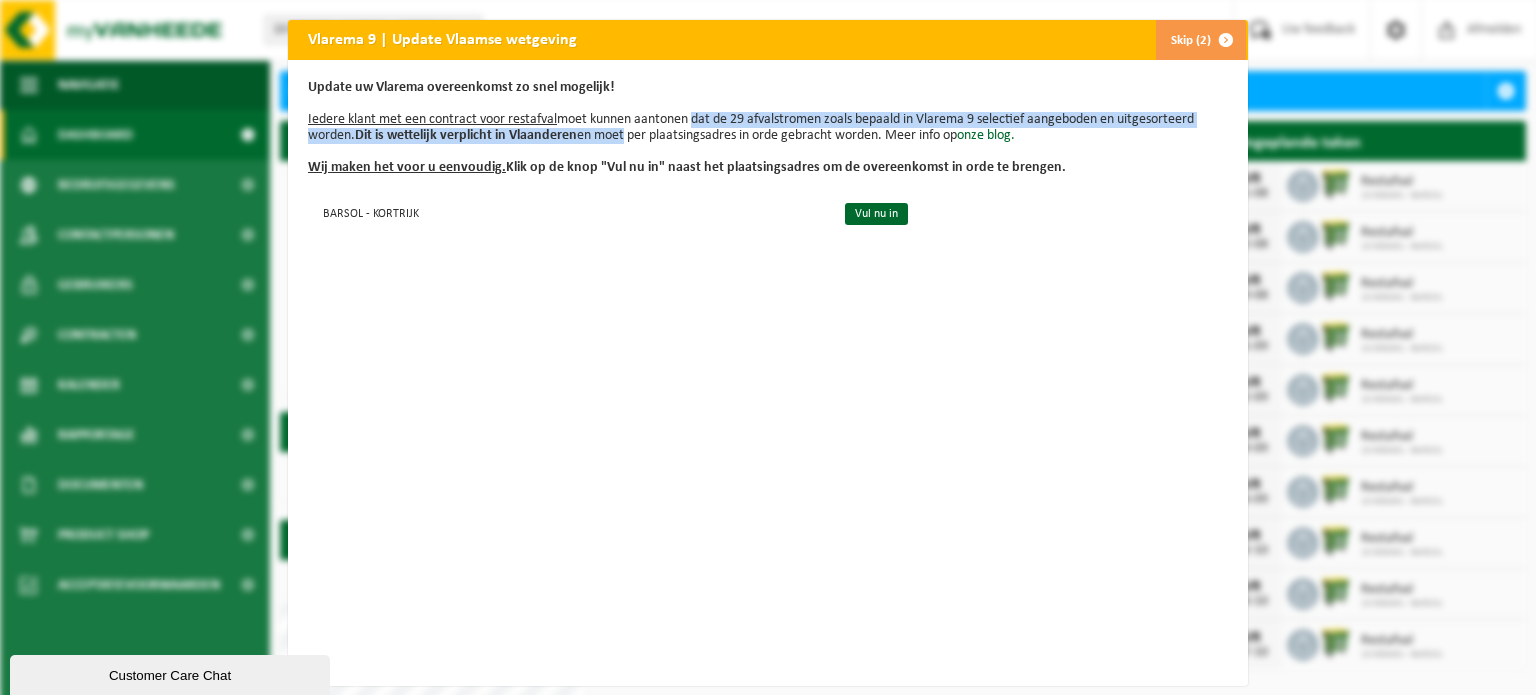 drag, startPoint x: 684, startPoint y: 119, endPoint x: 620, endPoint y: 127, distance: 64.49806 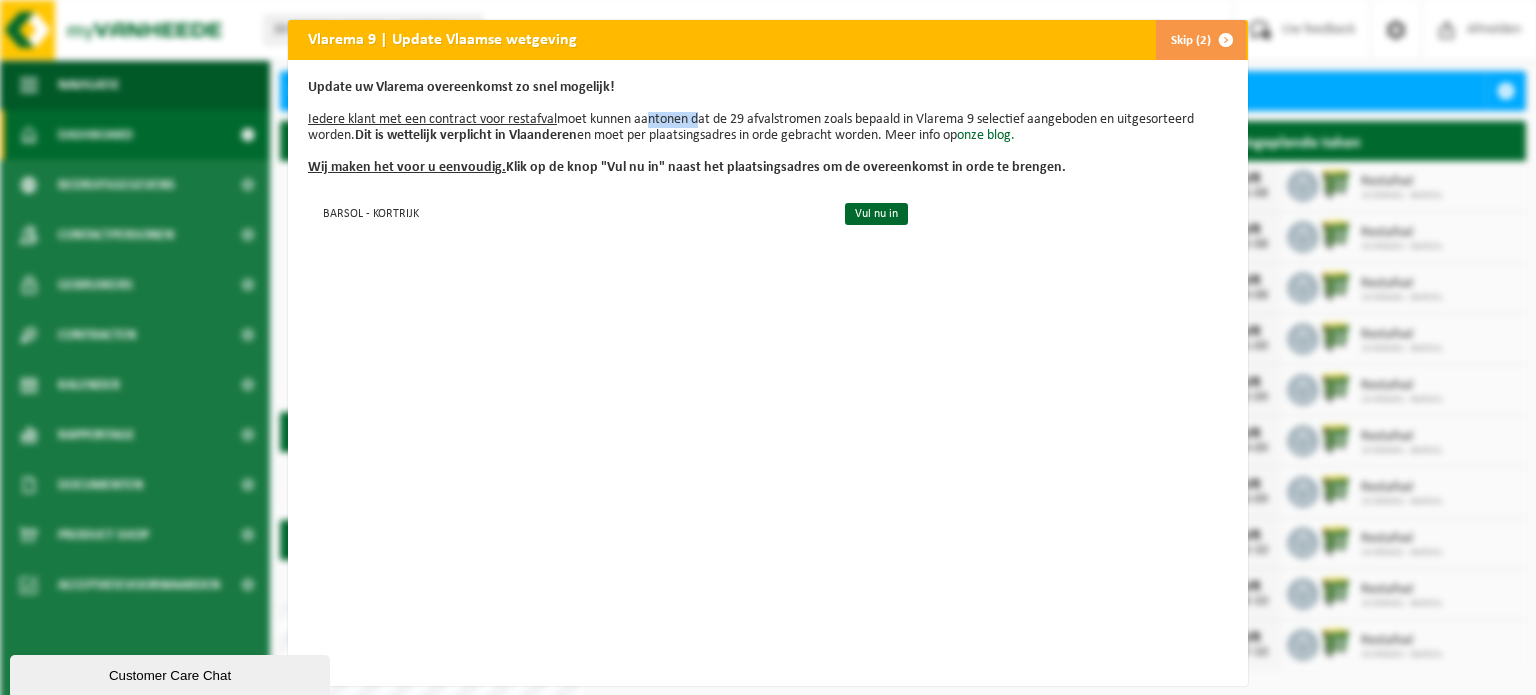 drag, startPoint x: 689, startPoint y: 124, endPoint x: 636, endPoint y: 123, distance: 53.009434 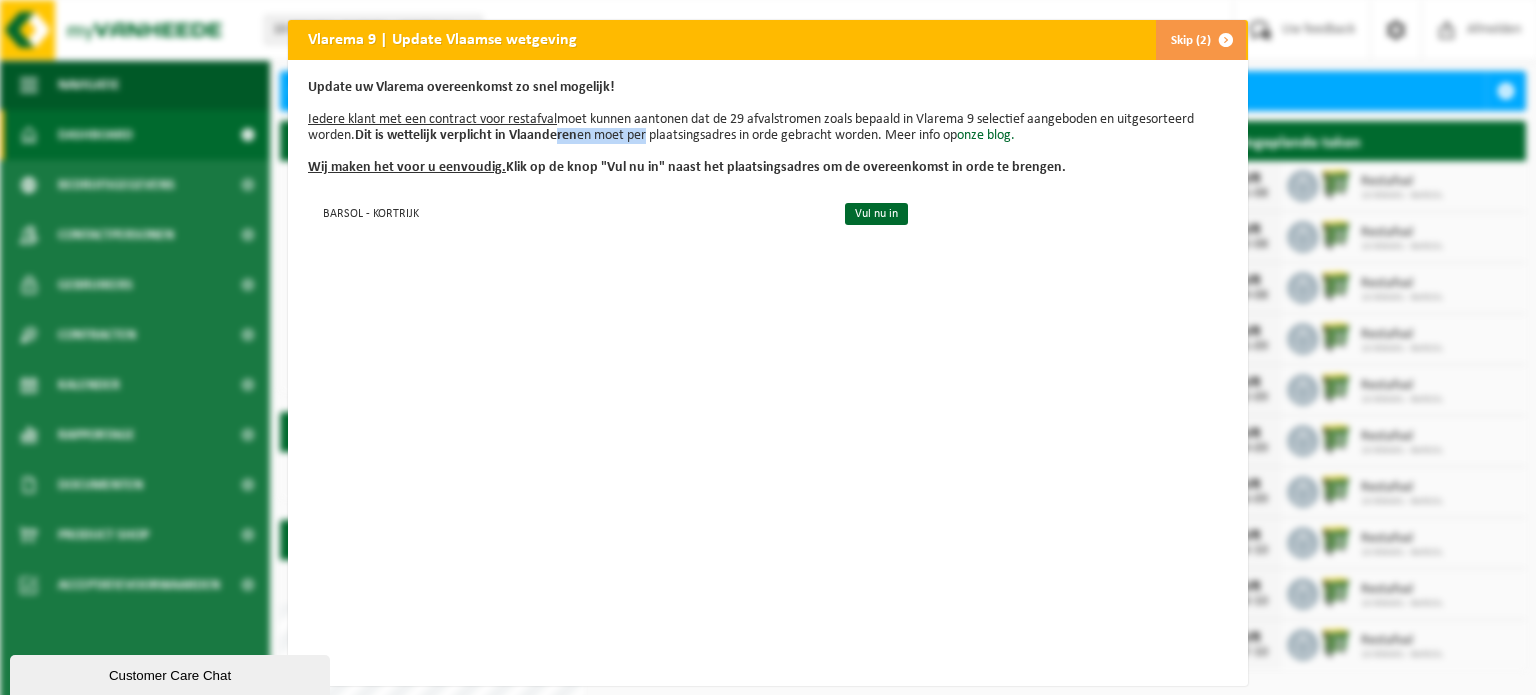 drag, startPoint x: 612, startPoint y: 144, endPoint x: 550, endPoint y: 136, distance: 62.514 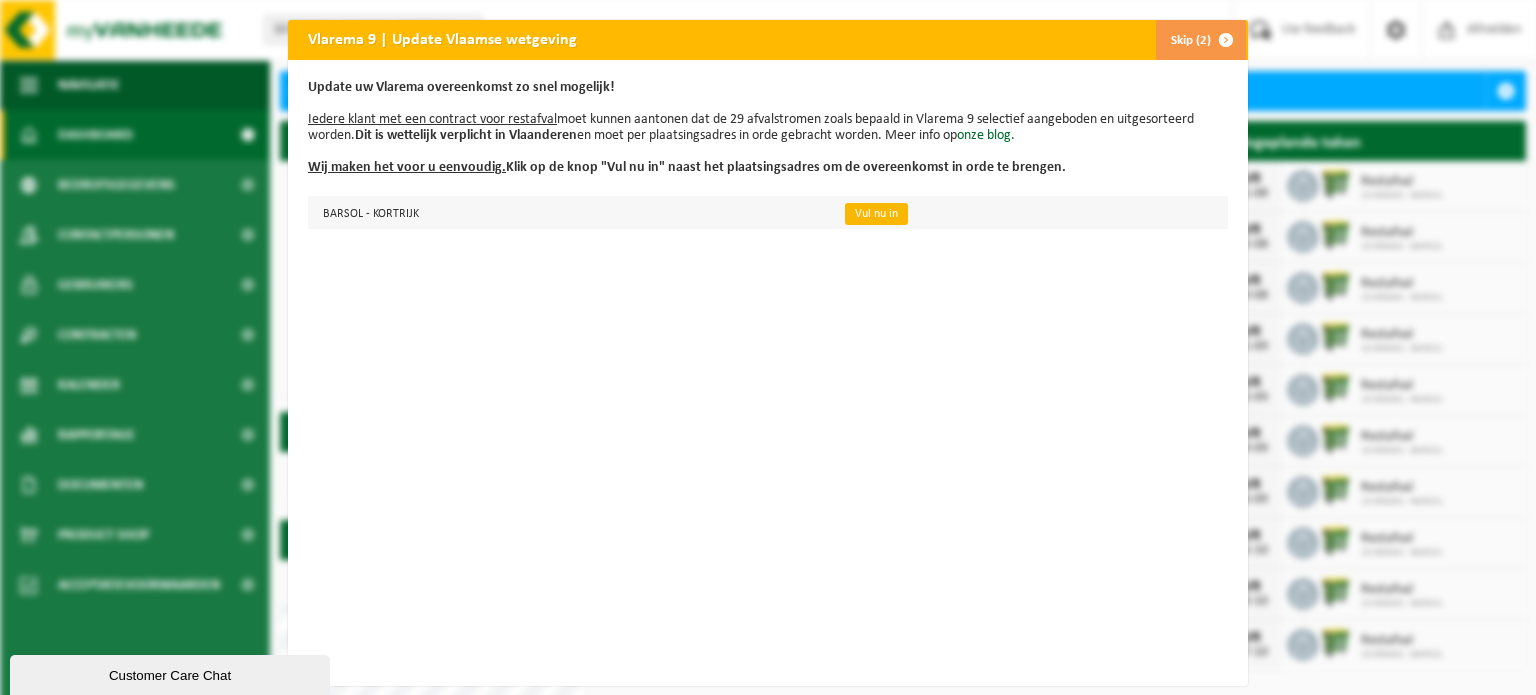 click on "Vul nu in" at bounding box center [876, 214] 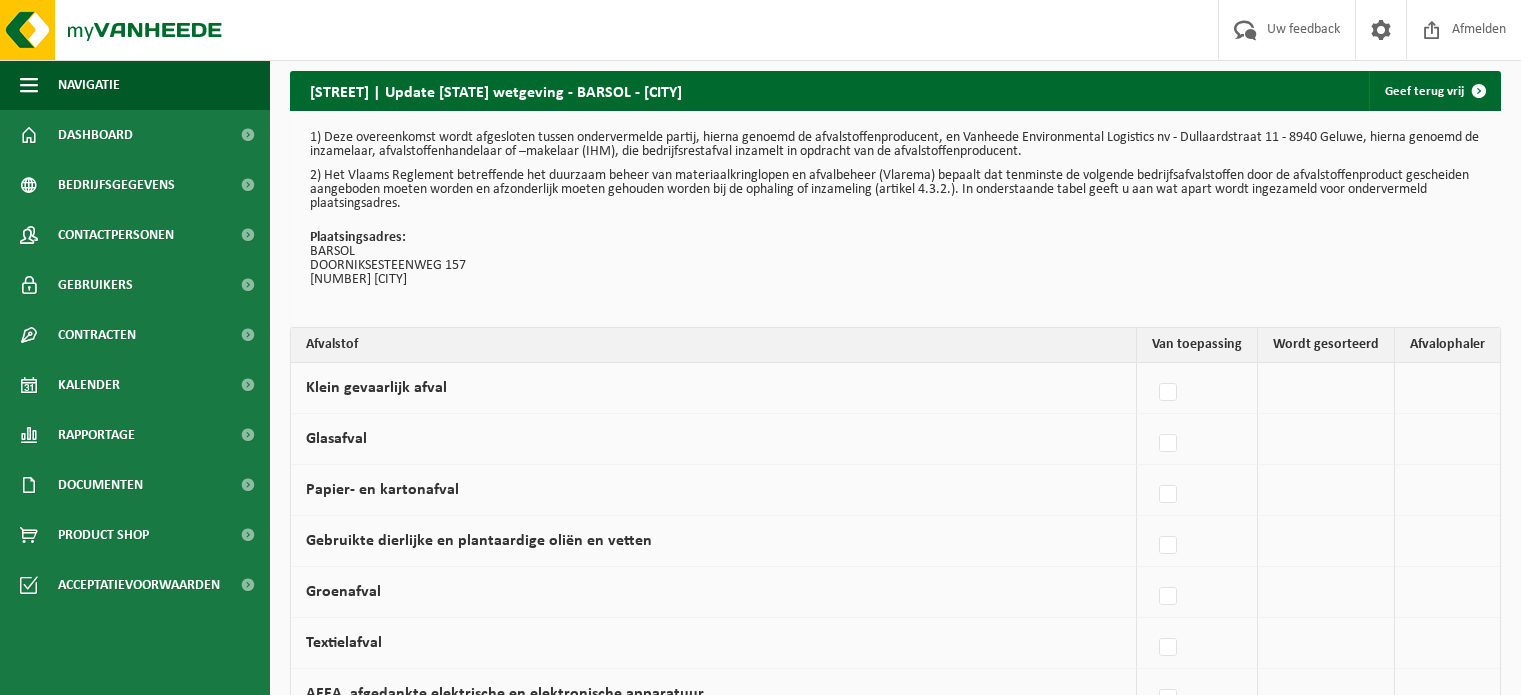 scroll, scrollTop: 0, scrollLeft: 0, axis: both 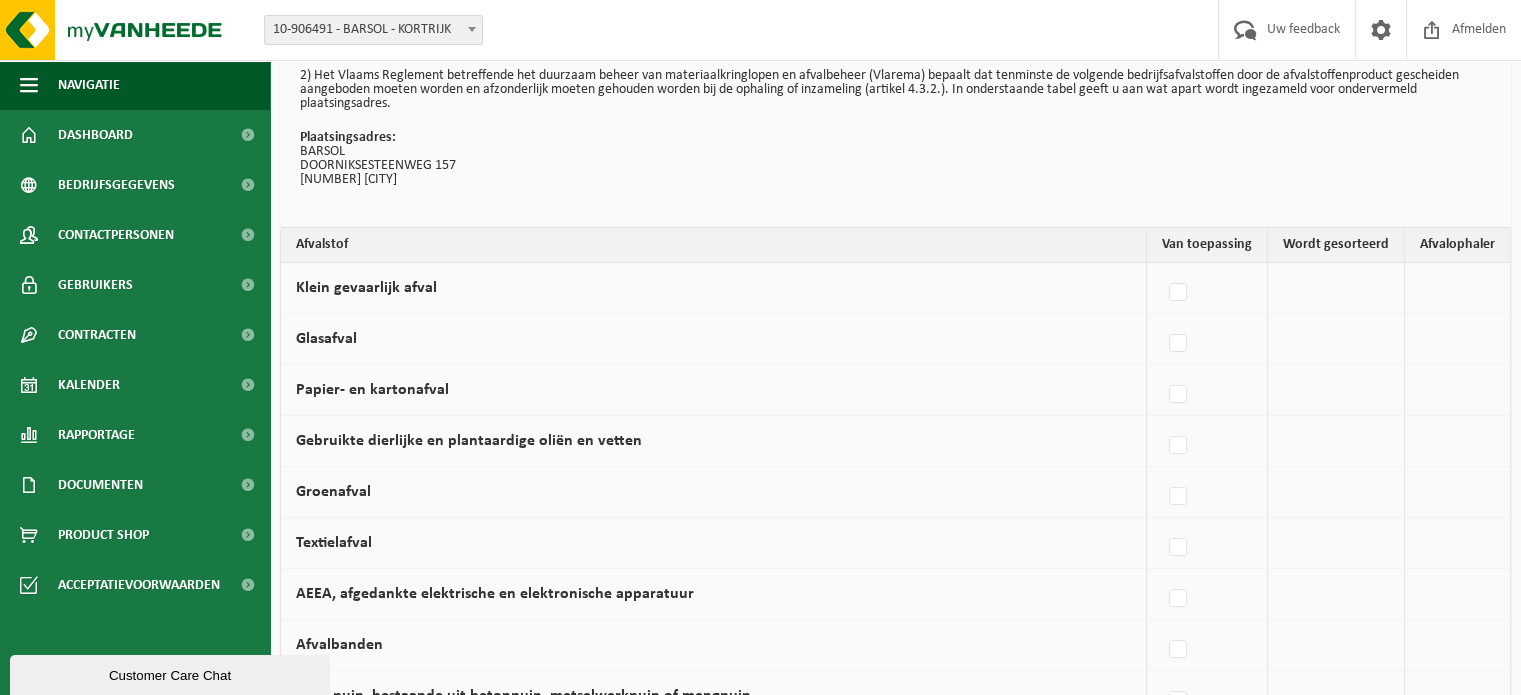 click at bounding box center [1179, 344] 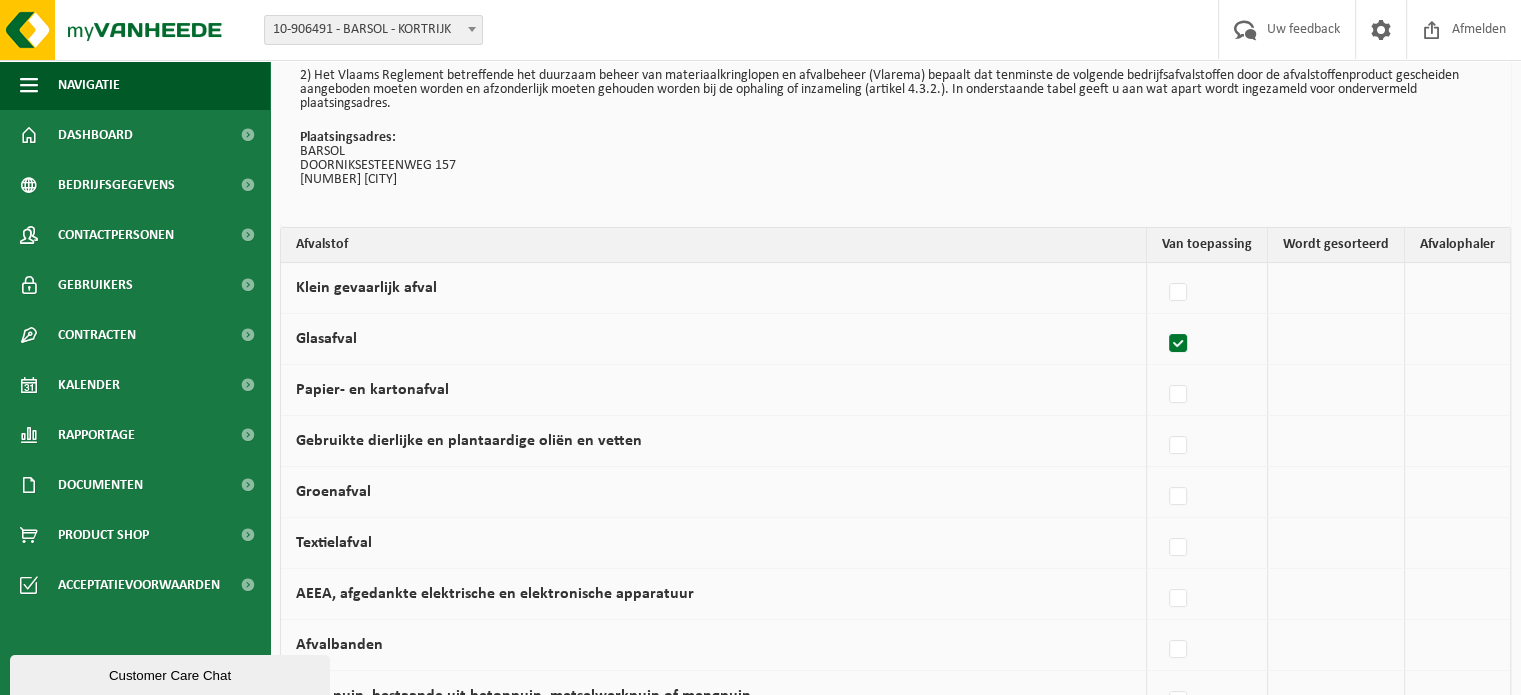 checkbox on "true" 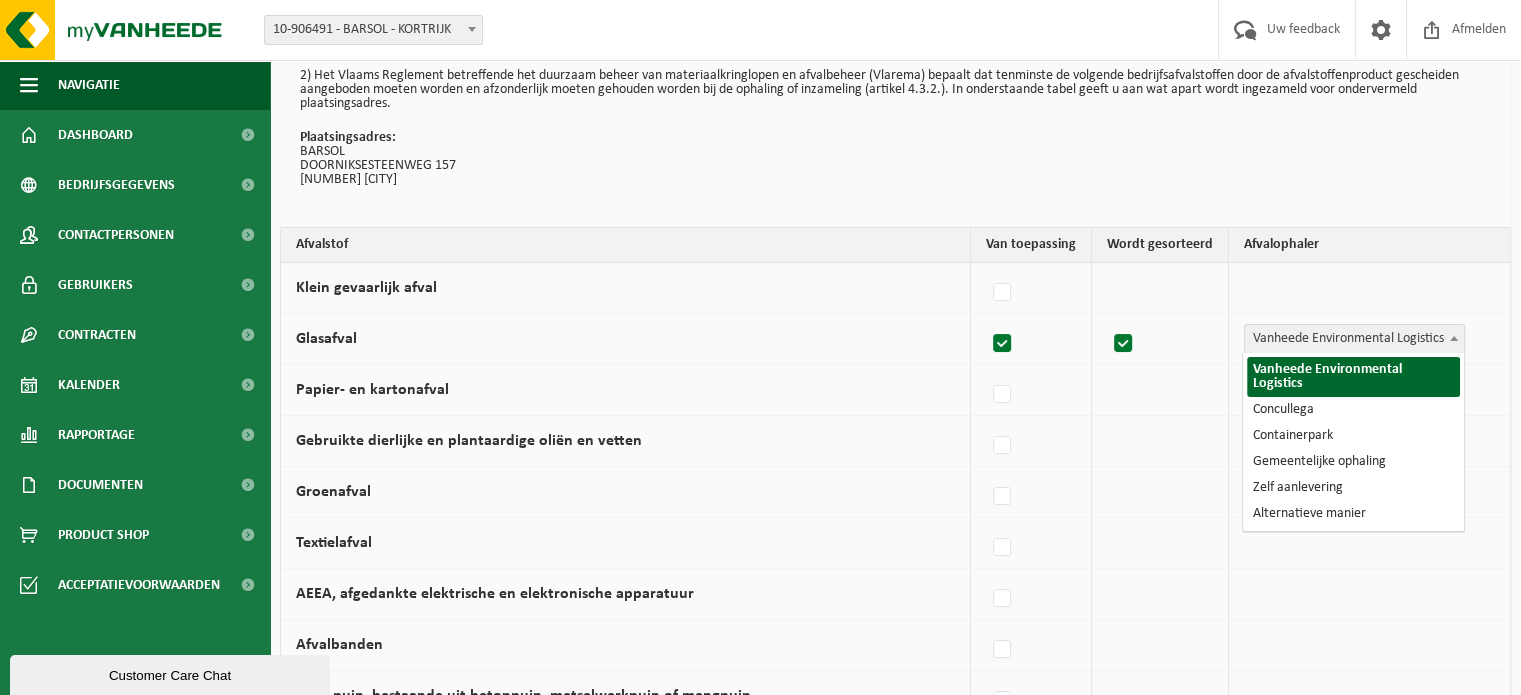 click on "Vanheede Environmental Logistics" at bounding box center (1354, 339) 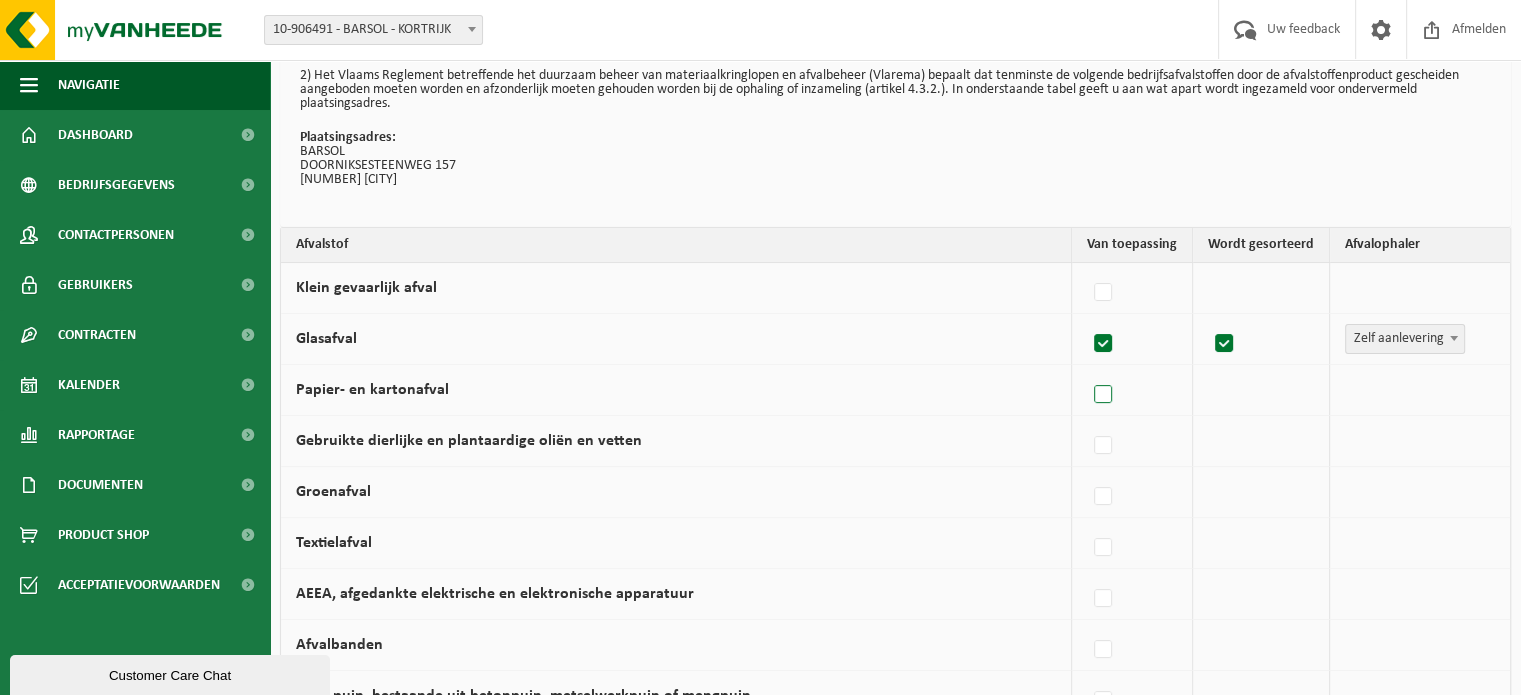 click at bounding box center (1104, 395) 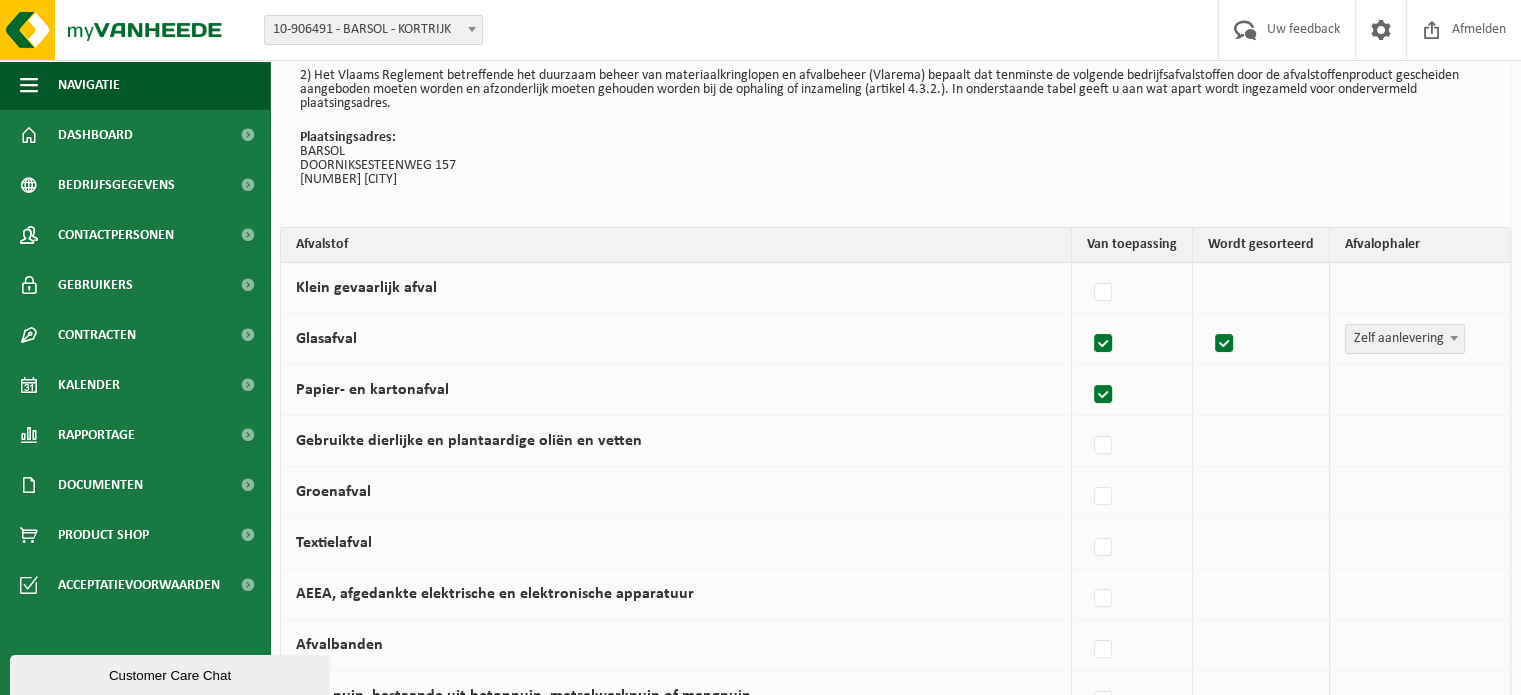 checkbox on "true" 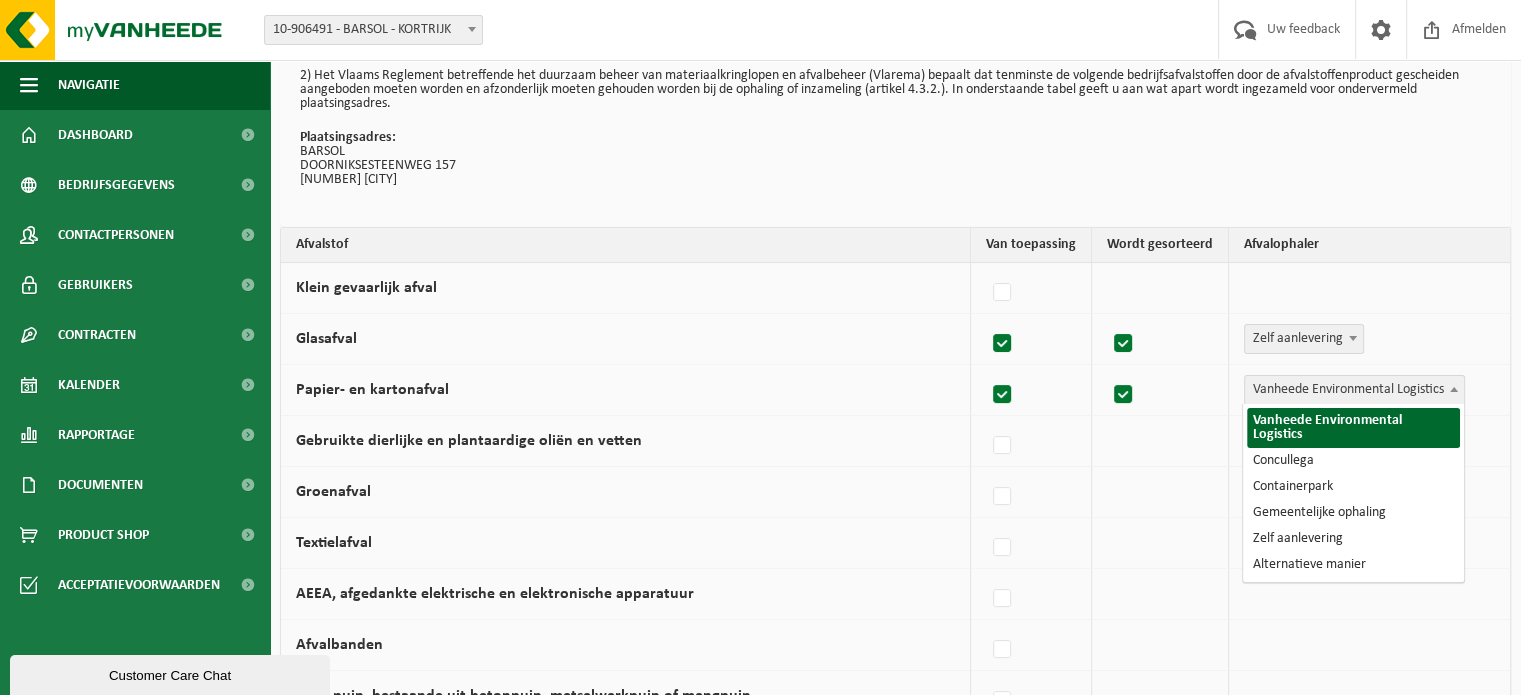 click on "Vanheede Environmental Logistics" at bounding box center (1354, 390) 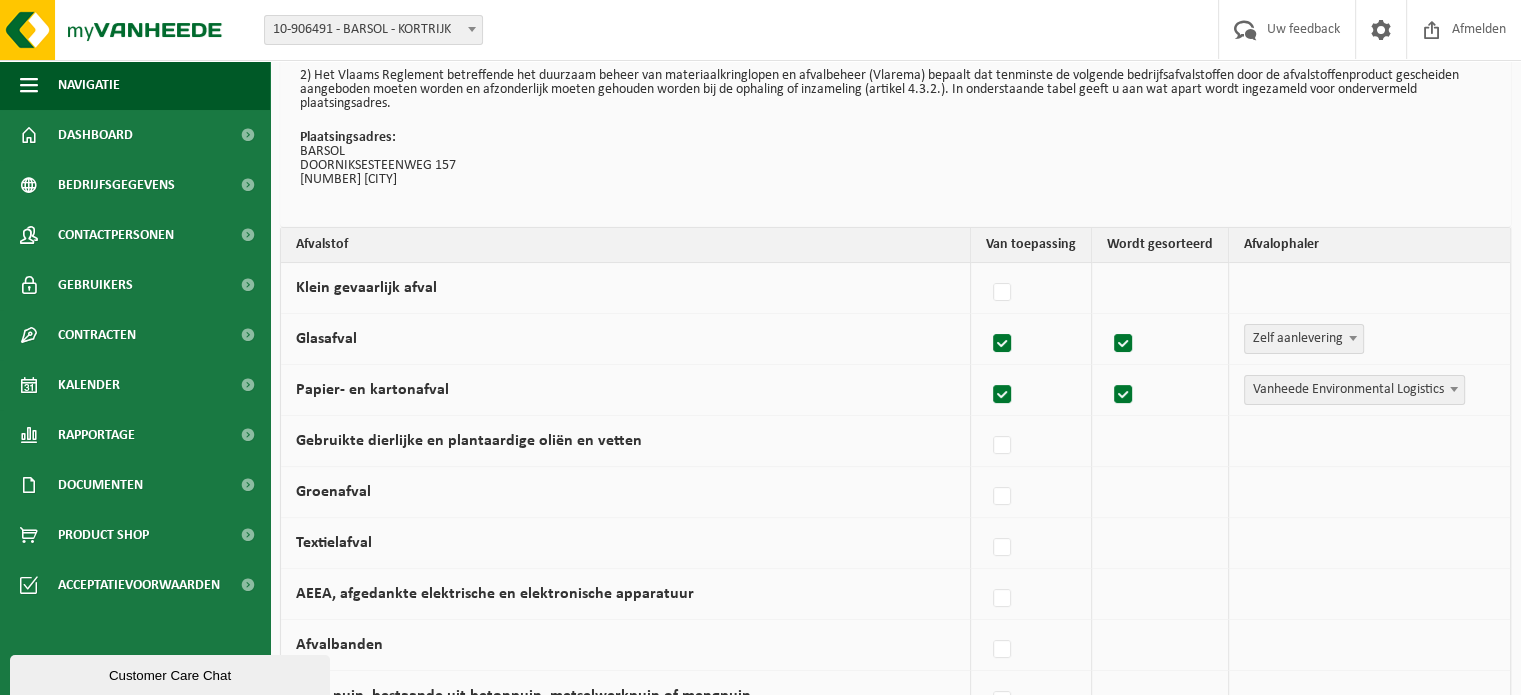 click on "Vanheede Environmental Logistics" at bounding box center (1354, 390) 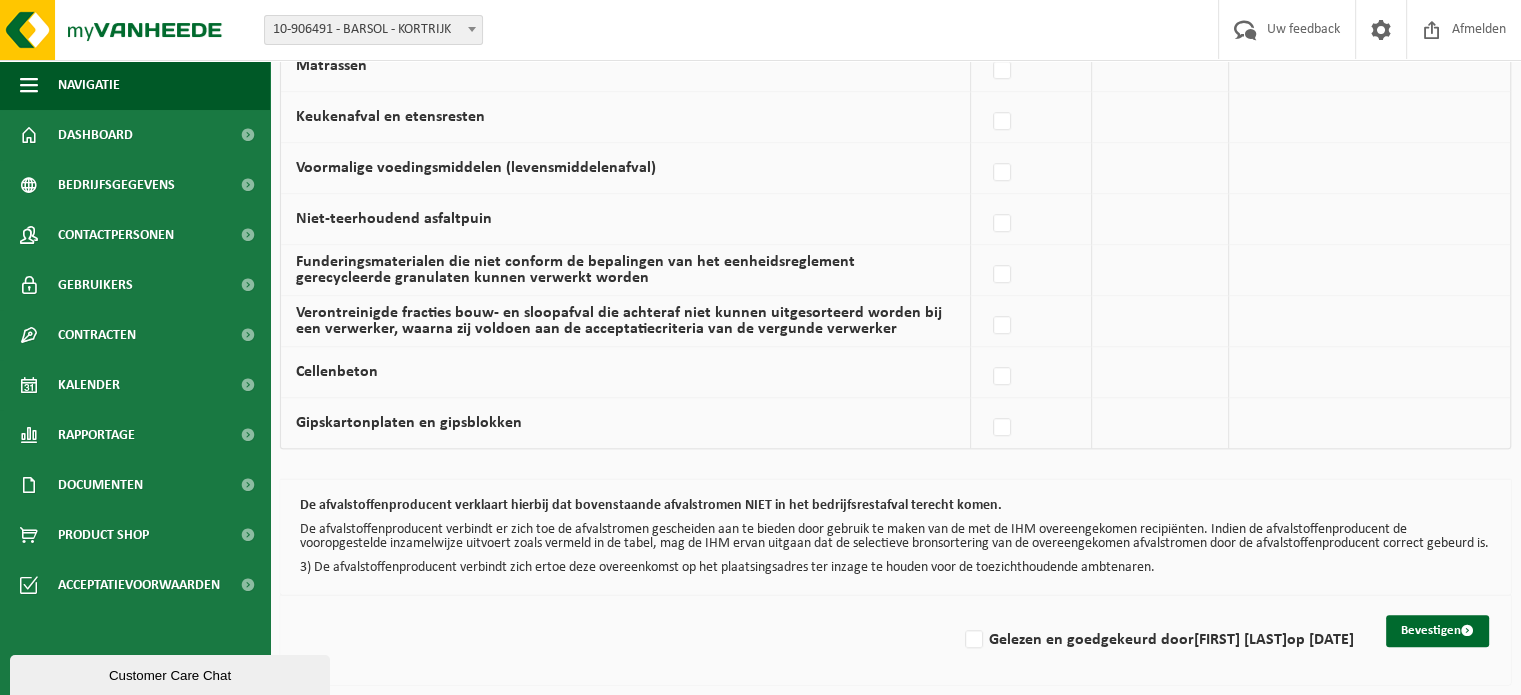 scroll, scrollTop: 1400, scrollLeft: 0, axis: vertical 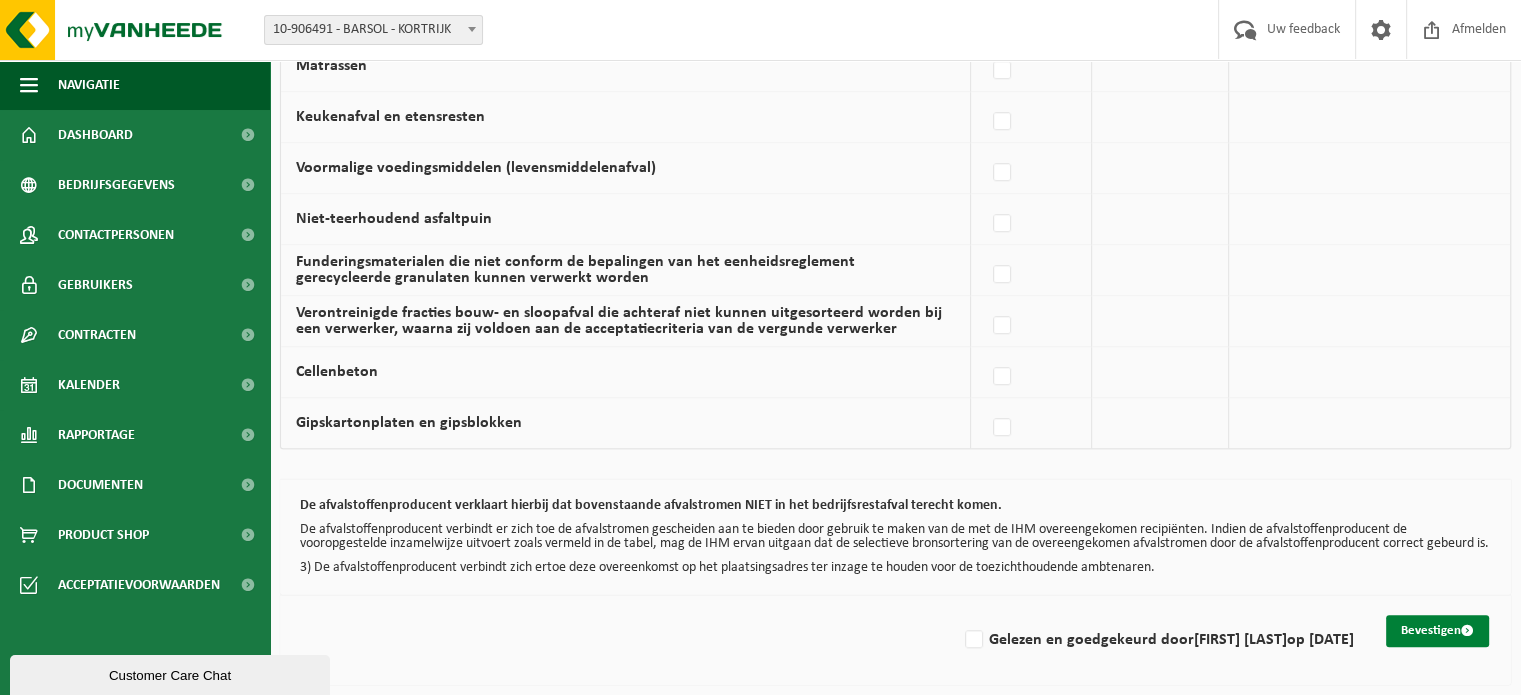 click on "Bevestigen" at bounding box center [1437, 631] 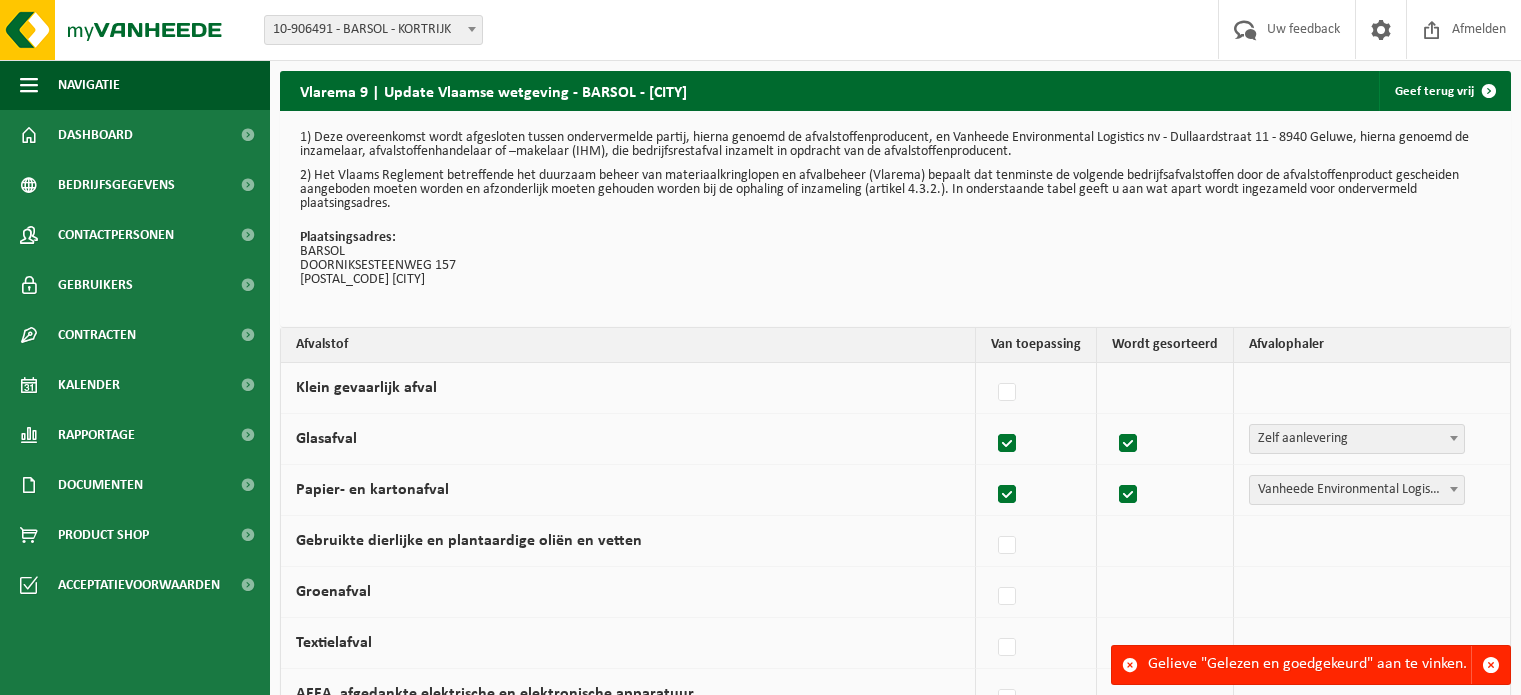 scroll, scrollTop: 0, scrollLeft: 0, axis: both 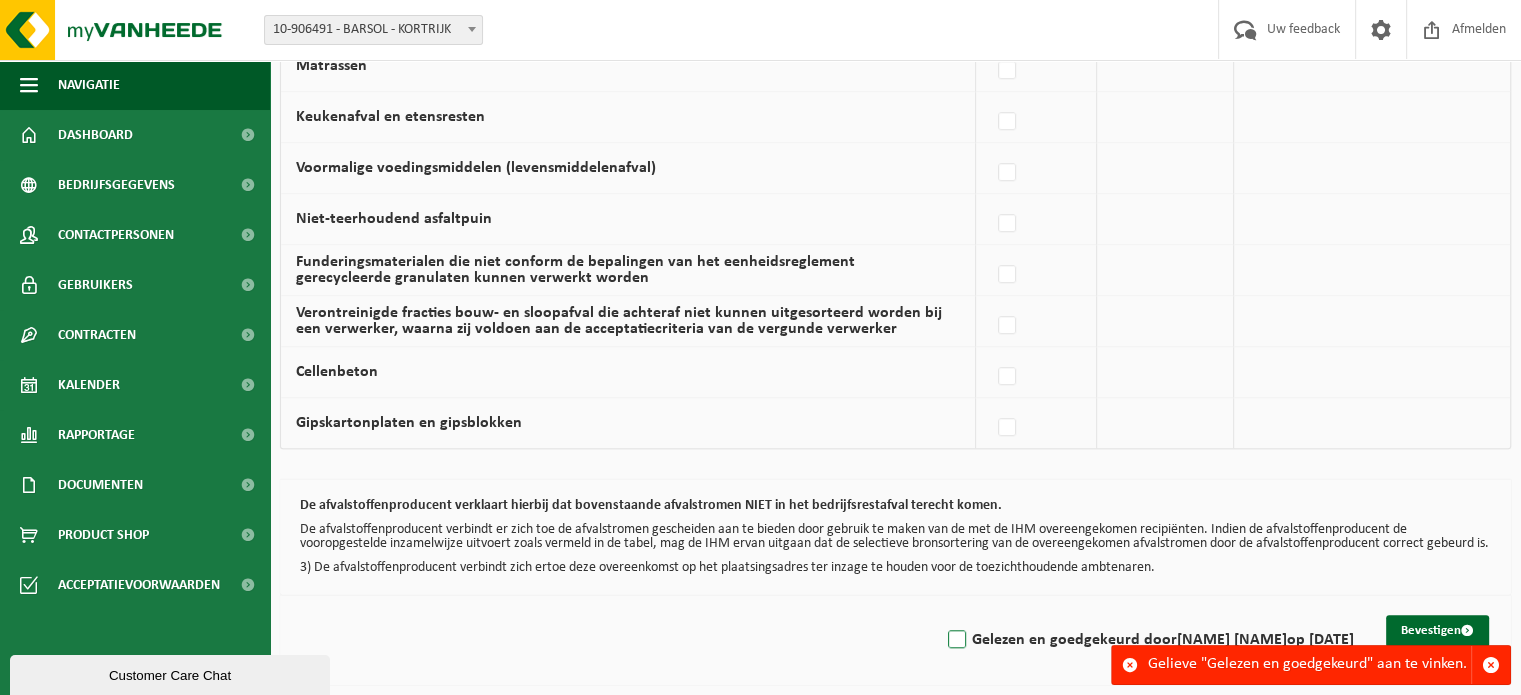 click on "Gelezen en goedgekeurd door  SEBE DEBACKER  op 05/08/25" at bounding box center [1149, 640] 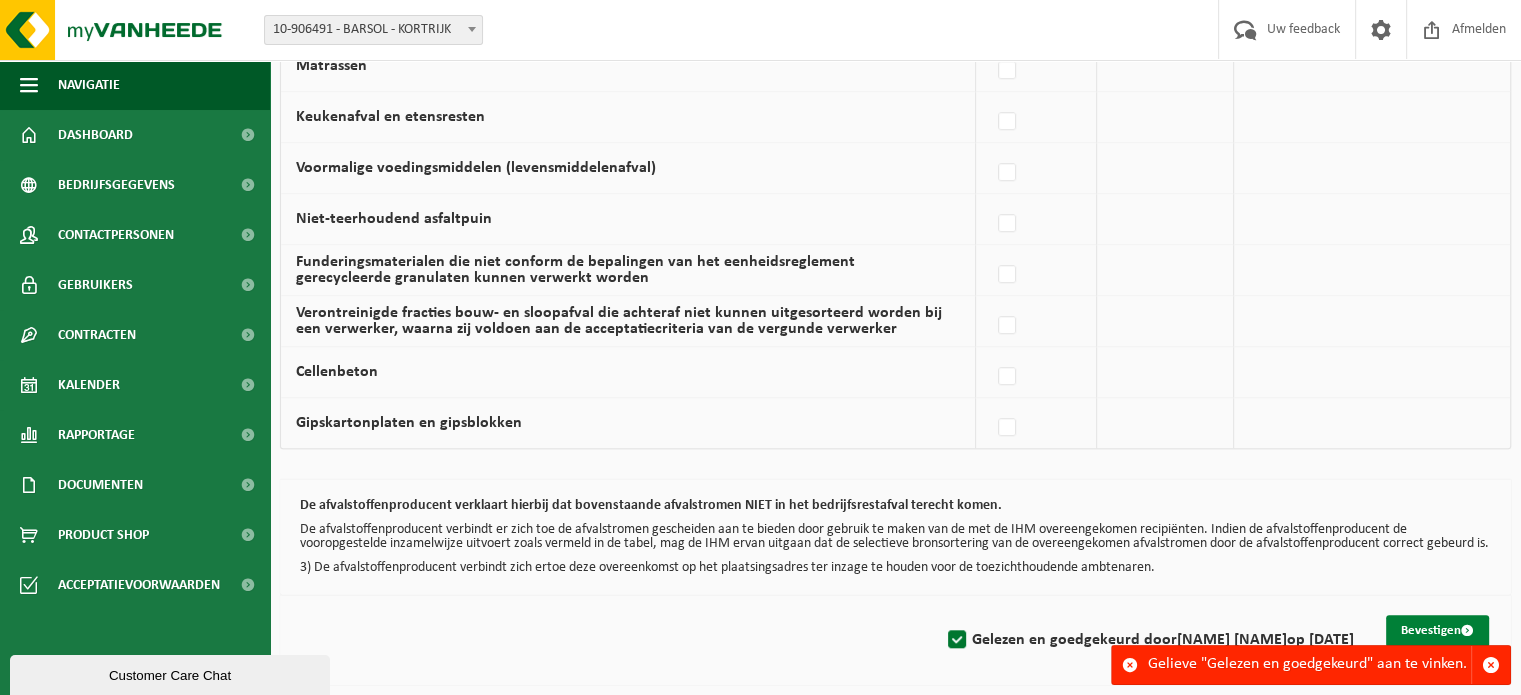 click on "Bevestigen" at bounding box center (1437, 631) 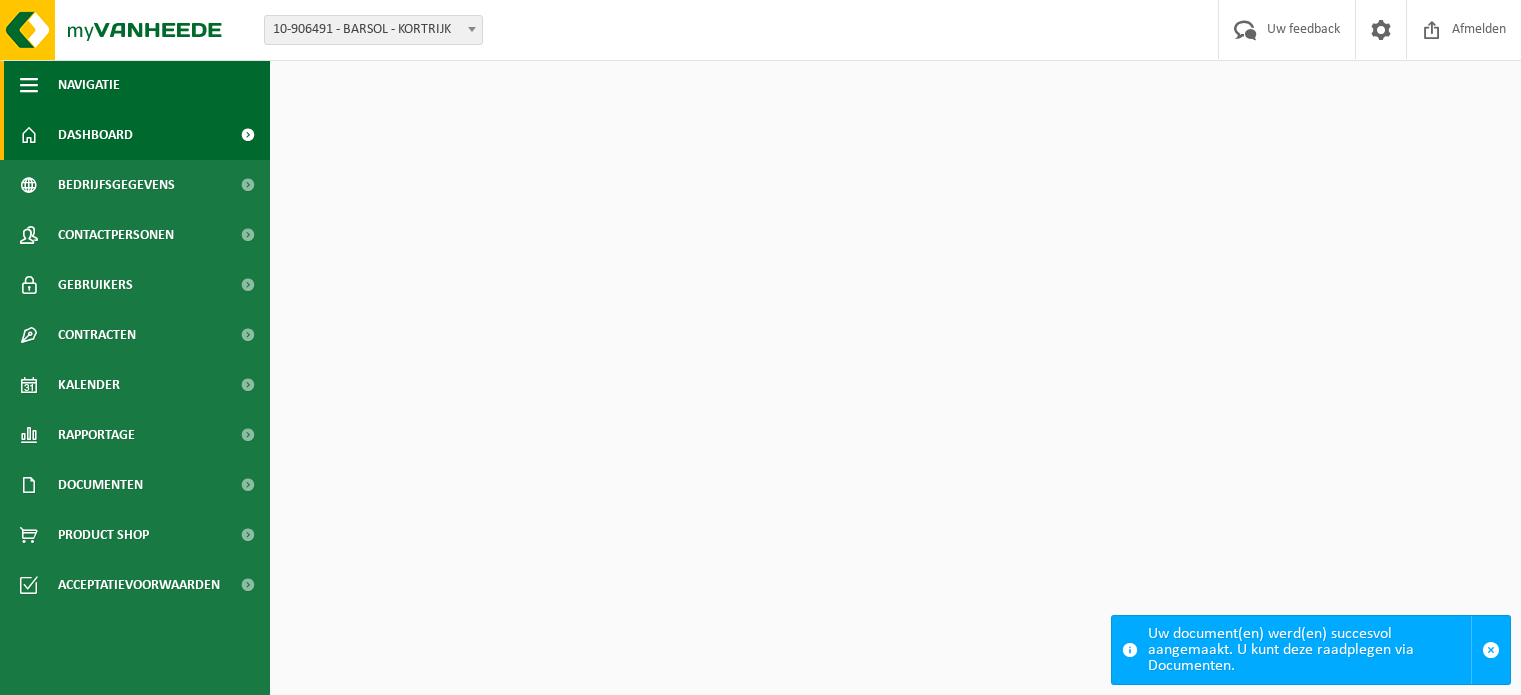 scroll, scrollTop: 0, scrollLeft: 0, axis: both 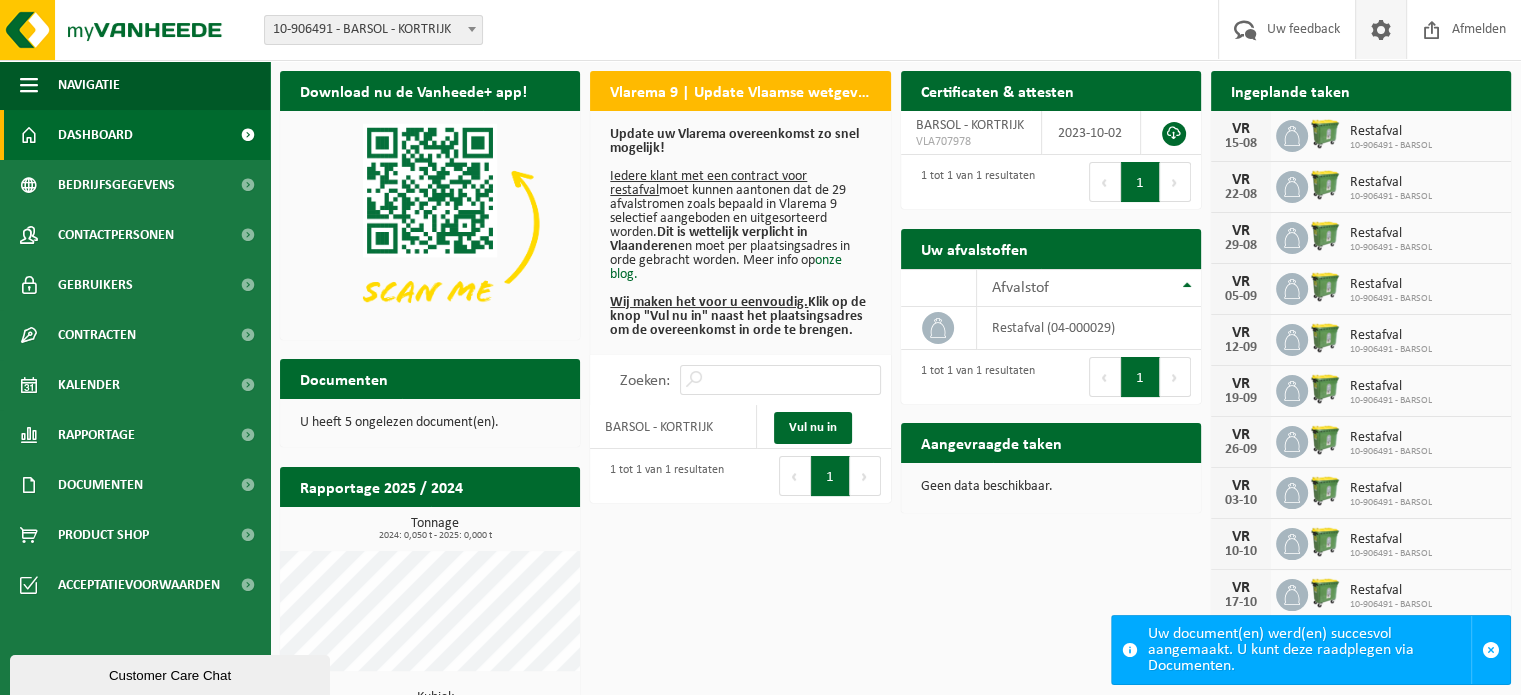 click at bounding box center (1381, 29) 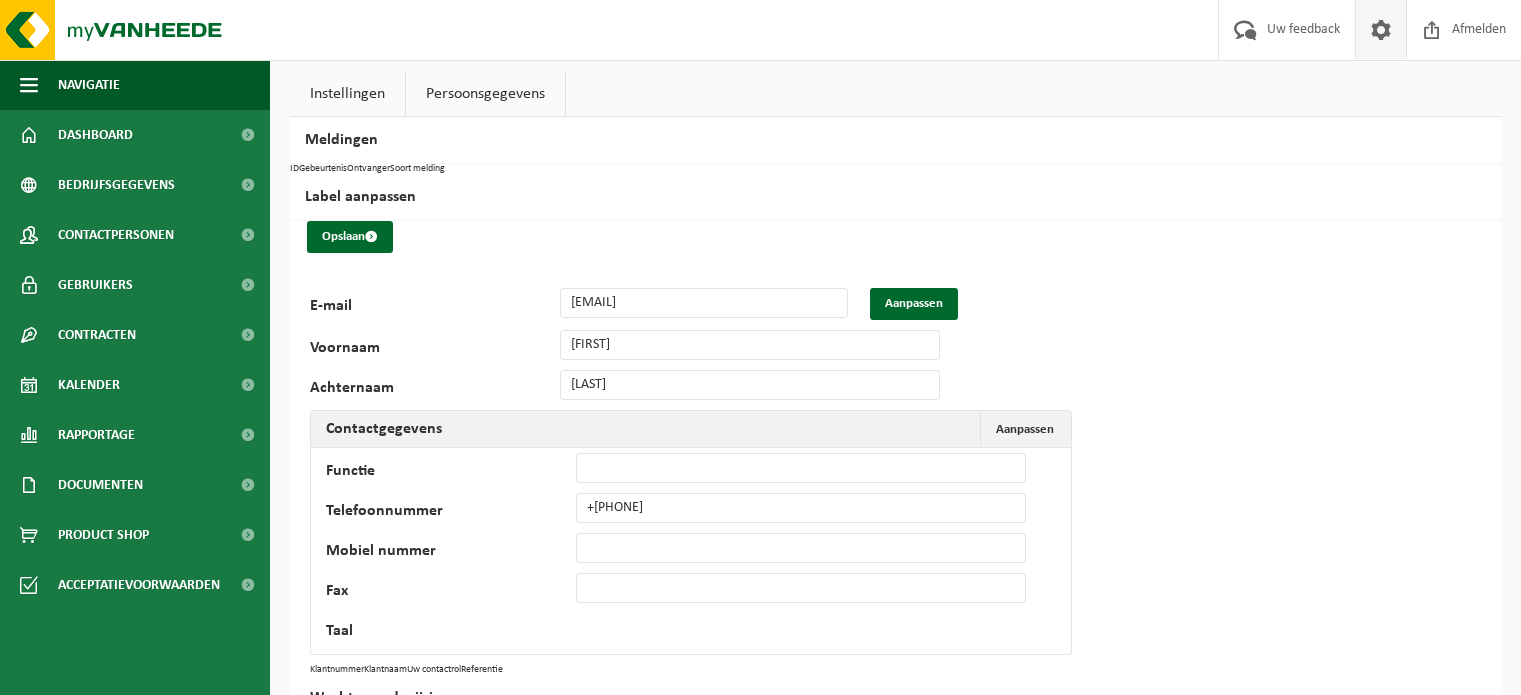 scroll, scrollTop: 0, scrollLeft: 0, axis: both 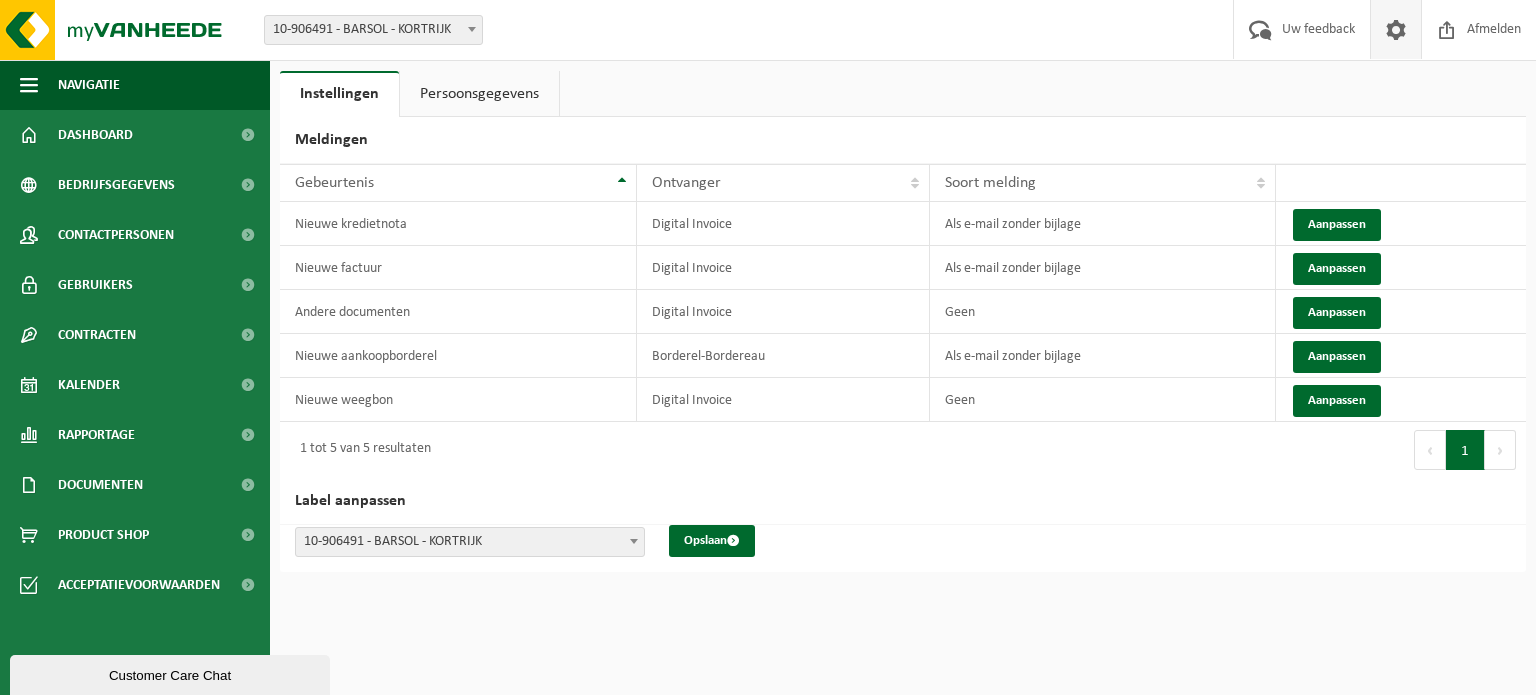 click on "Persoonsgegevens" at bounding box center [479, 94] 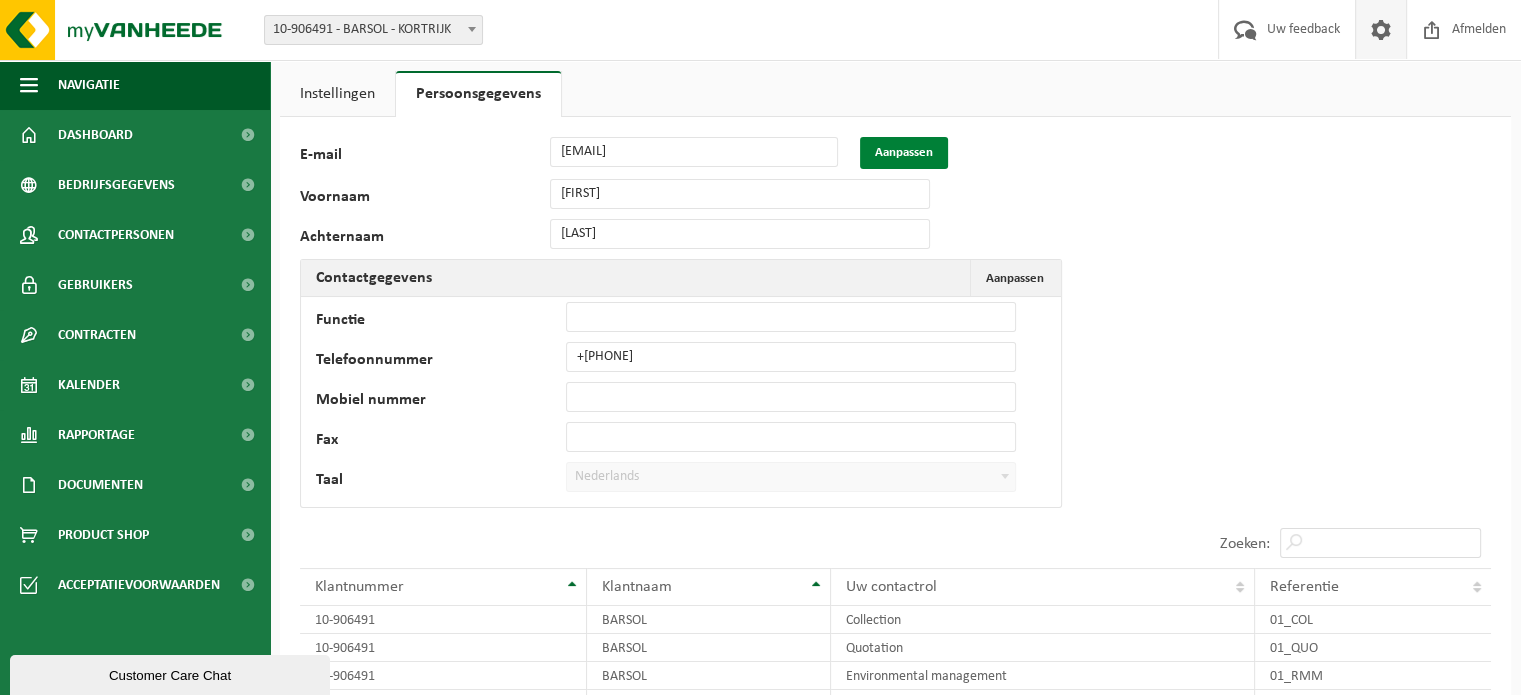 click on "Aanpassen" at bounding box center (904, 153) 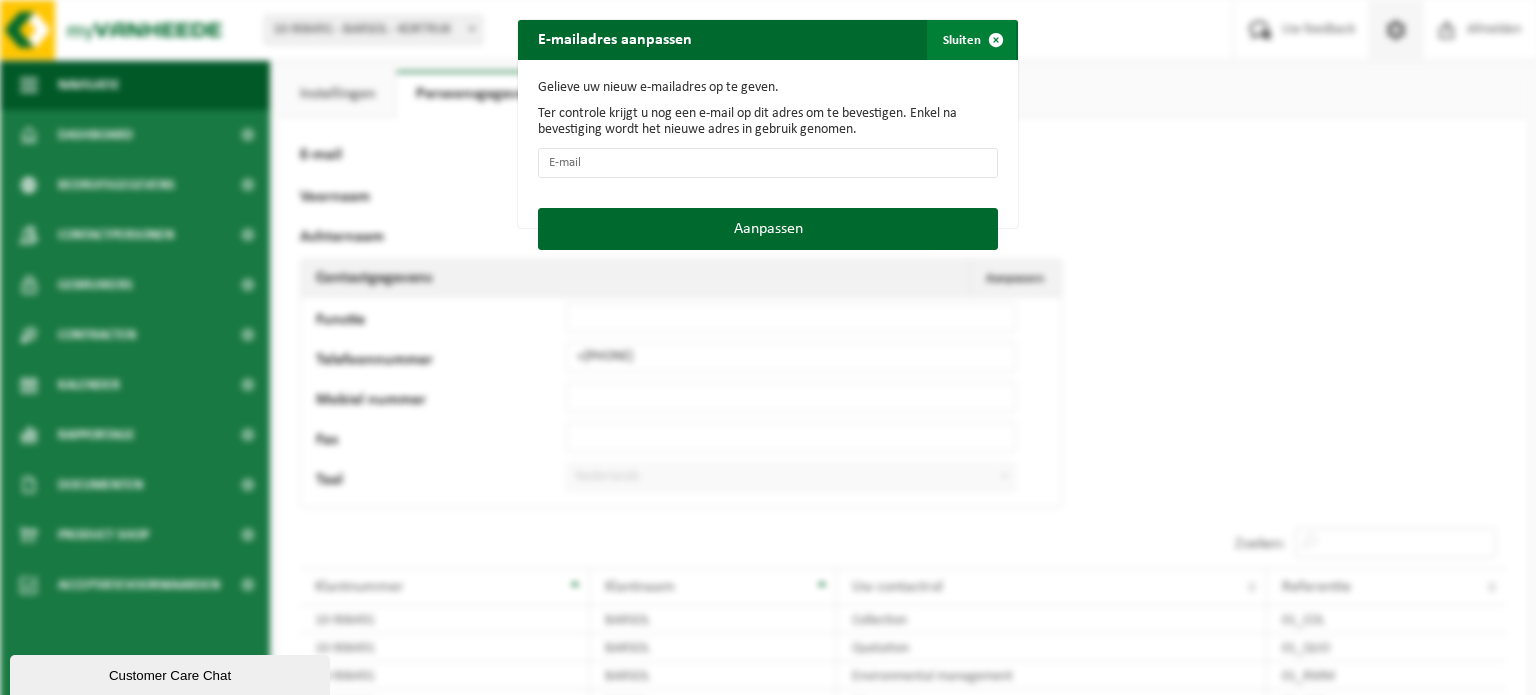 click at bounding box center [996, 40] 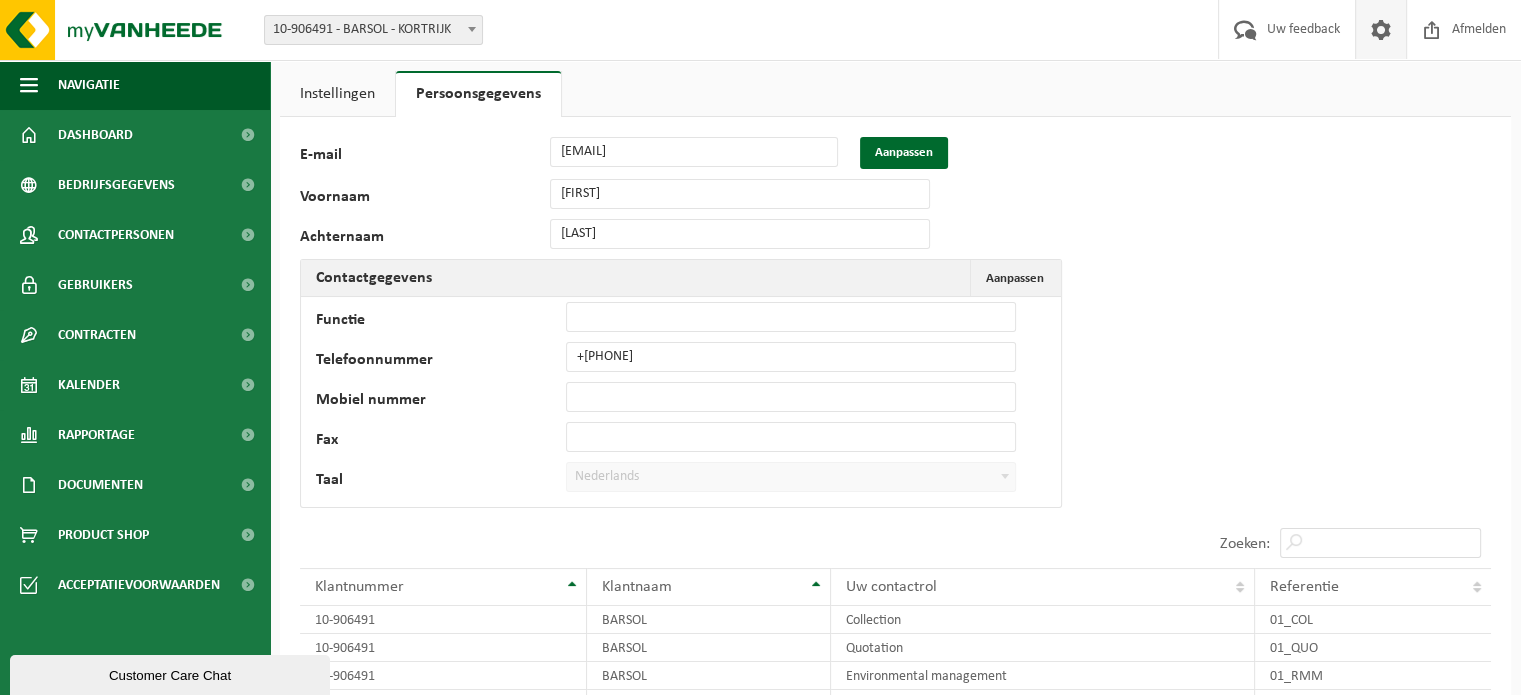 click on "[NUMBER] E-mail [EMAIL] Aanpassen Voornaam [FIRST] Achternaam [LAST] Contactgegevens Aanpassen Annuleren Functie Telefoonnummer [PHONE] Mobiel nummer Fax Taal Nederlands '; Français '; English '; Nederlands Bevestigen" at bounding box center (625, 322) 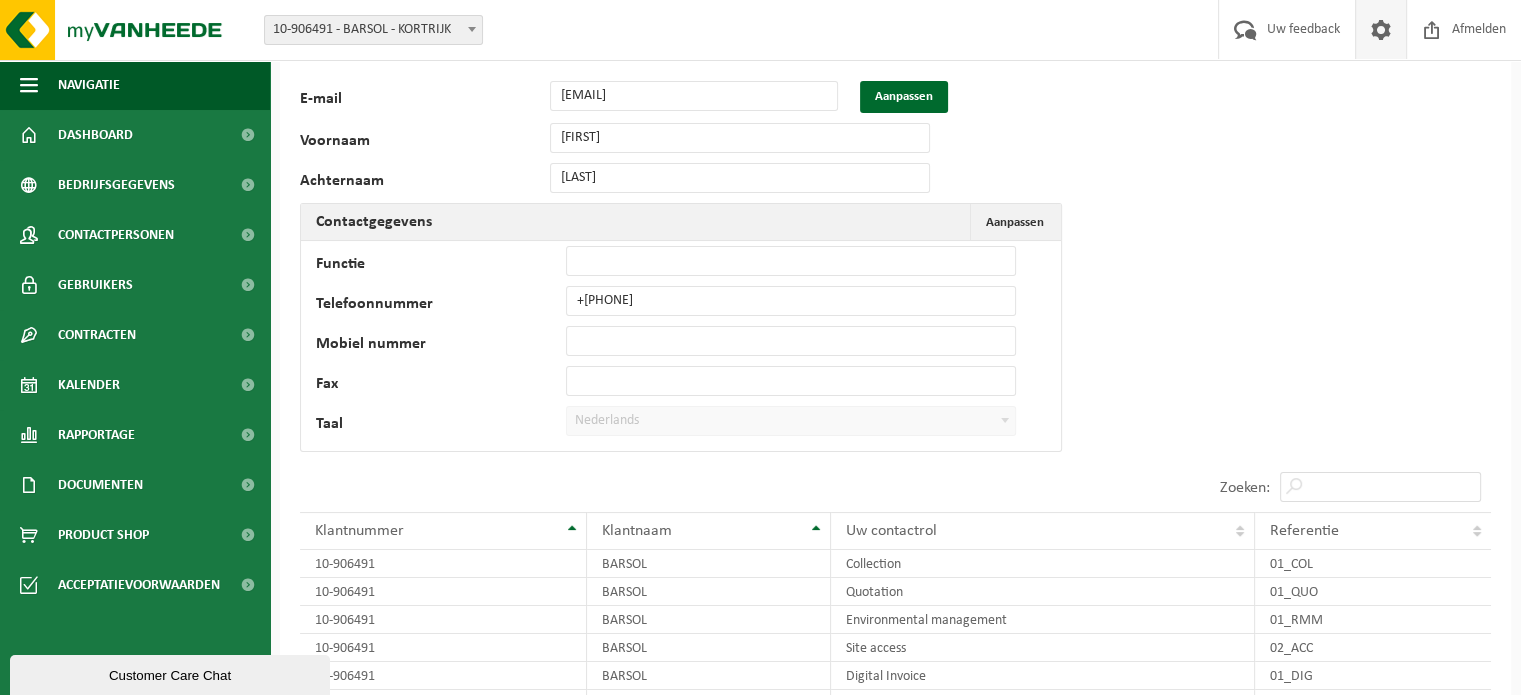 scroll, scrollTop: 0, scrollLeft: 0, axis: both 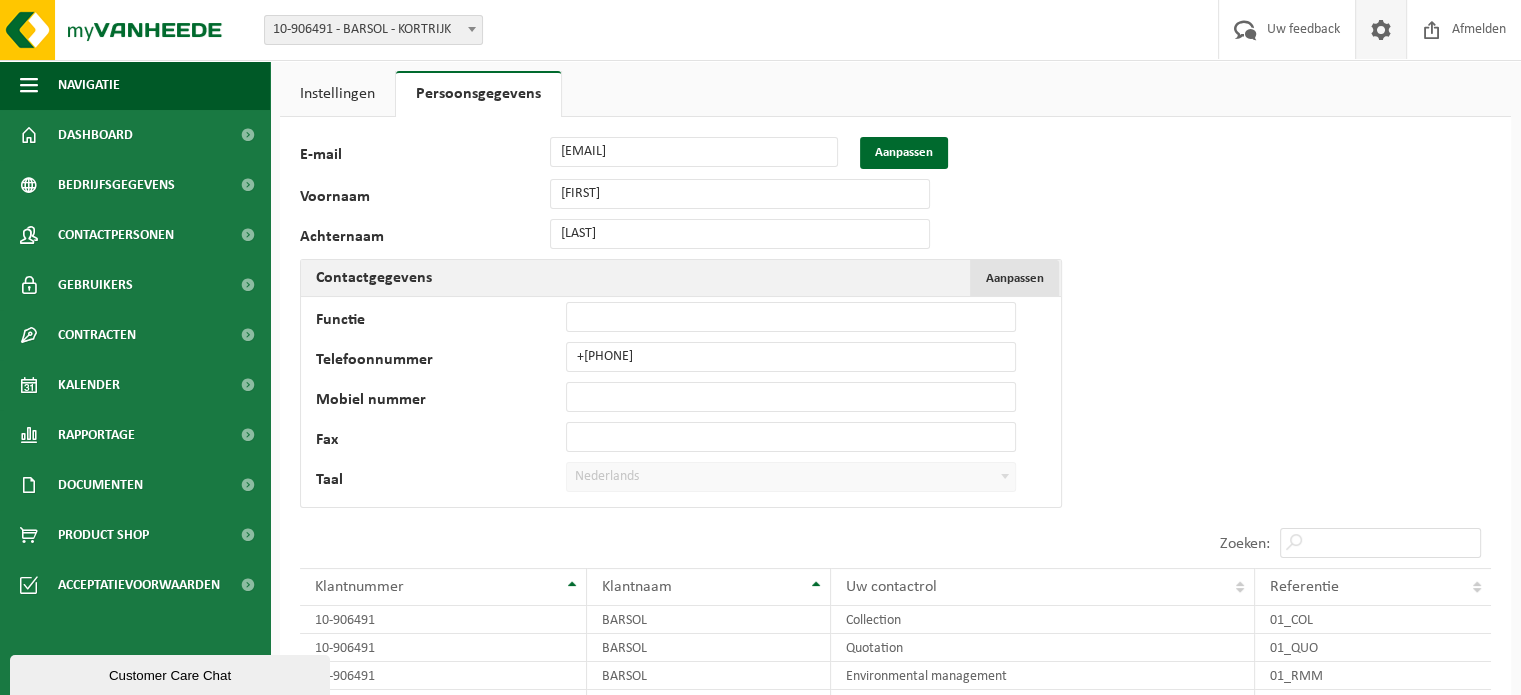 click on "Aanpassen   Annuleren" at bounding box center (1014, 278) 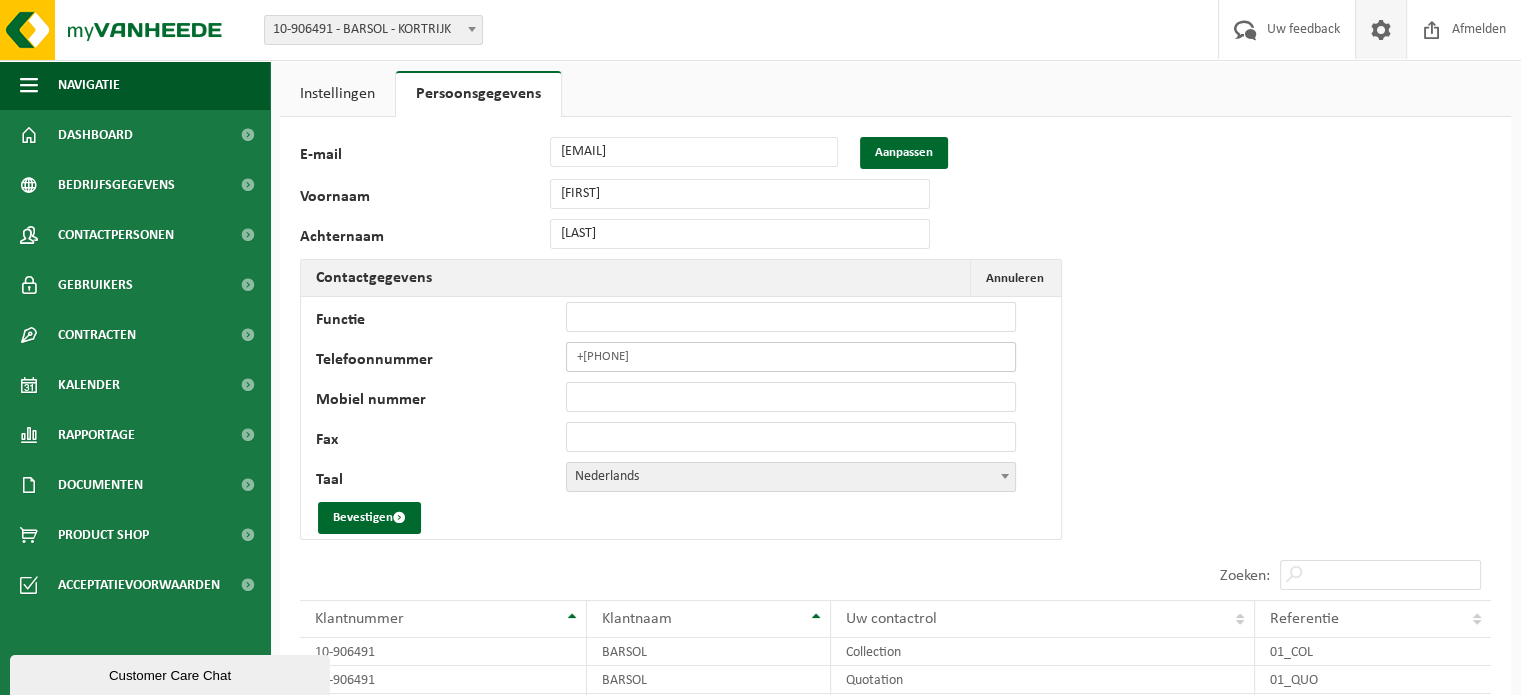 click on "+[PHONE]" at bounding box center (791, 357) 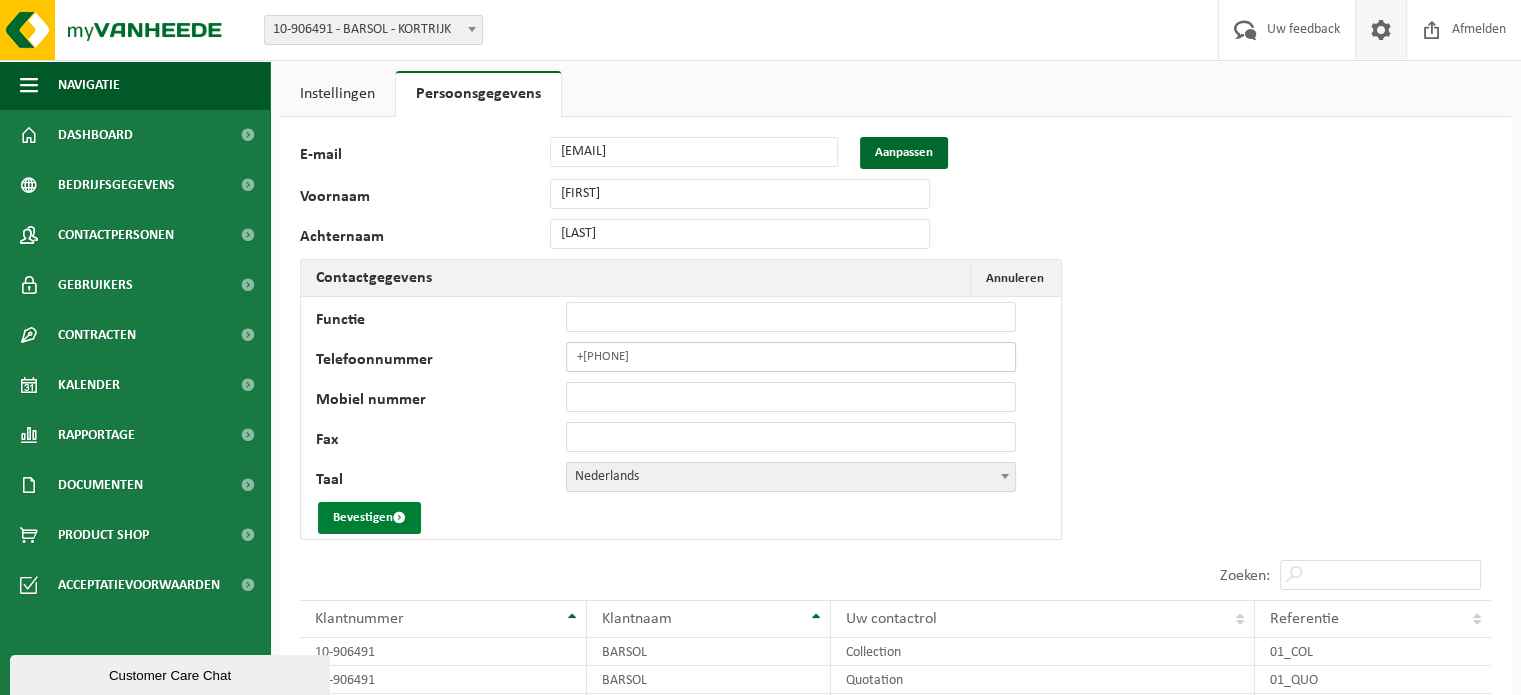 type on "+[PHONE]" 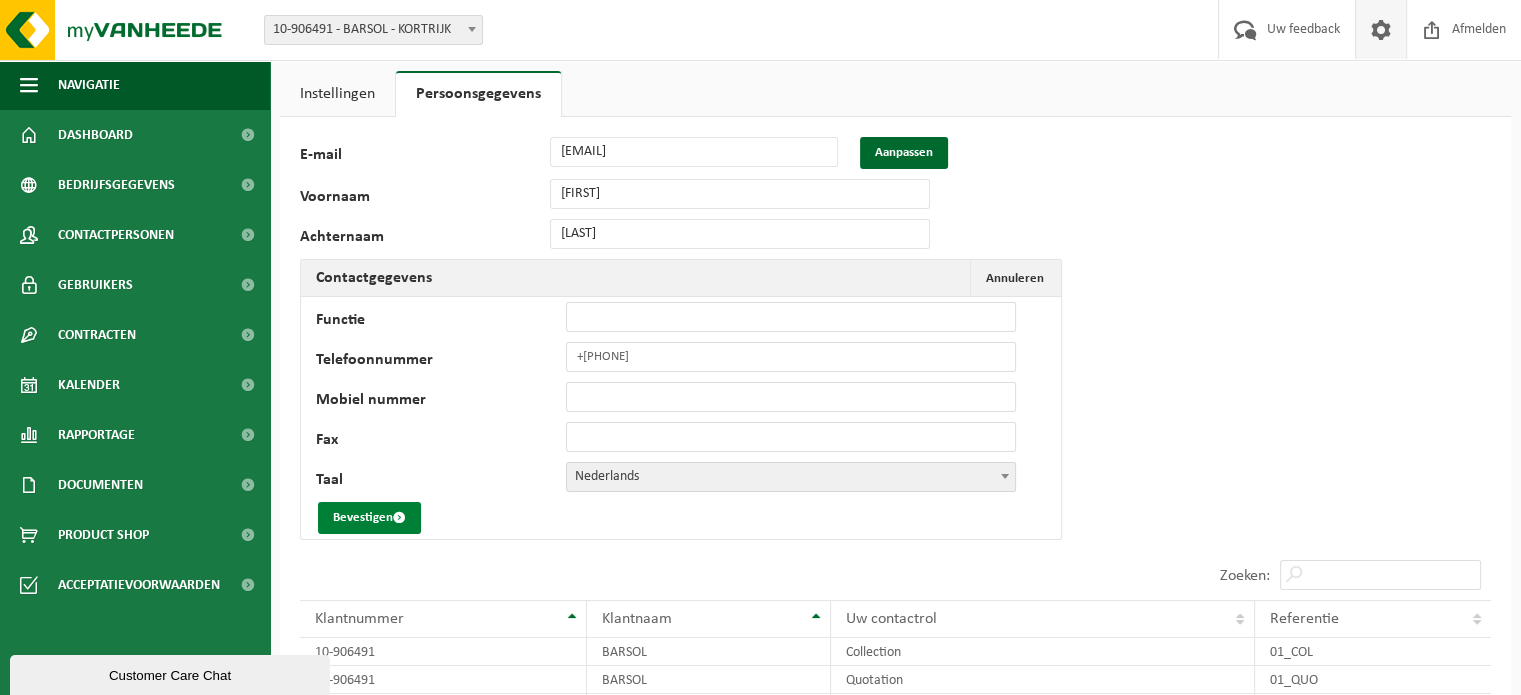 click on "Bevestigen" at bounding box center (369, 518) 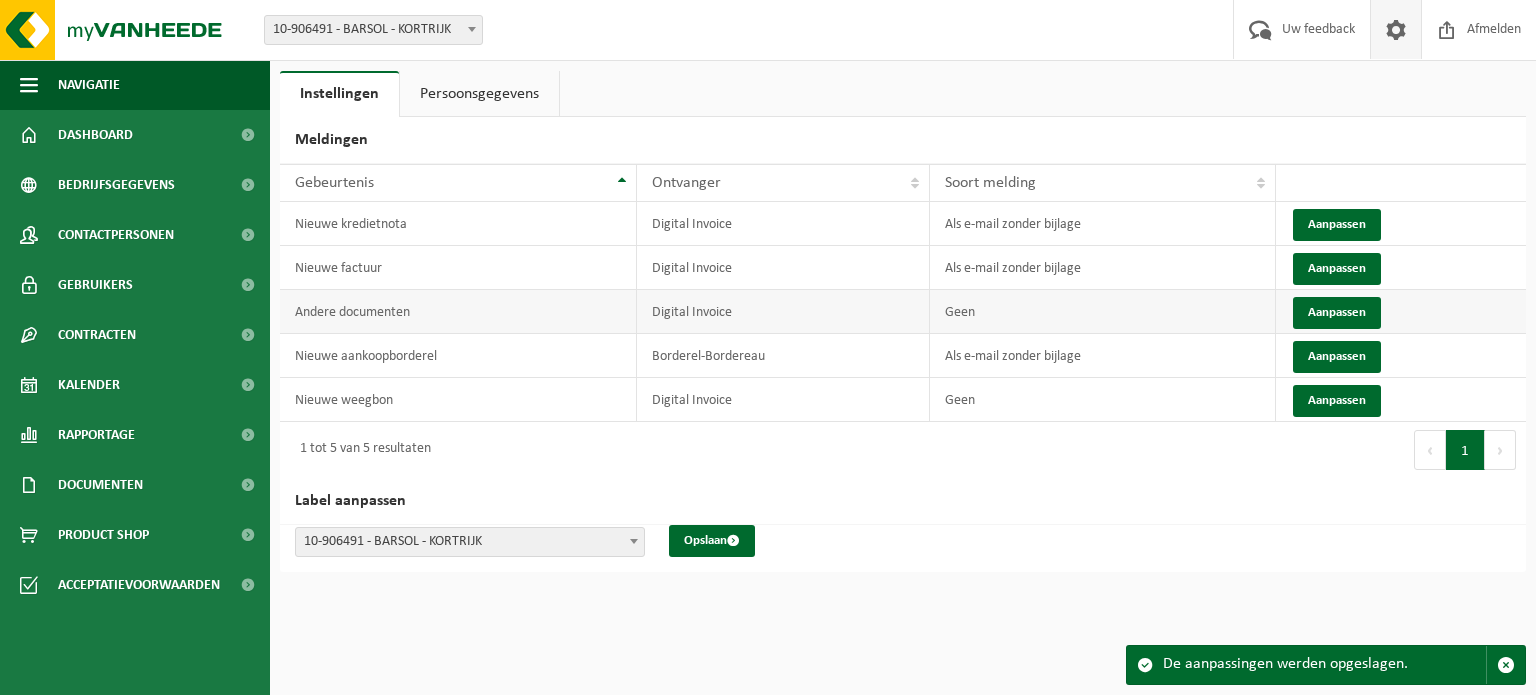 scroll, scrollTop: 0, scrollLeft: 0, axis: both 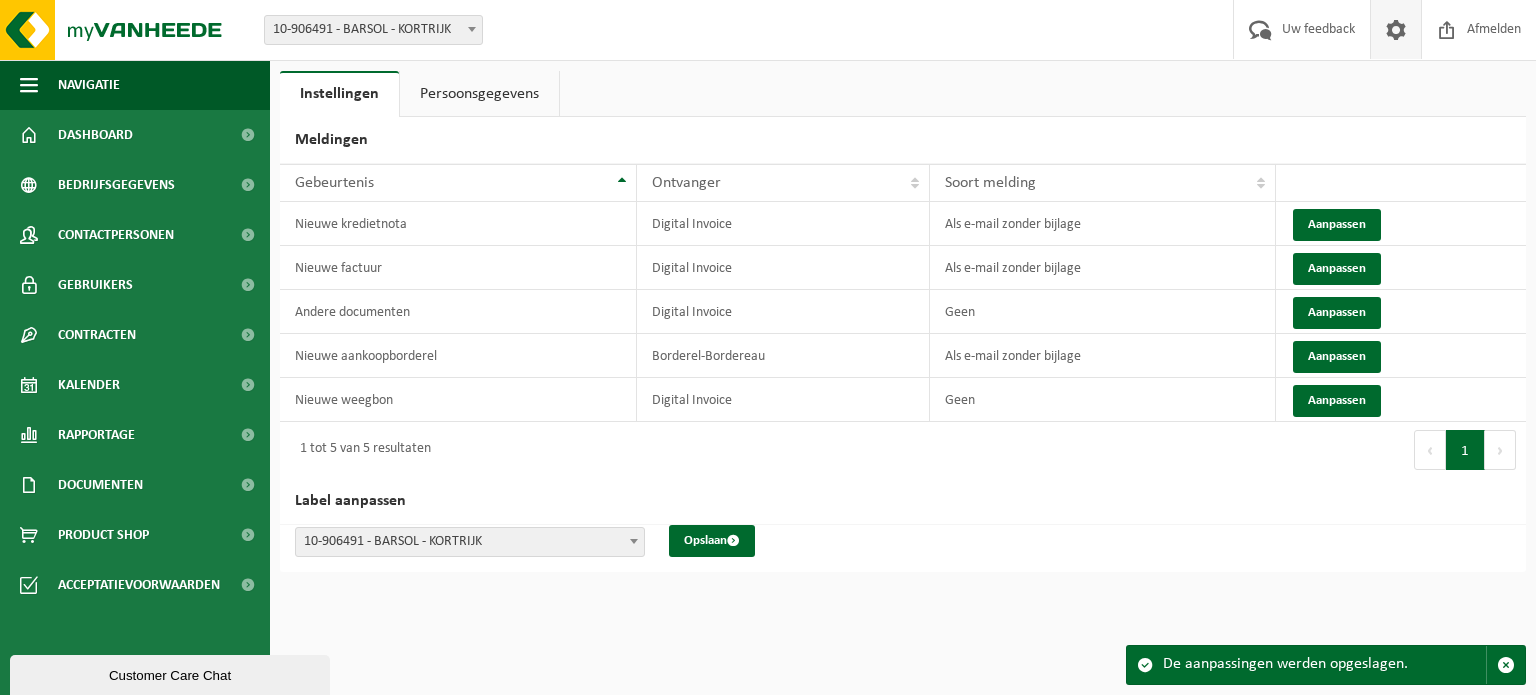 click on "Persoonsgegevens" at bounding box center (479, 94) 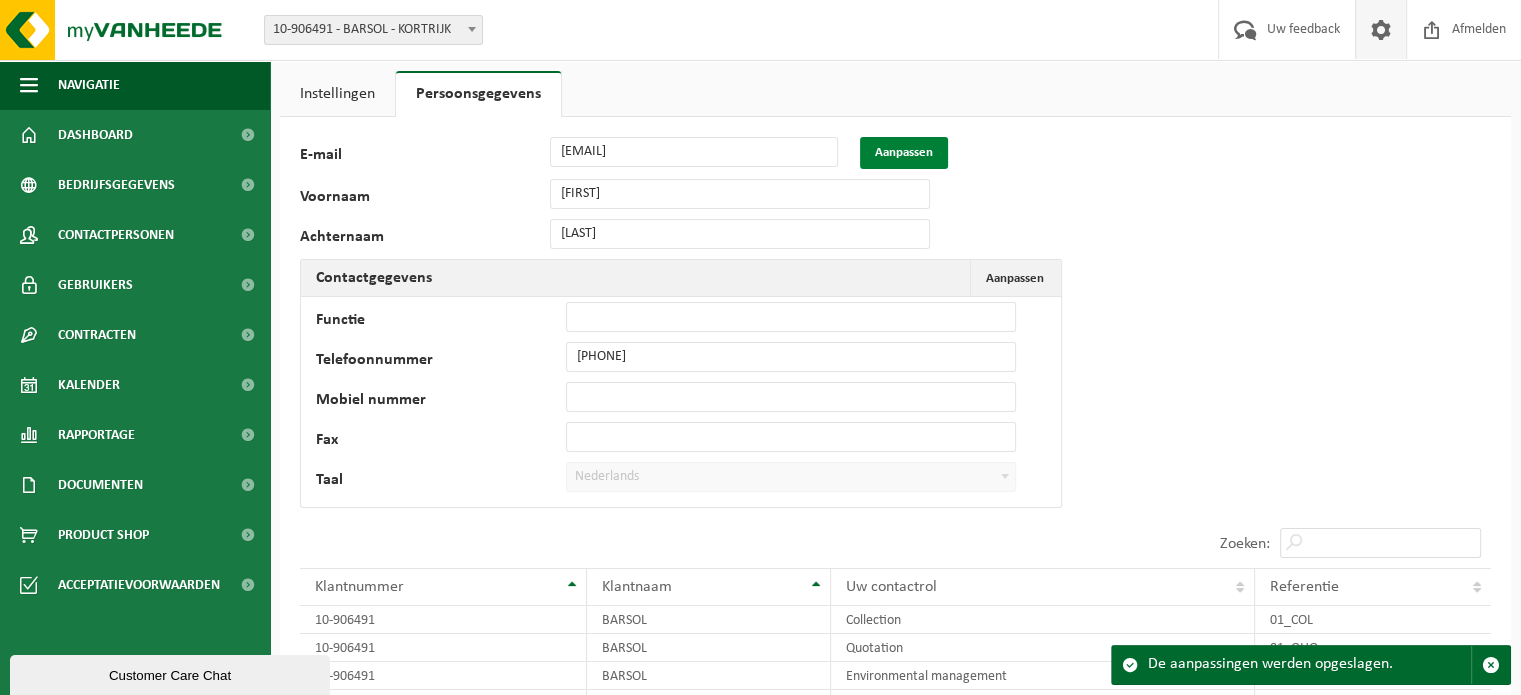 click on "Aanpassen" at bounding box center [904, 153] 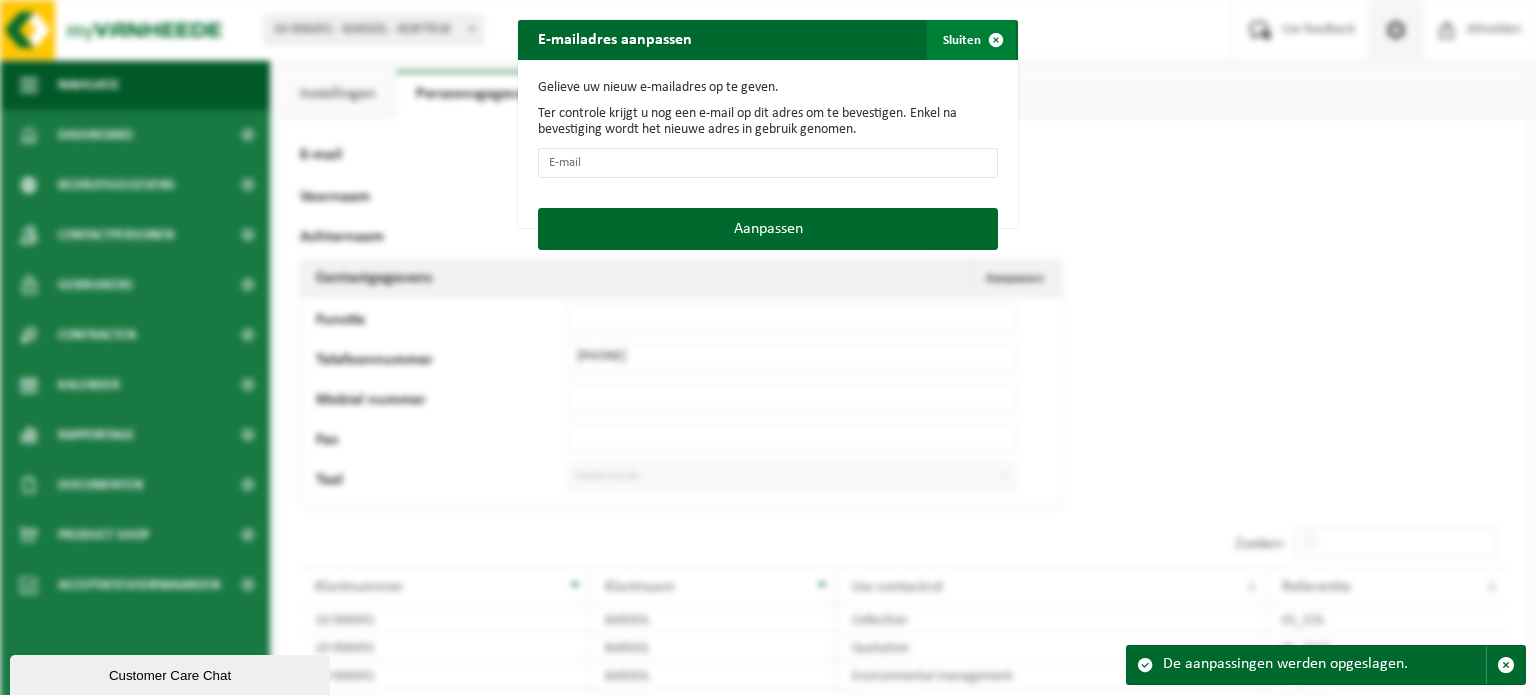 click at bounding box center [996, 40] 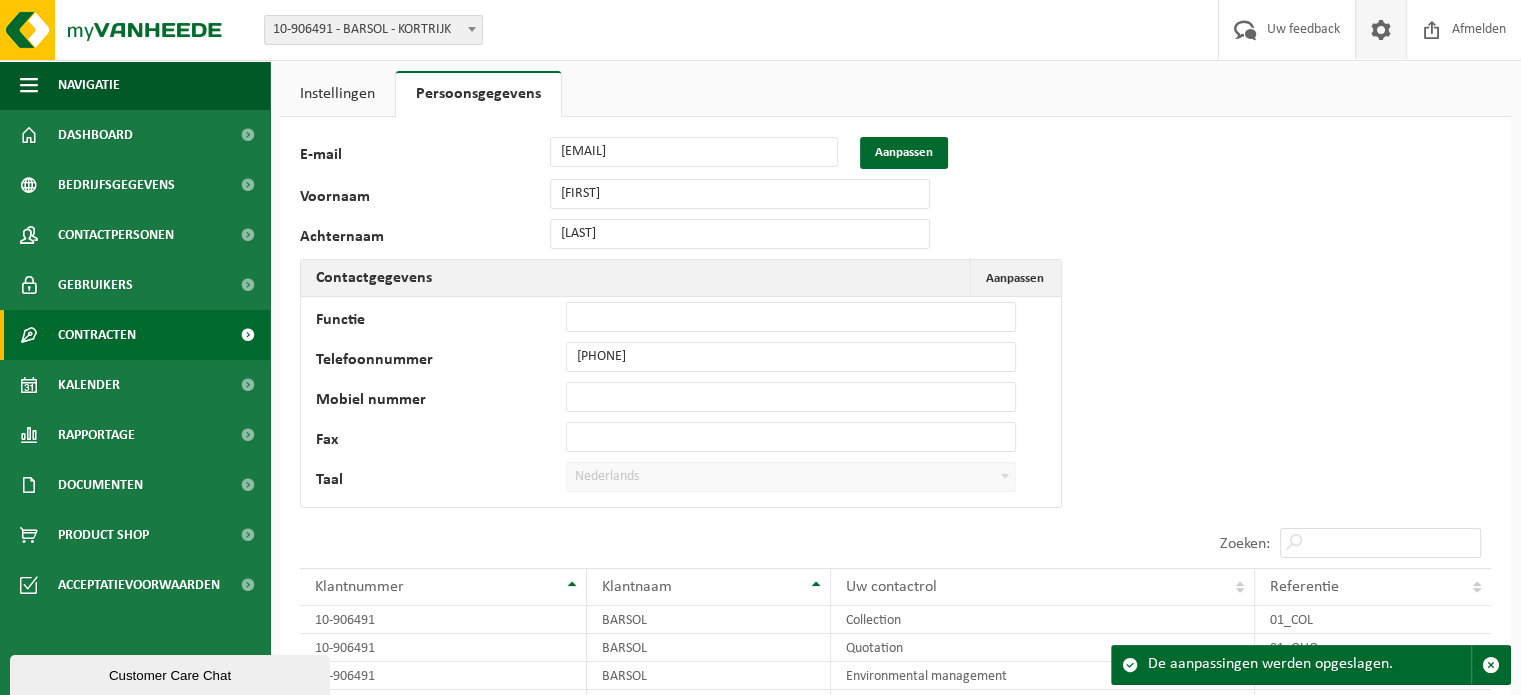 click on "Contracten" at bounding box center [97, 335] 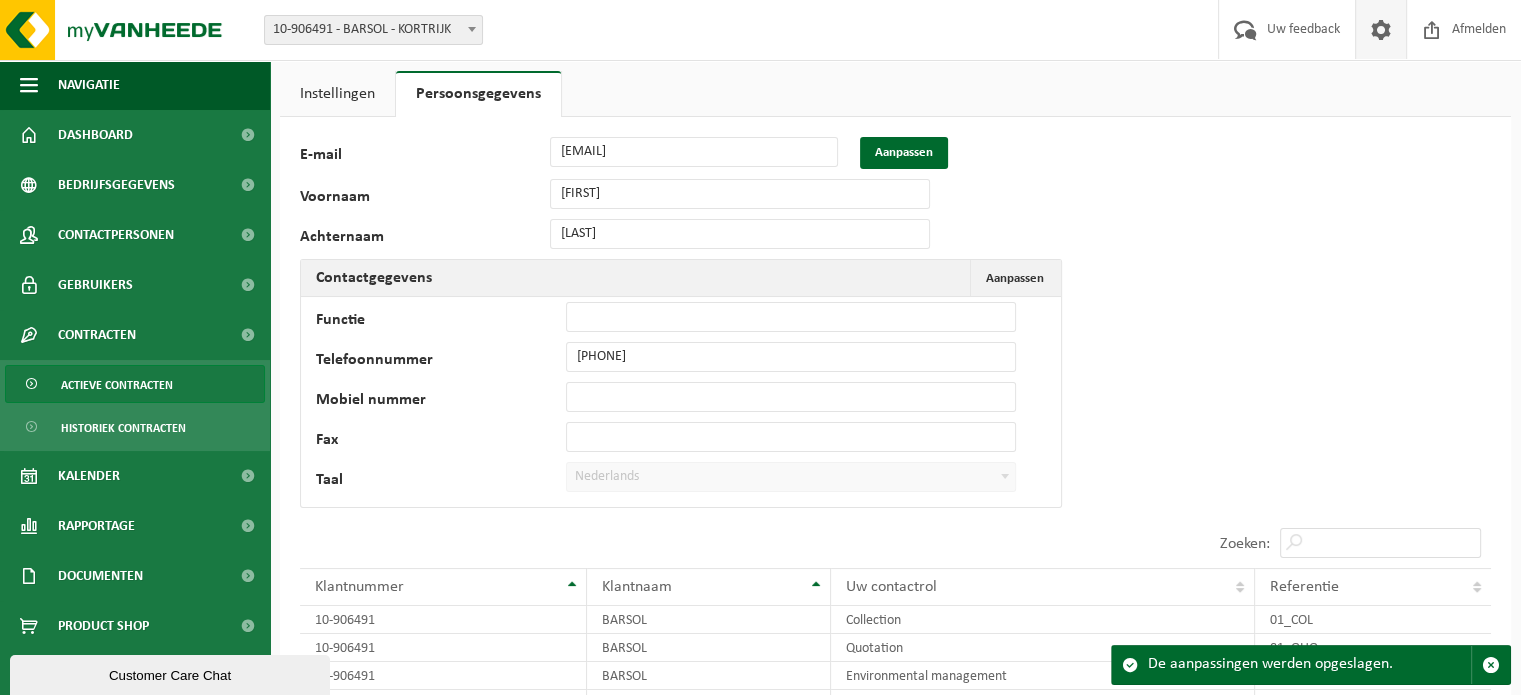 click on "Actieve contracten" at bounding box center [117, 385] 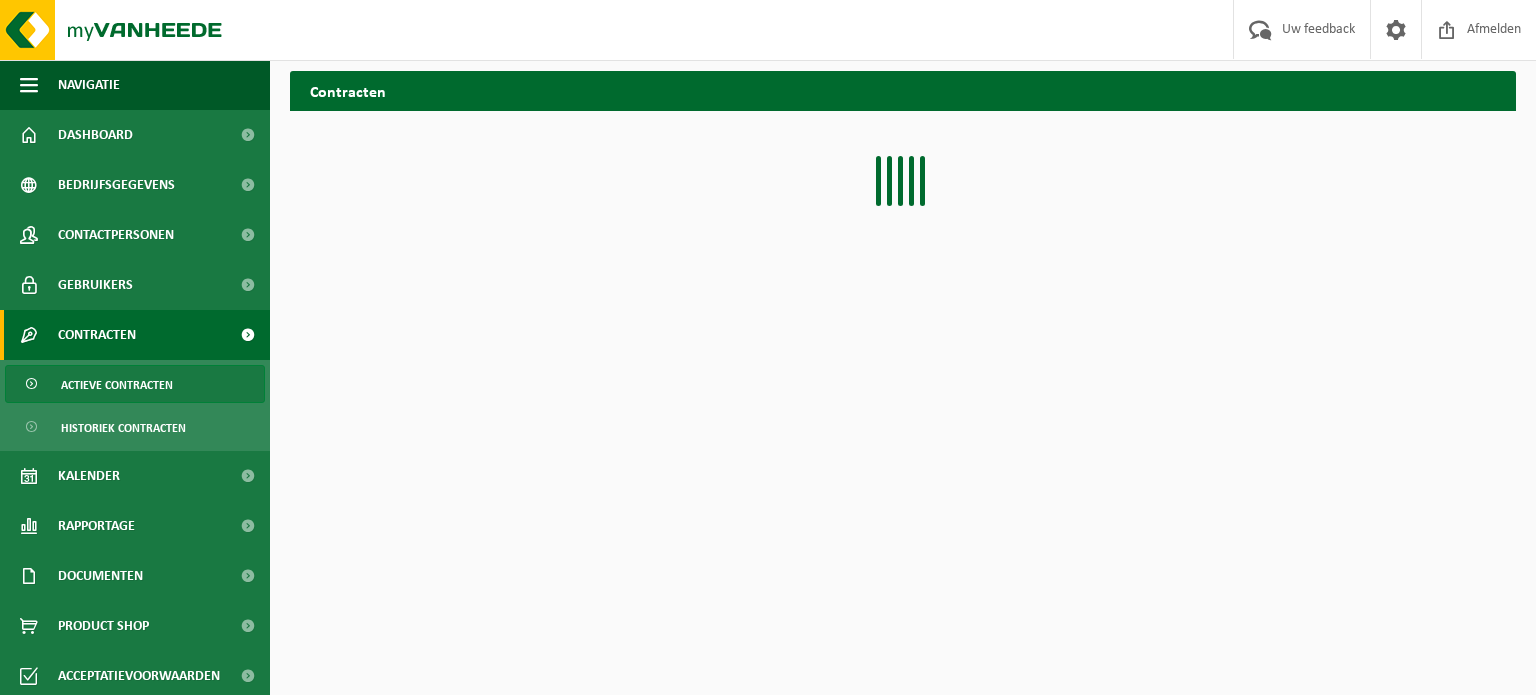 scroll, scrollTop: 0, scrollLeft: 0, axis: both 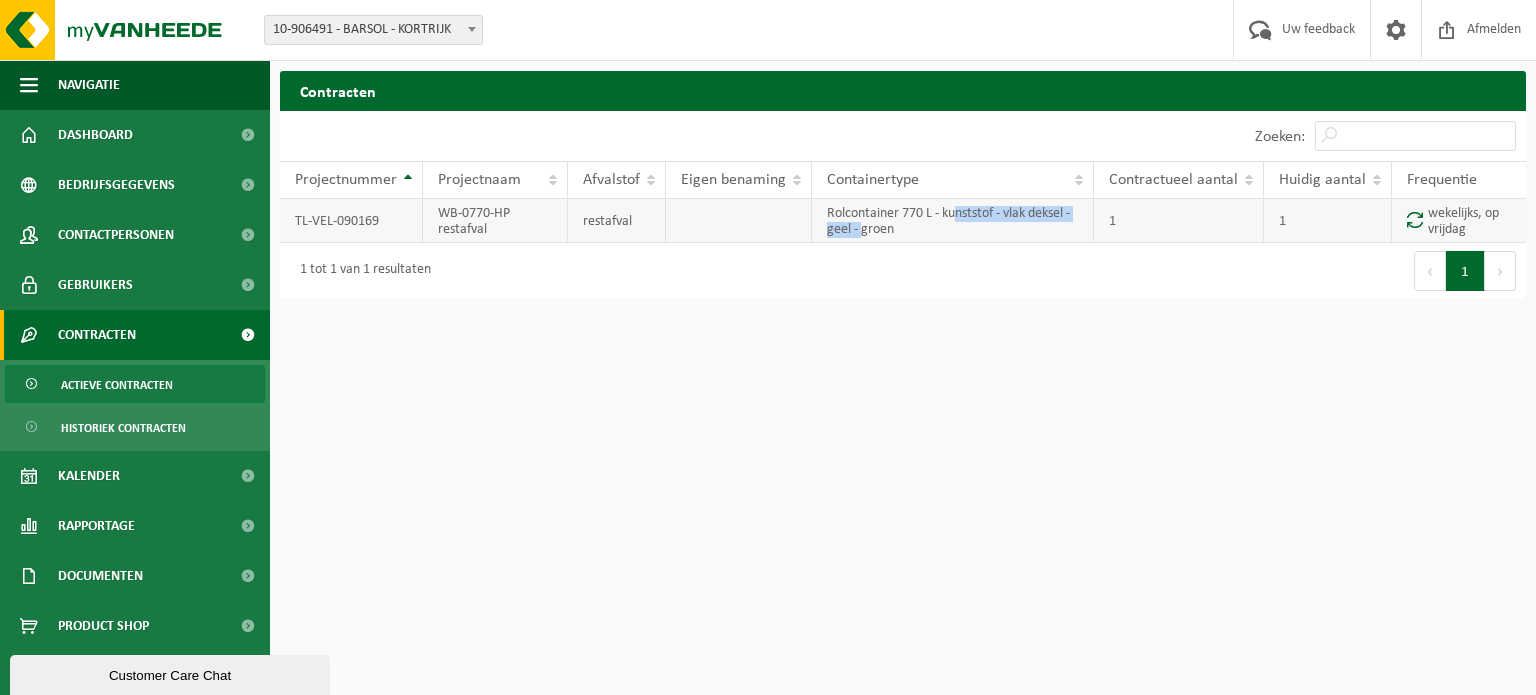 drag, startPoint x: 955, startPoint y: 214, endPoint x: 863, endPoint y: 226, distance: 92.779305 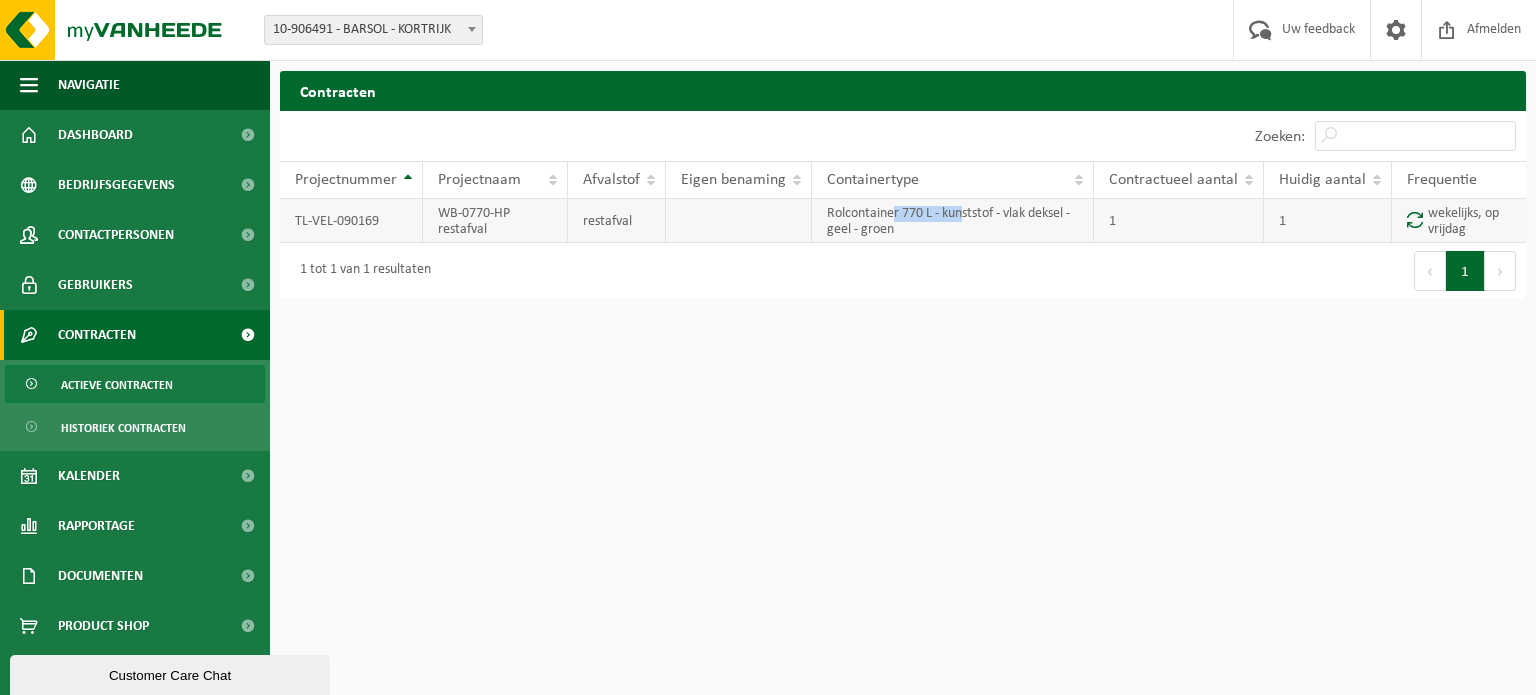 drag, startPoint x: 945, startPoint y: 212, endPoint x: 891, endPoint y: 216, distance: 54.147945 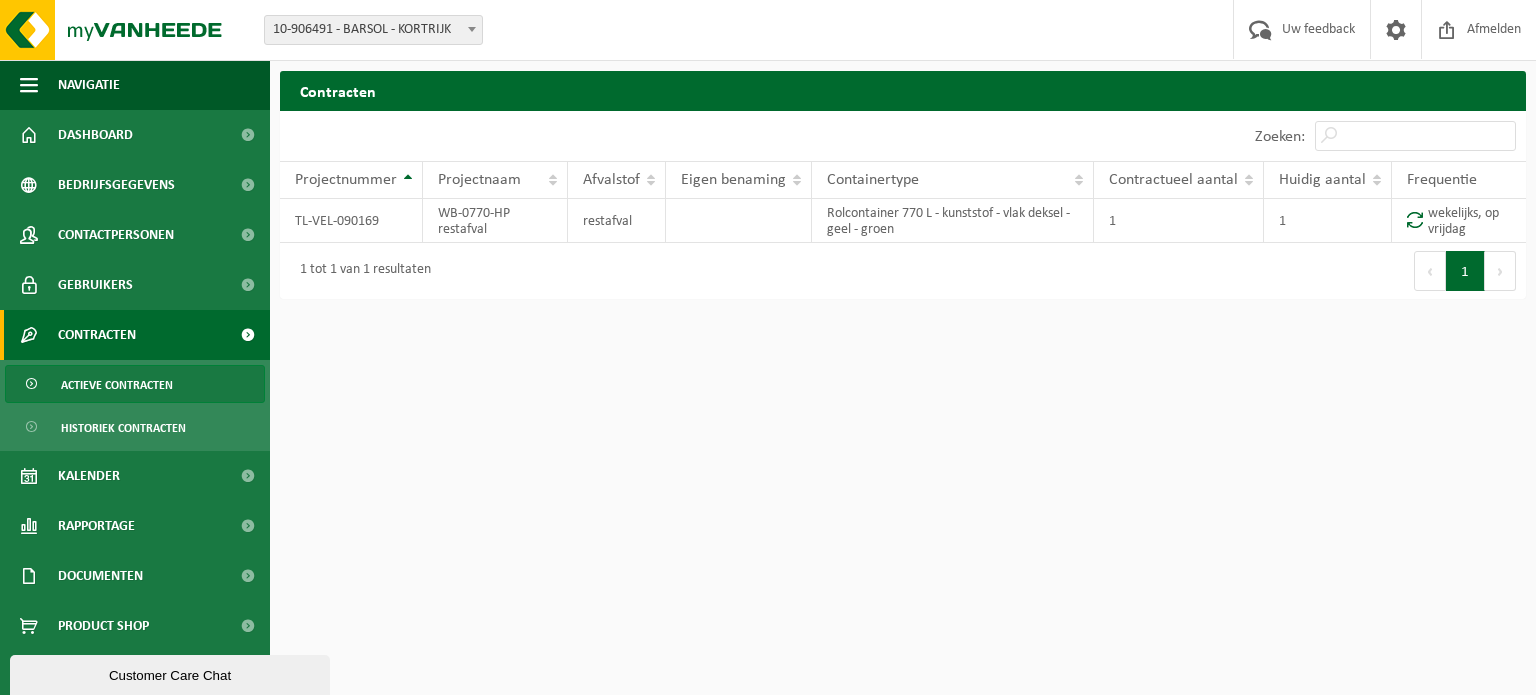click on "Actieve contracten" at bounding box center [117, 385] 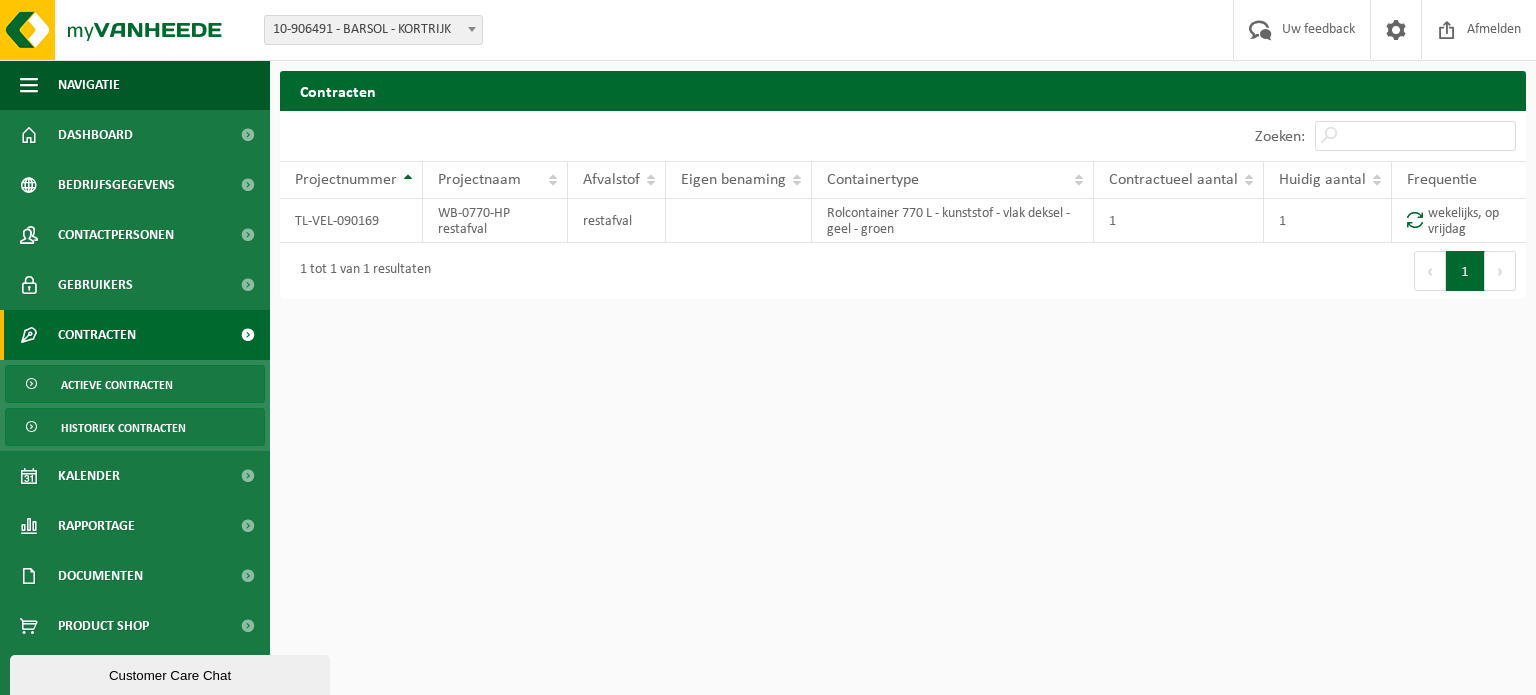 click on "Historiek contracten" at bounding box center [123, 428] 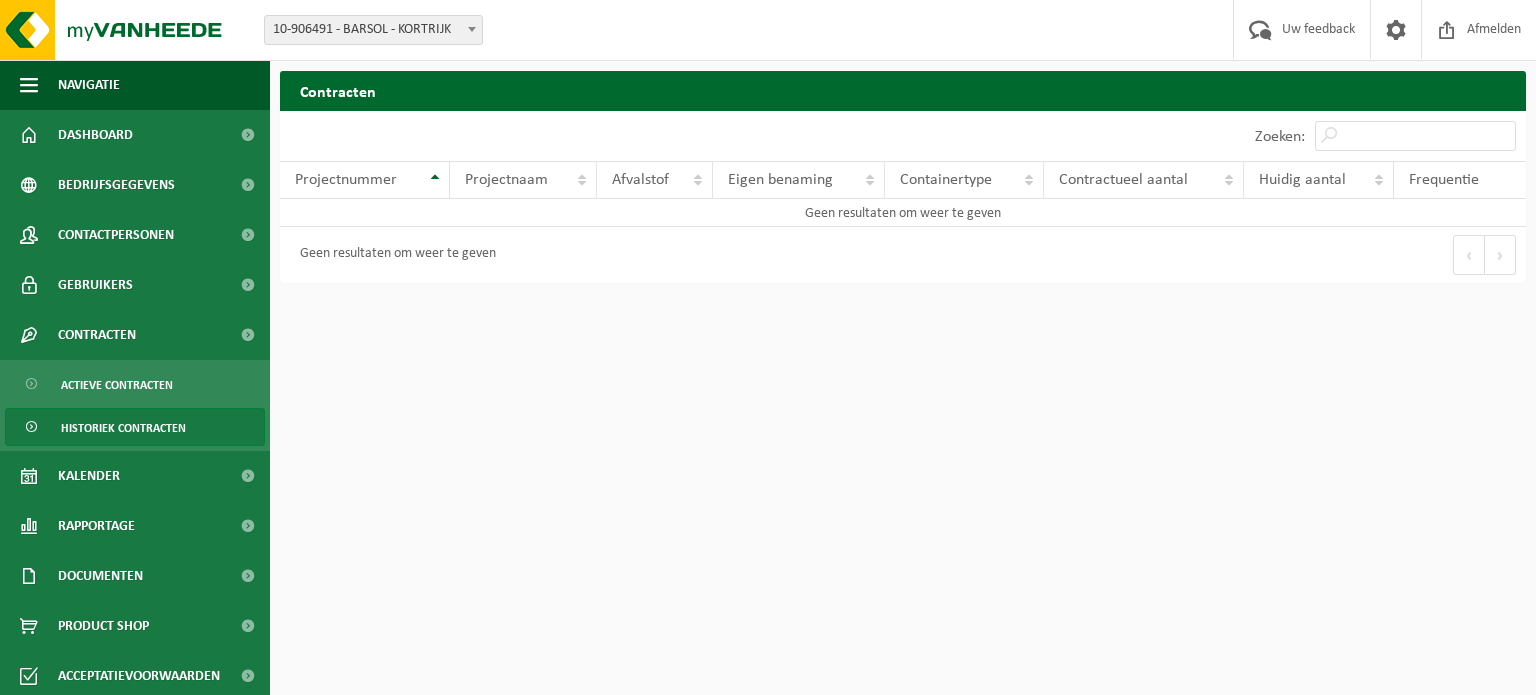 scroll, scrollTop: 0, scrollLeft: 0, axis: both 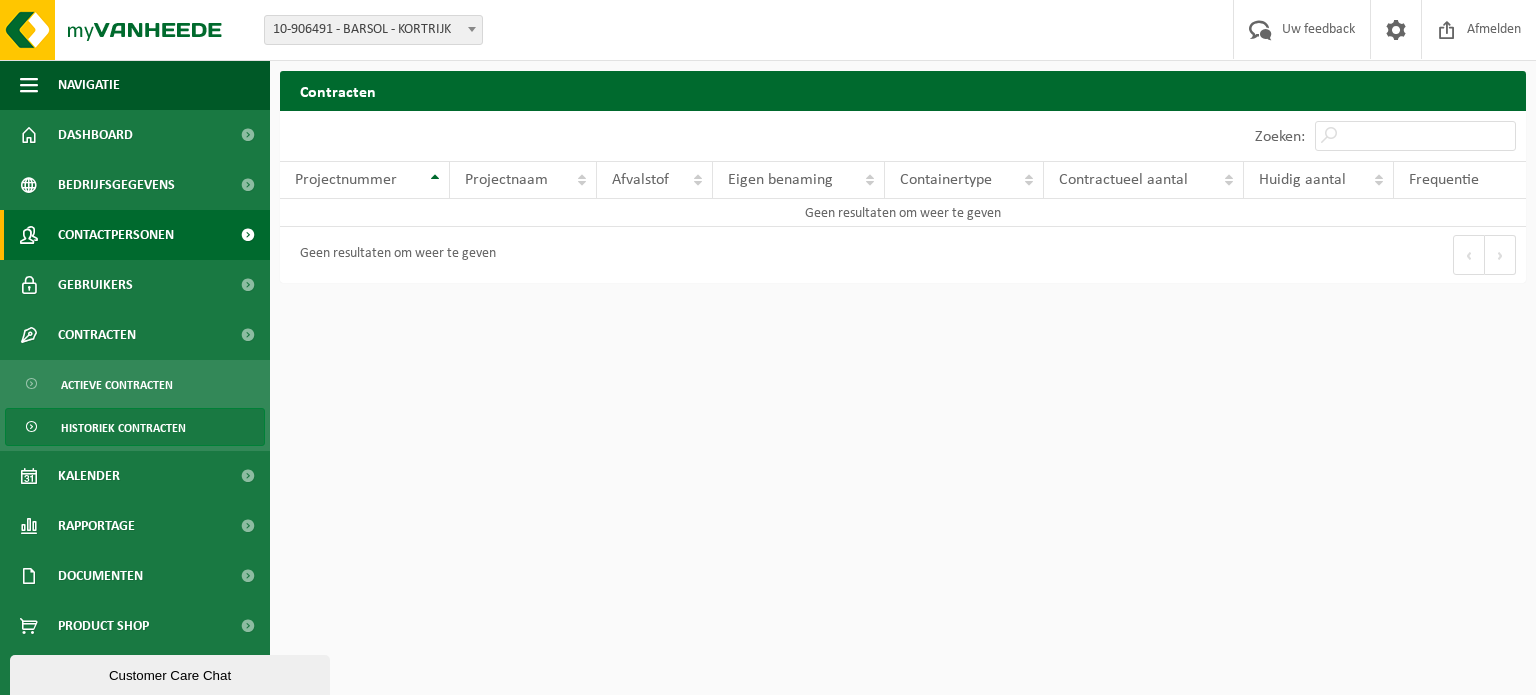 click on "Contactpersonen" at bounding box center (116, 235) 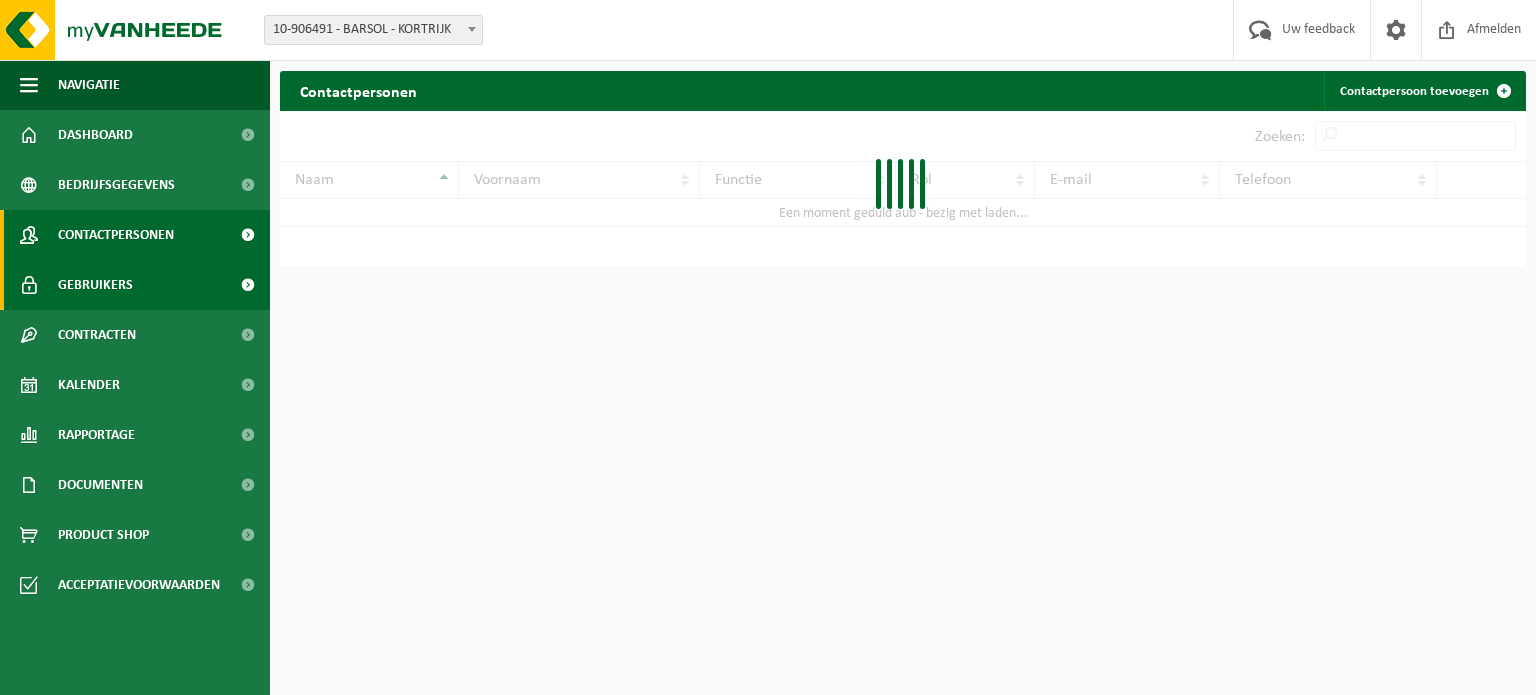 scroll, scrollTop: 0, scrollLeft: 0, axis: both 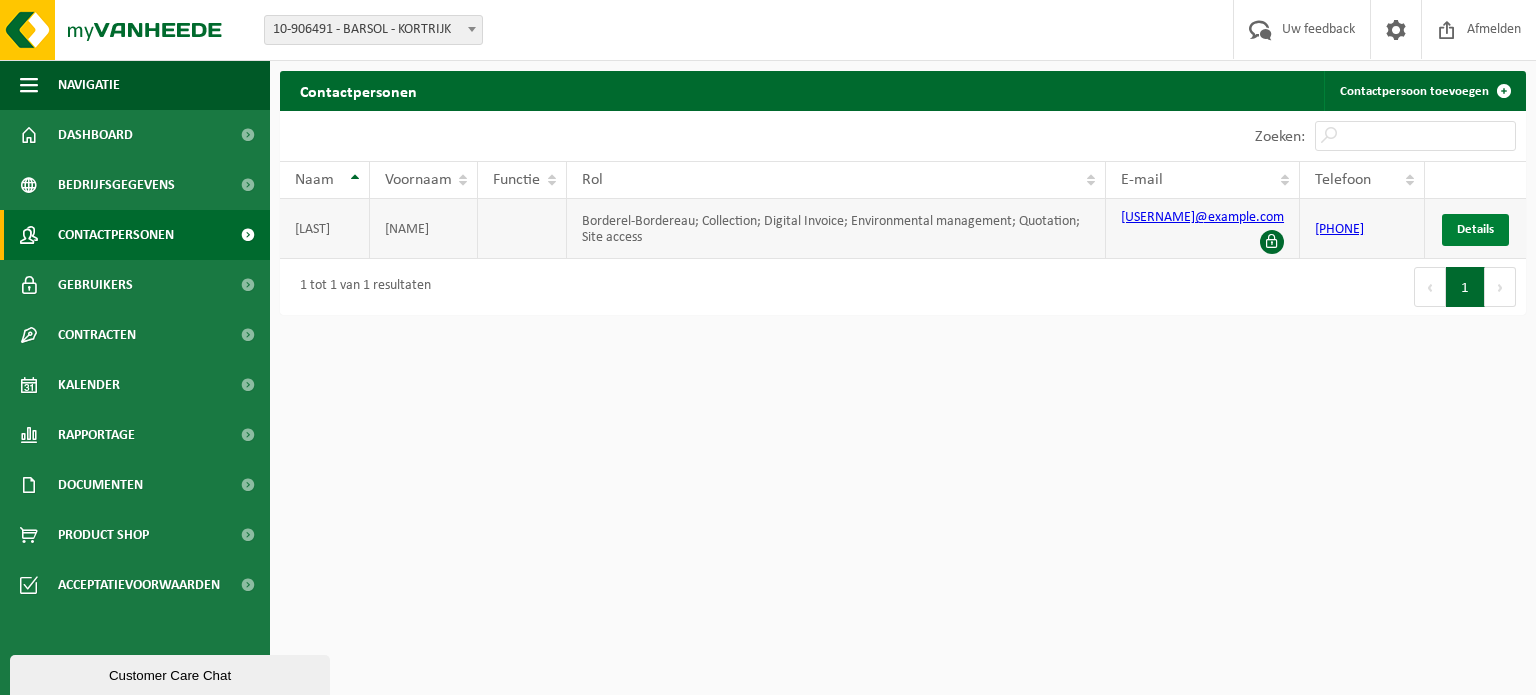 click on "Details" at bounding box center (1475, 230) 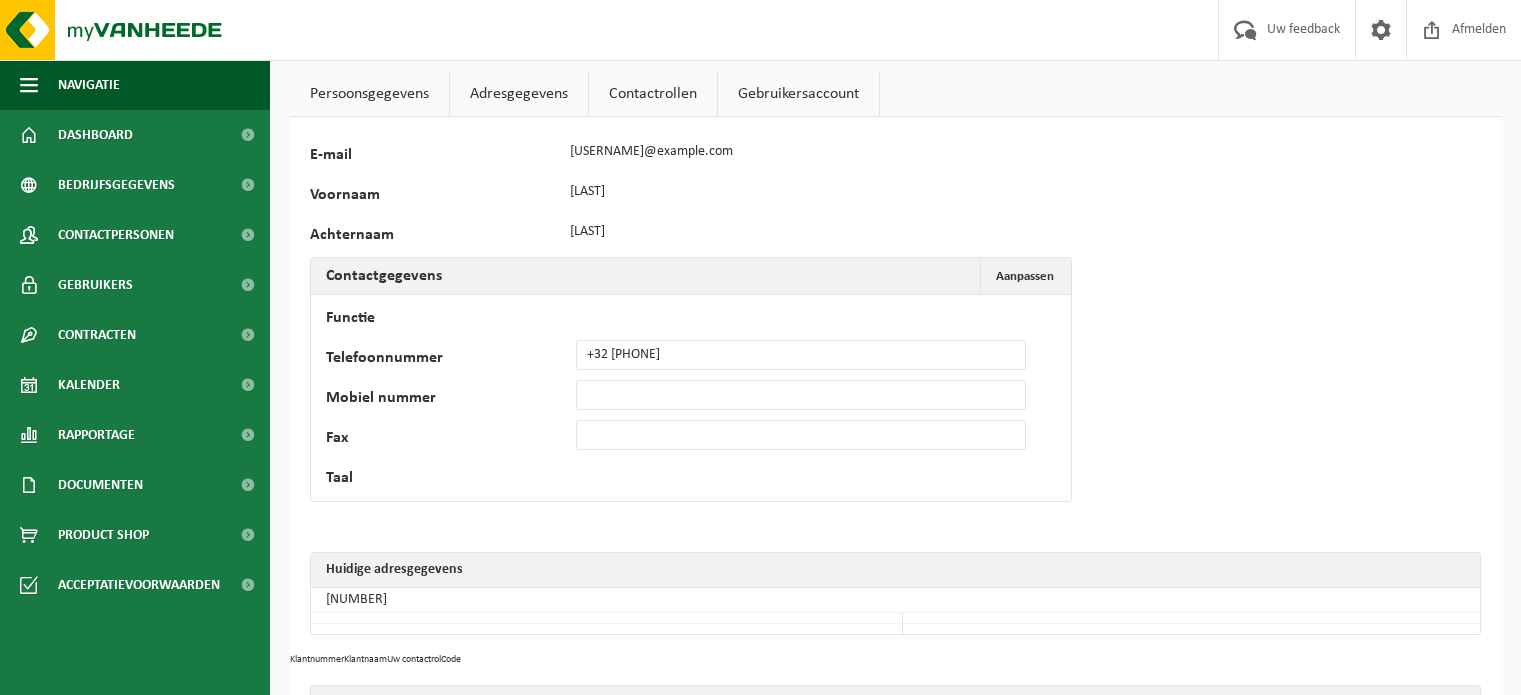 scroll, scrollTop: 0, scrollLeft: 0, axis: both 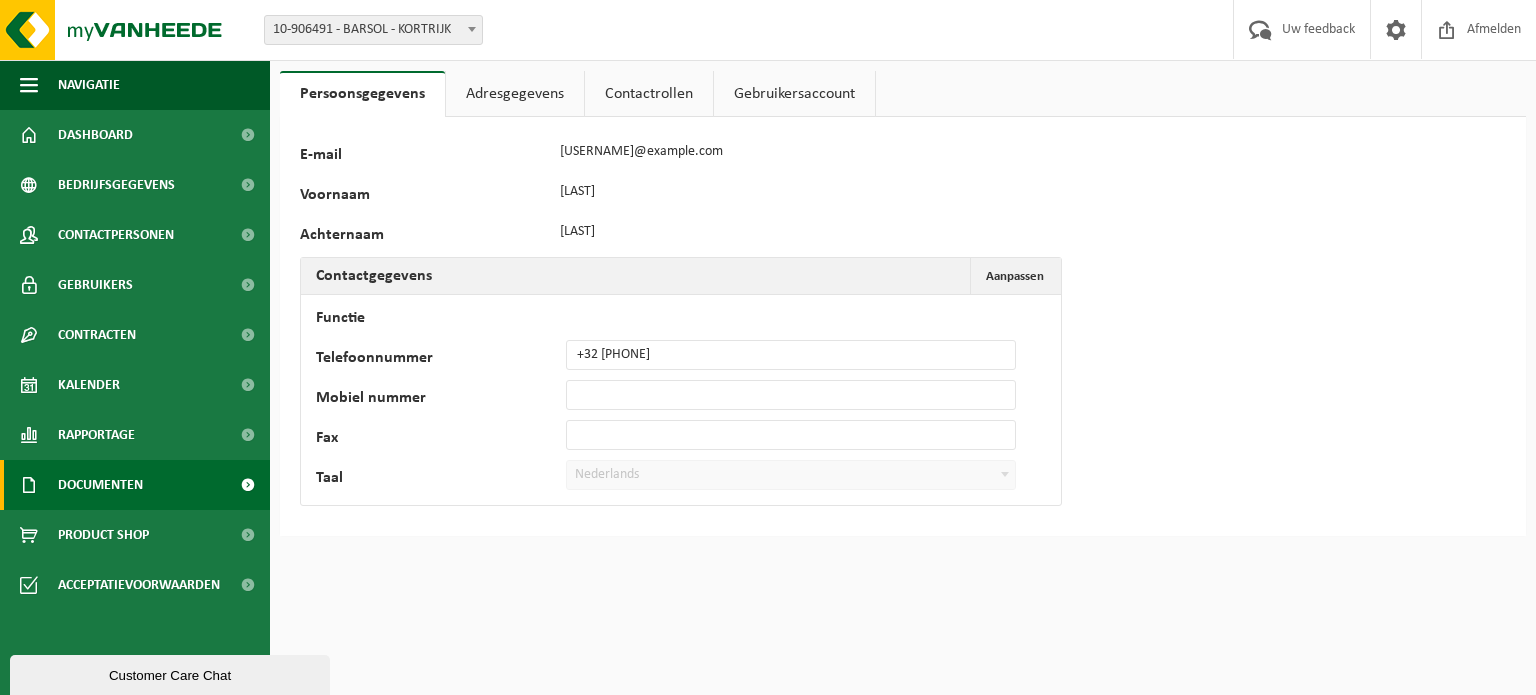 click on "Documenten" at bounding box center [100, 485] 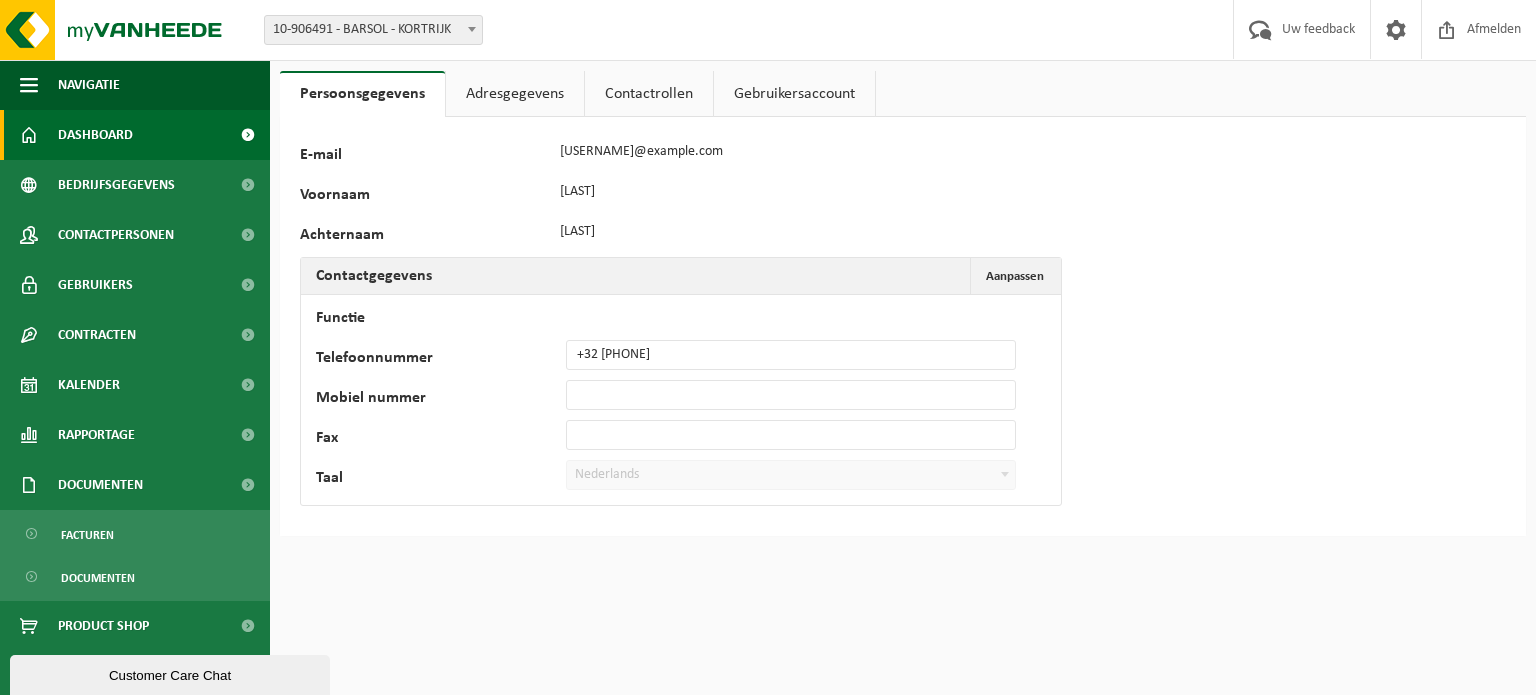 click on "Dashboard" at bounding box center (135, 135) 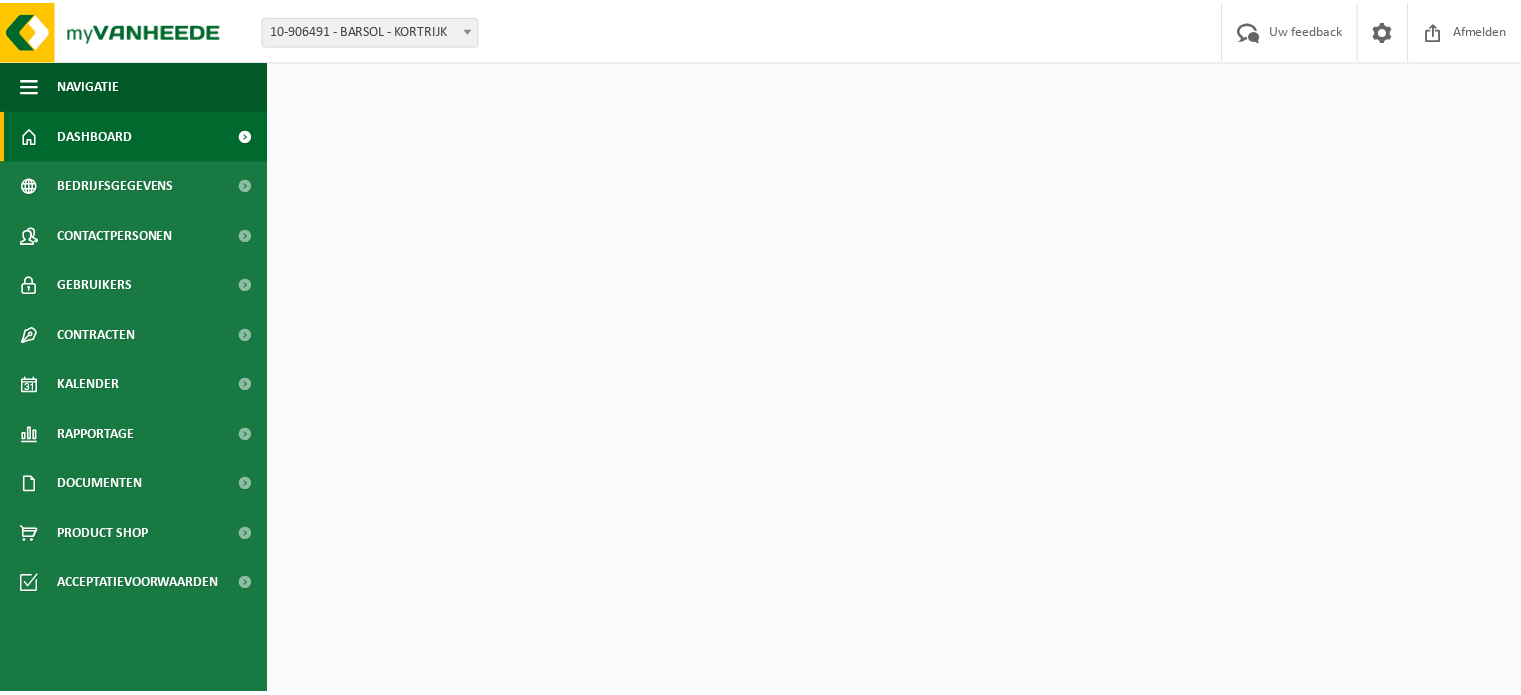 scroll, scrollTop: 0, scrollLeft: 0, axis: both 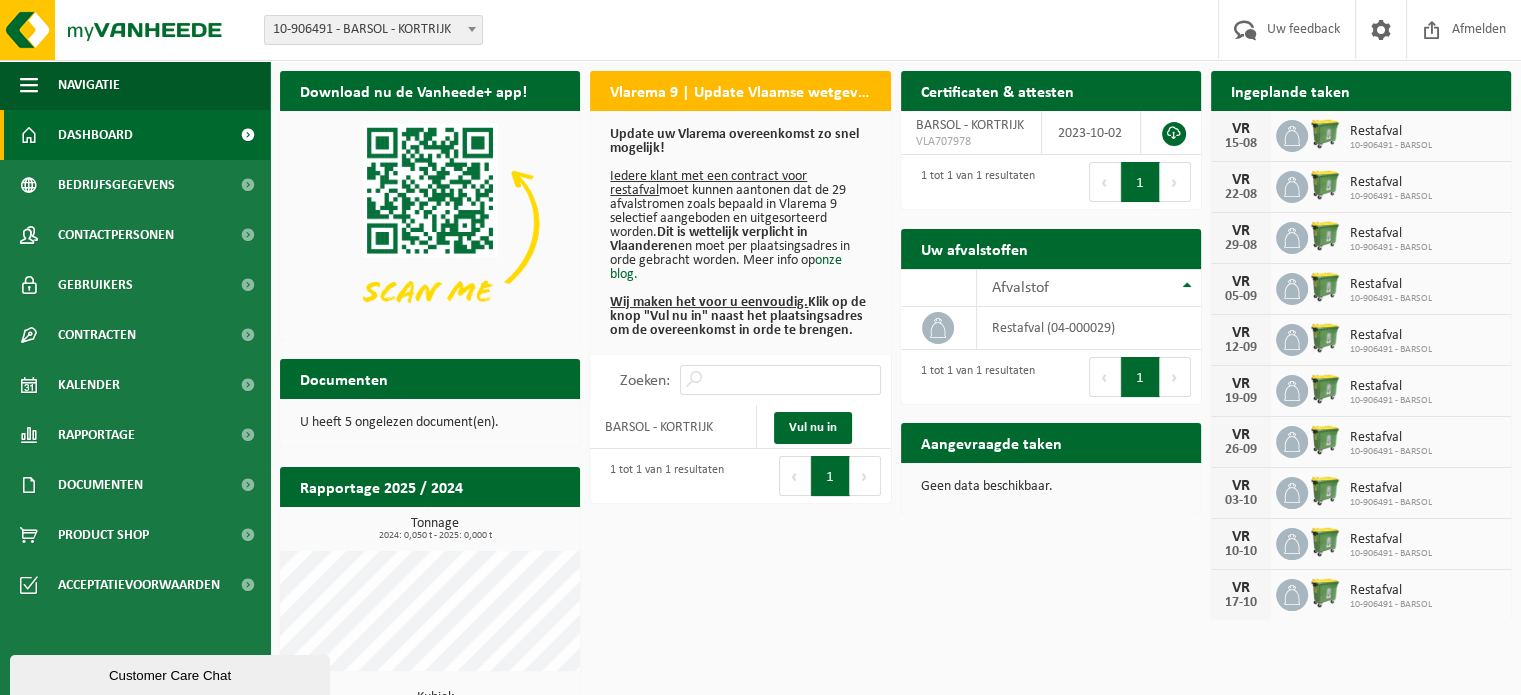 click on "Vestiging:       10-906491 - BARSOL - KORTRIJK   10-906491 - BARSOL - KORTRIJK          Welkom  SEBE DEBACKER         Uw feedback               Afmelden" at bounding box center (760, 30) 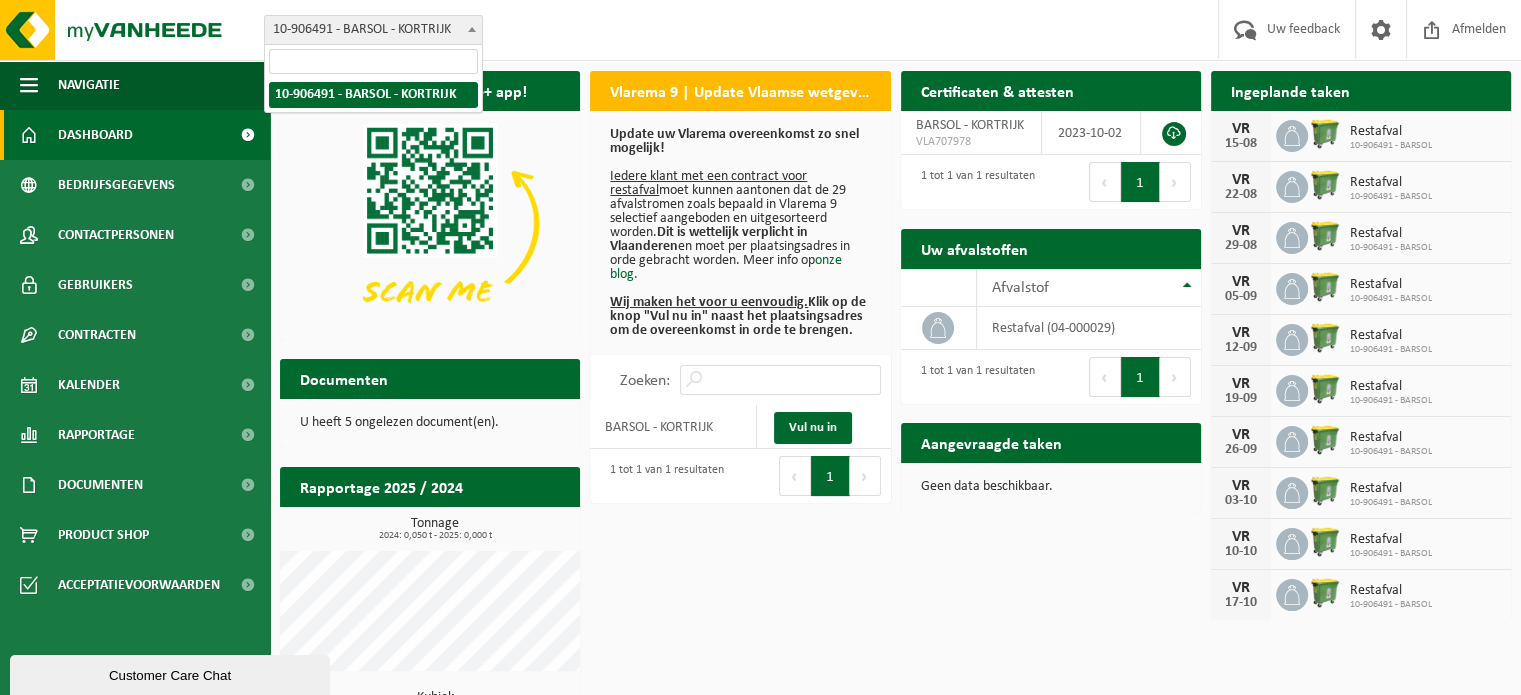 click on "10-906491 - BARSOL - KORTRIJK" at bounding box center [373, 30] 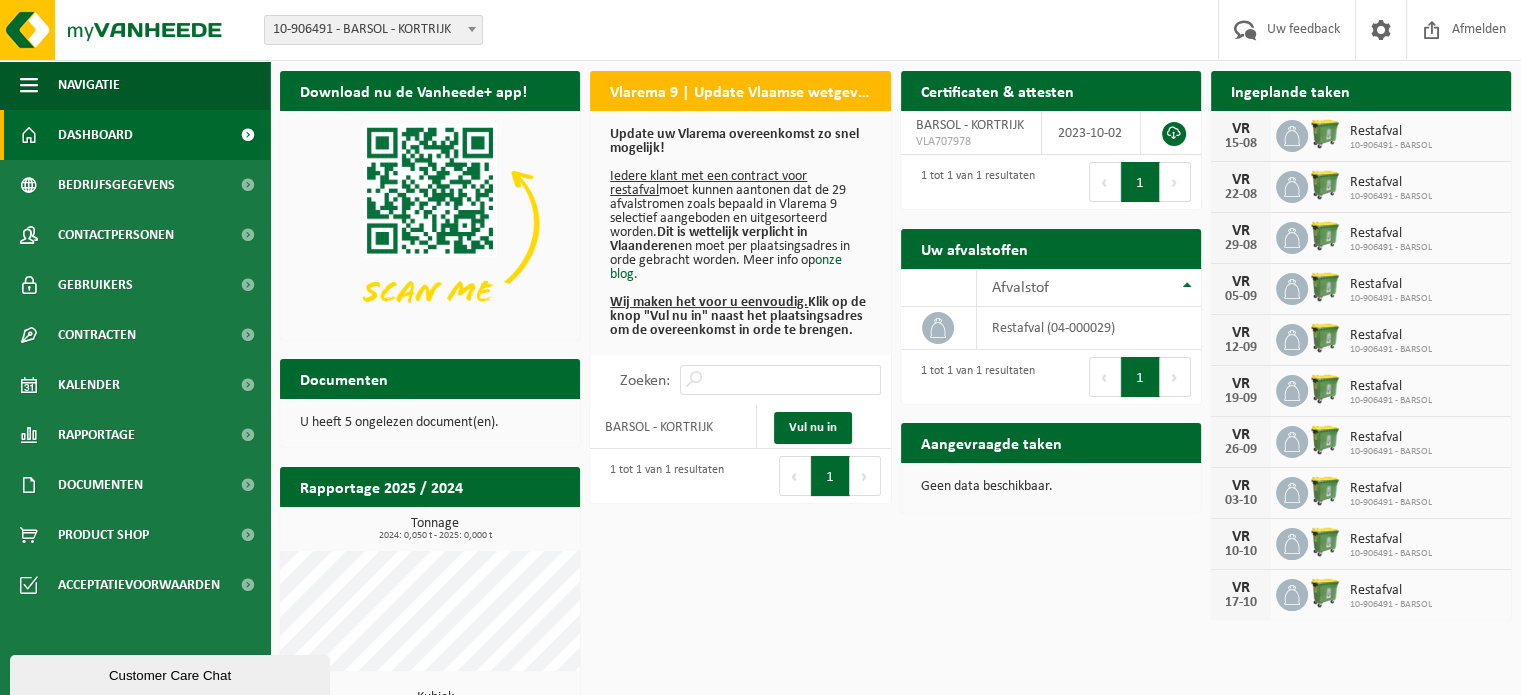 click on "10-906491 - BARSOL - KORTRIJK" at bounding box center [373, 30] 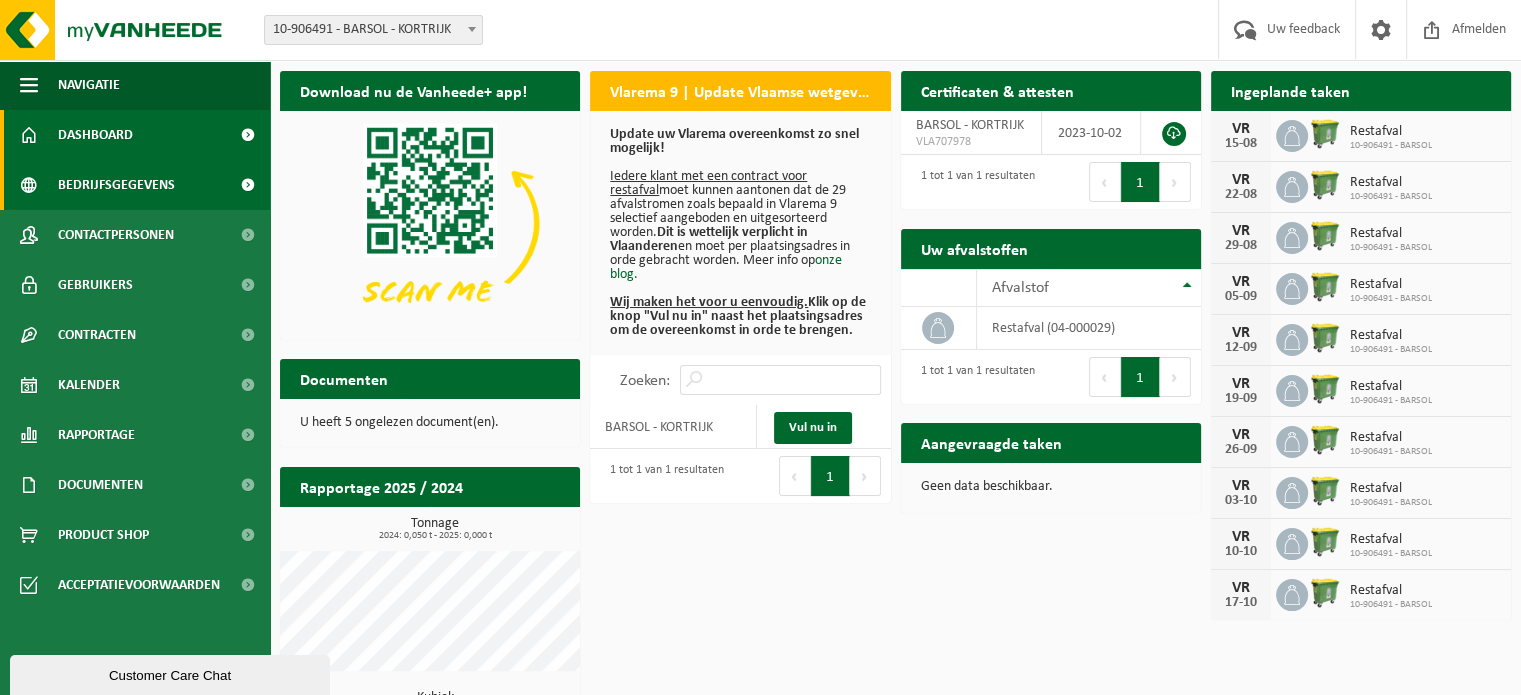 click on "Bedrijfsgegevens" at bounding box center [116, 185] 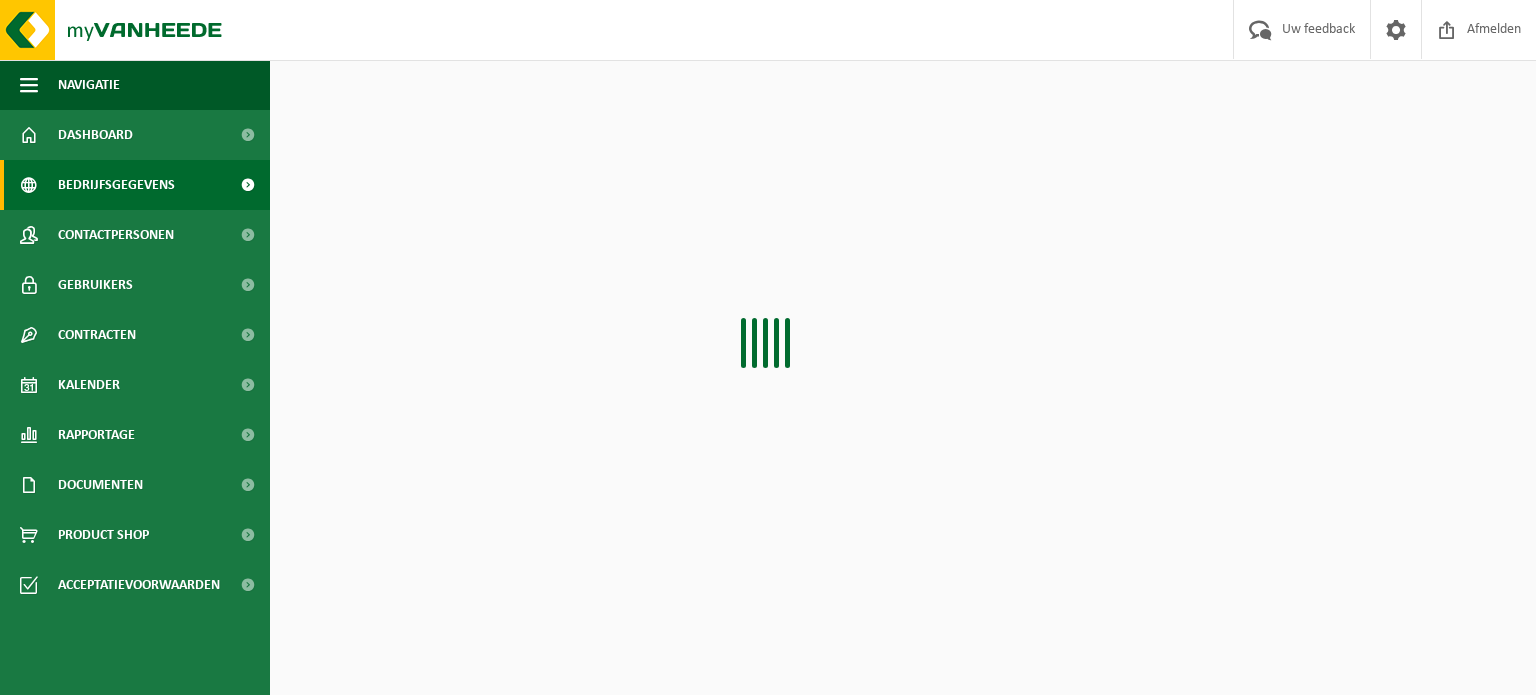 scroll, scrollTop: 0, scrollLeft: 0, axis: both 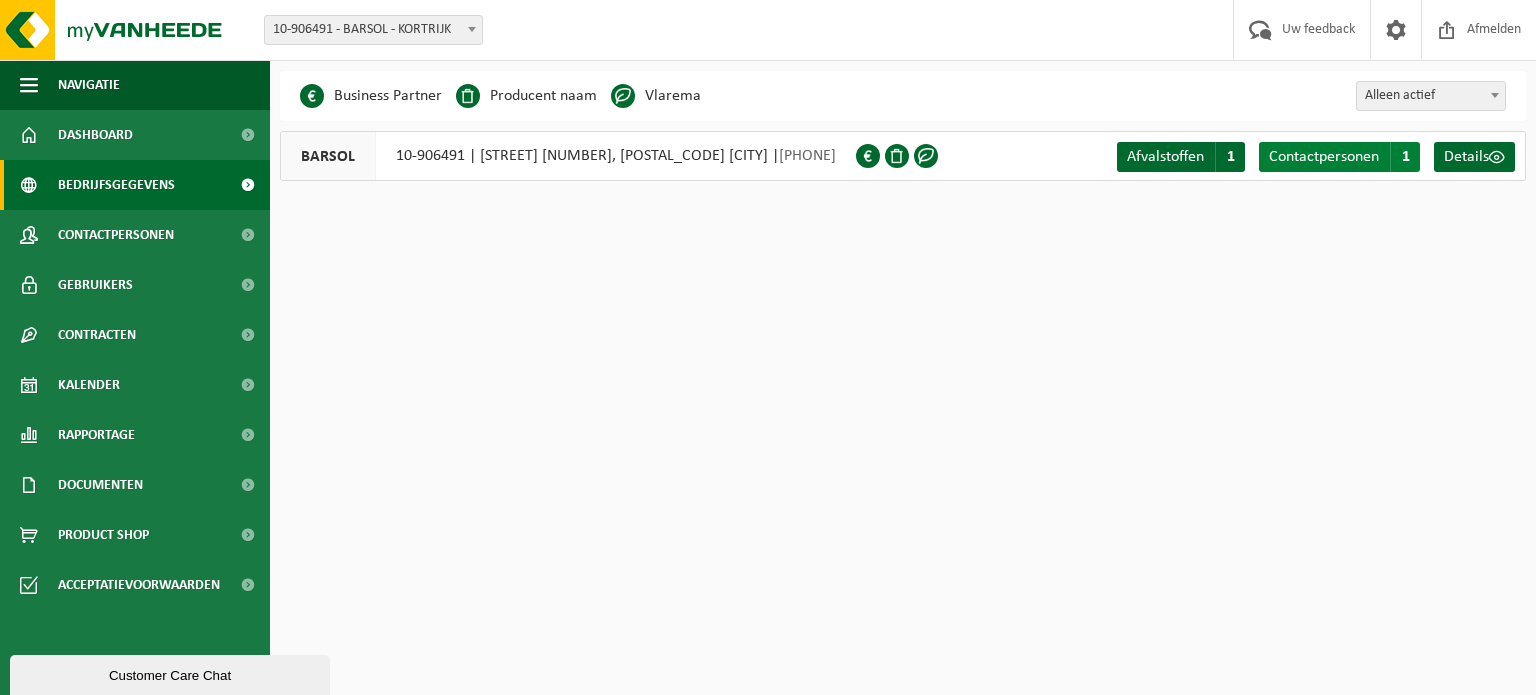 click on "Contactpersonen" at bounding box center (1324, 157) 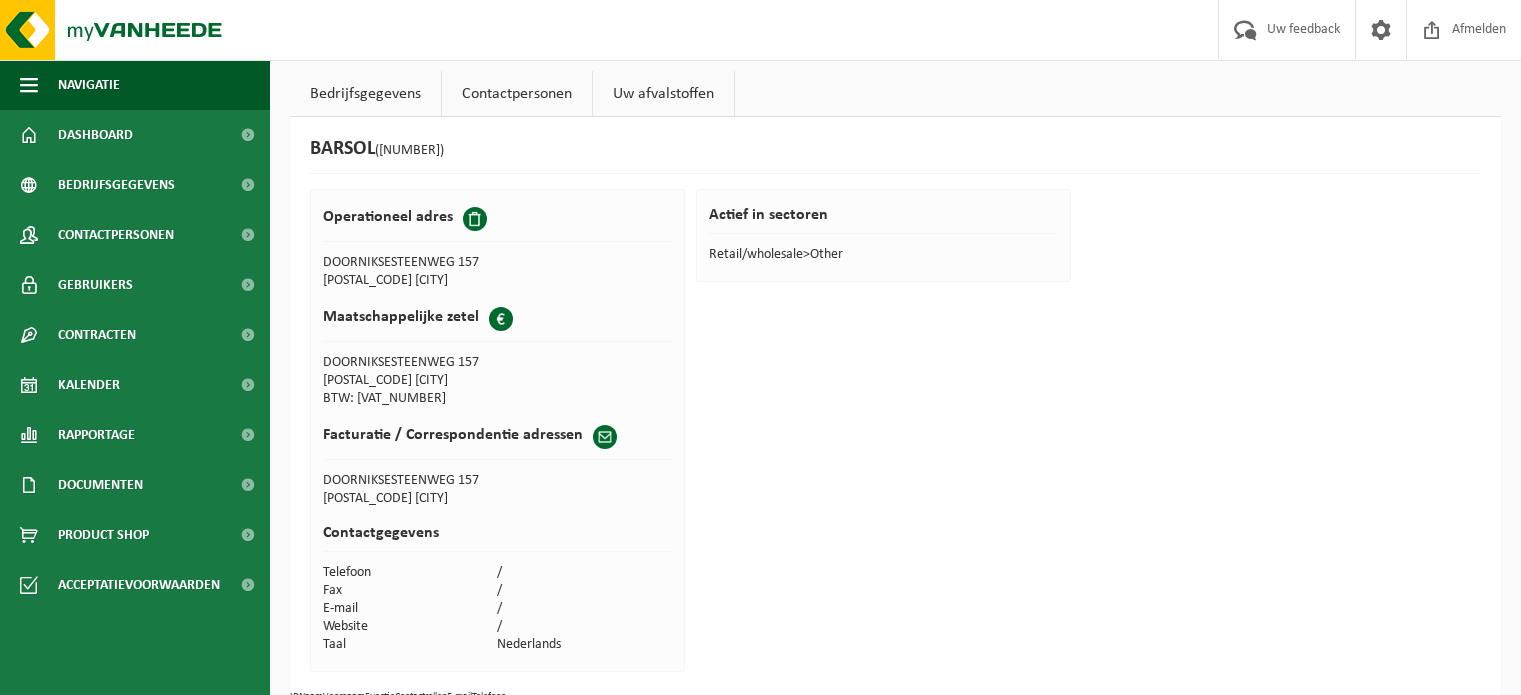 scroll, scrollTop: 0, scrollLeft: 0, axis: both 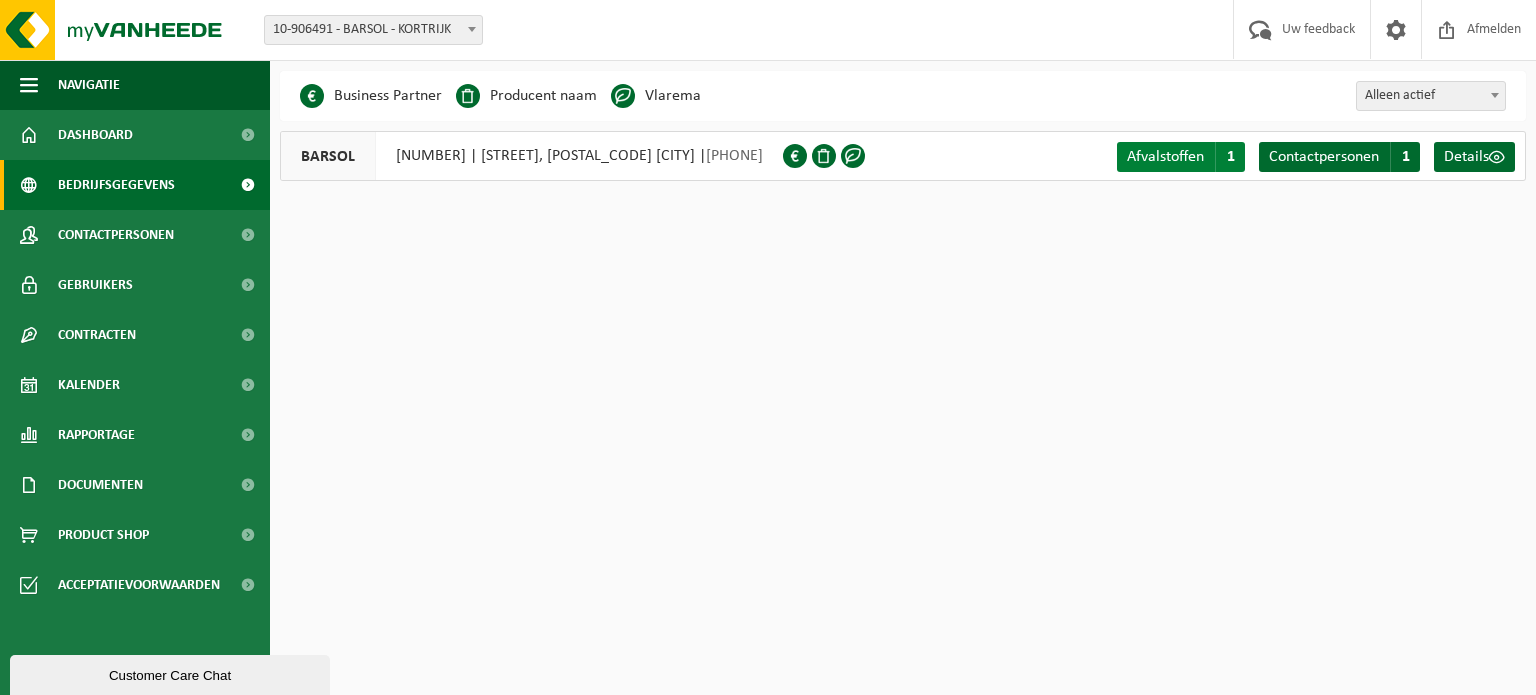 click on "Afvalstoffen" at bounding box center (1165, 157) 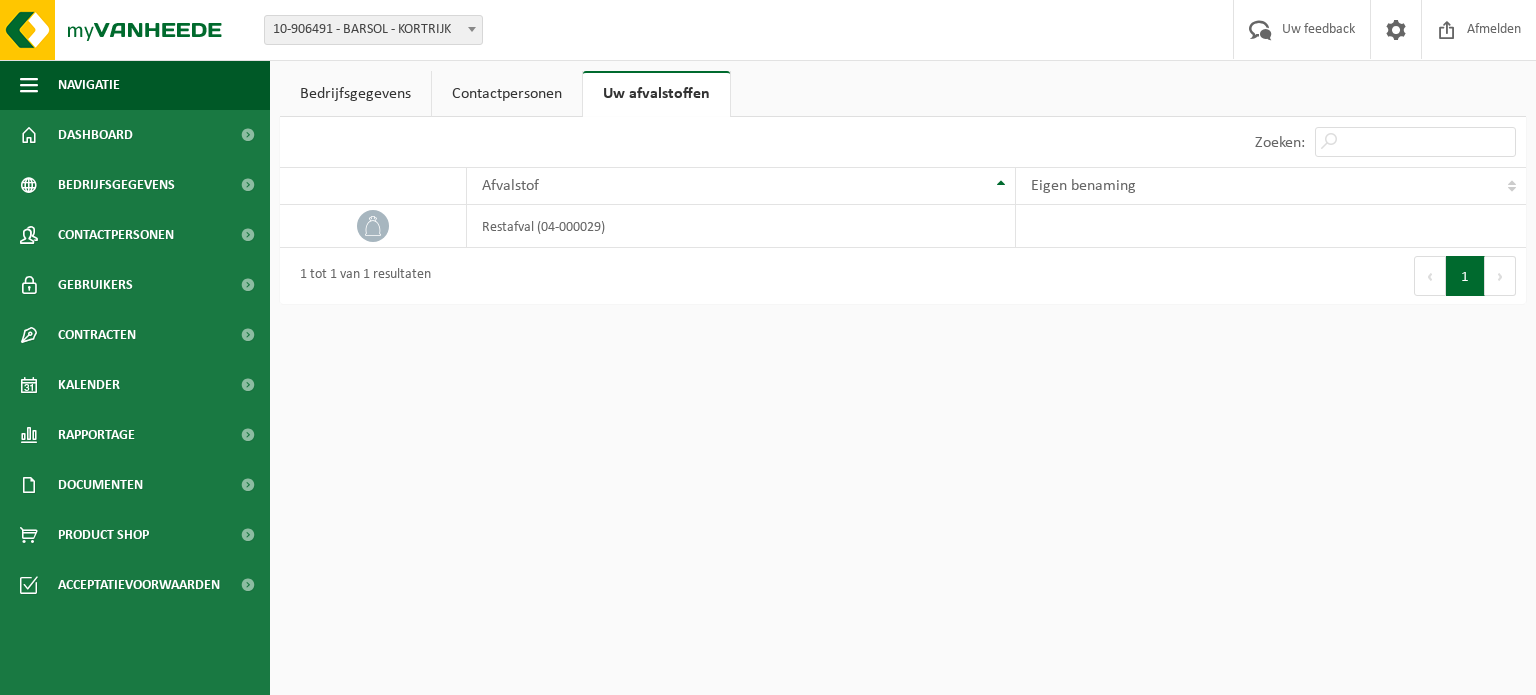 scroll, scrollTop: 0, scrollLeft: 0, axis: both 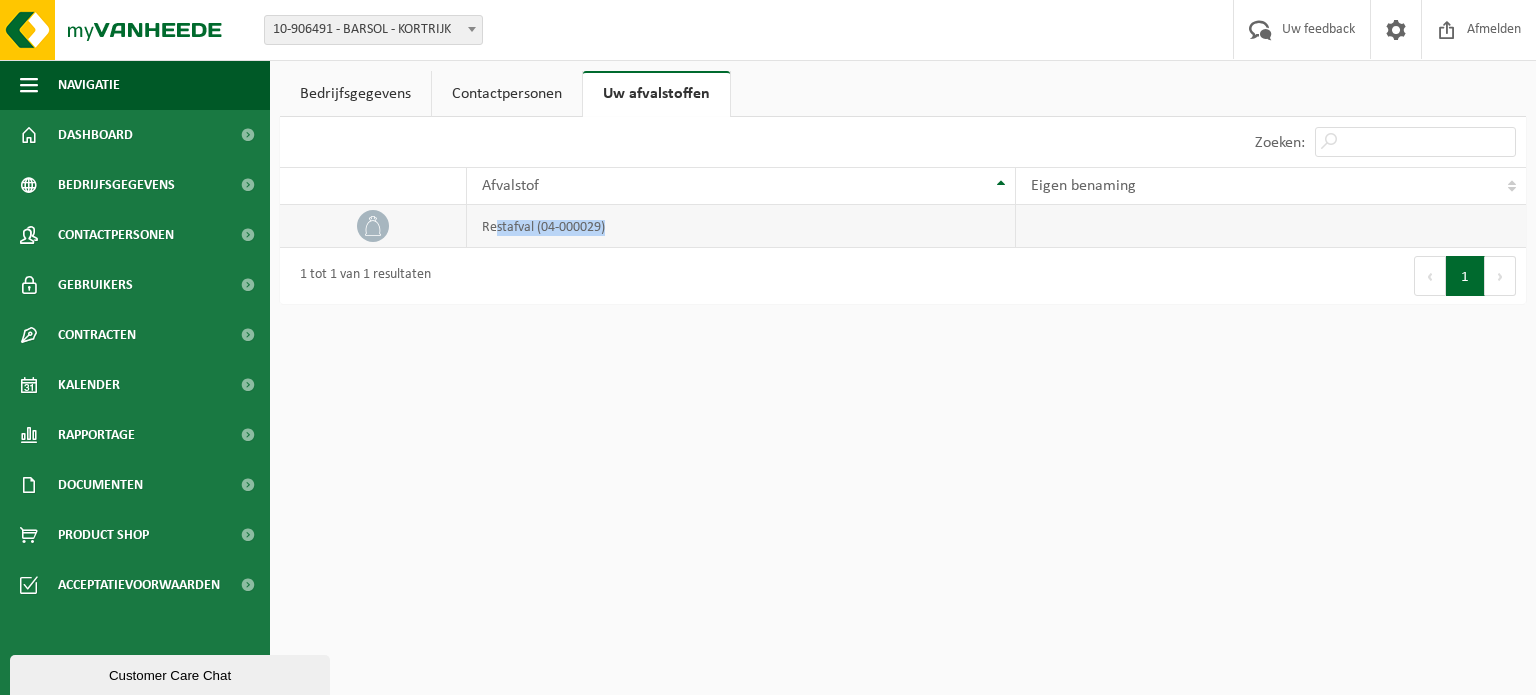 drag, startPoint x: 540, startPoint y: 228, endPoint x: 499, endPoint y: 230, distance: 41.04875 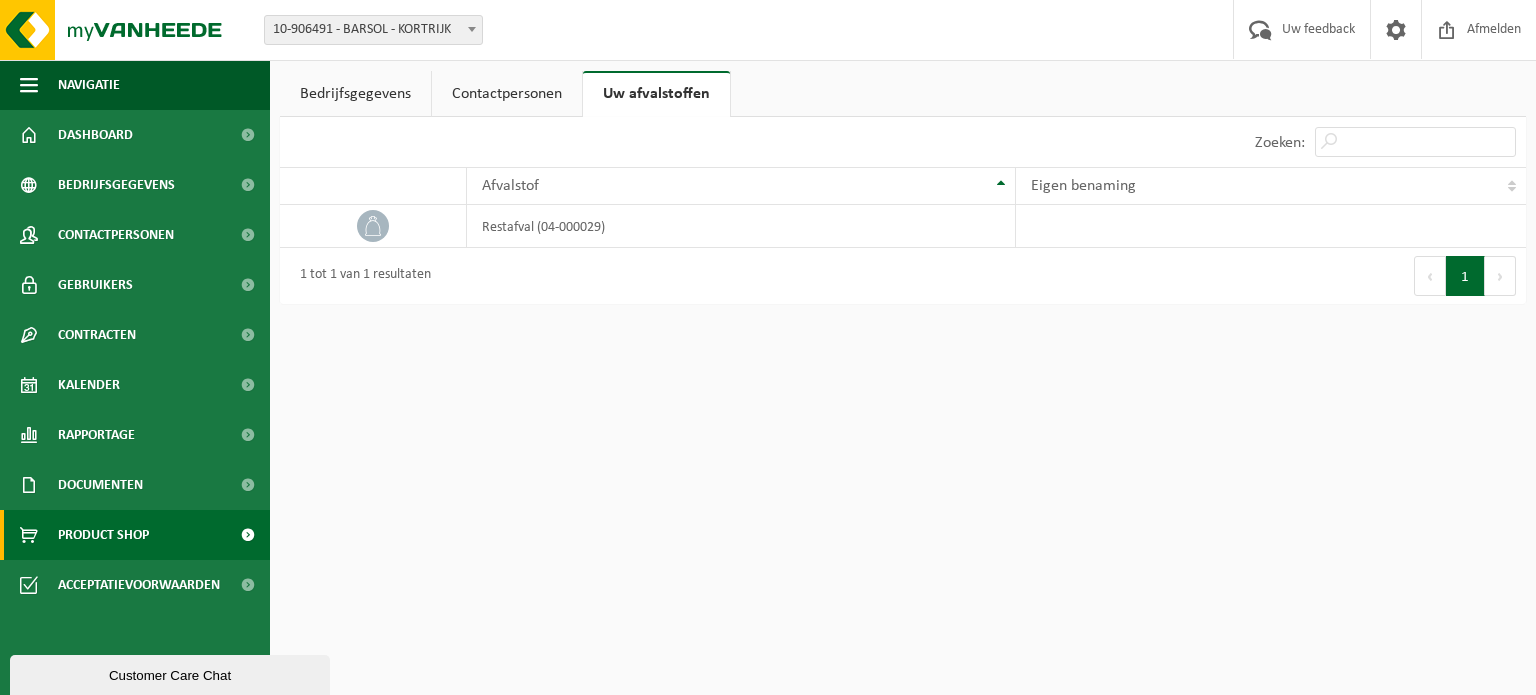 click on "Product Shop" at bounding box center (103, 535) 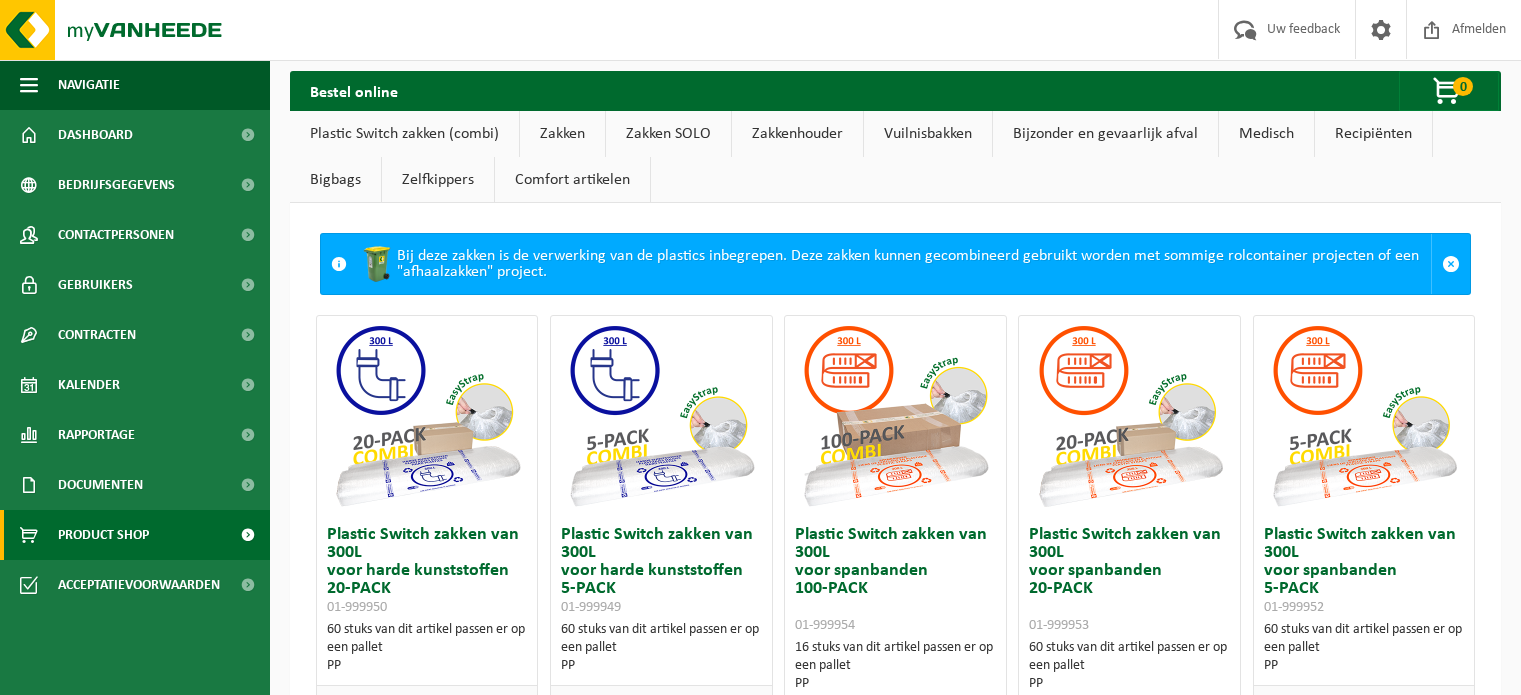 scroll, scrollTop: 0, scrollLeft: 0, axis: both 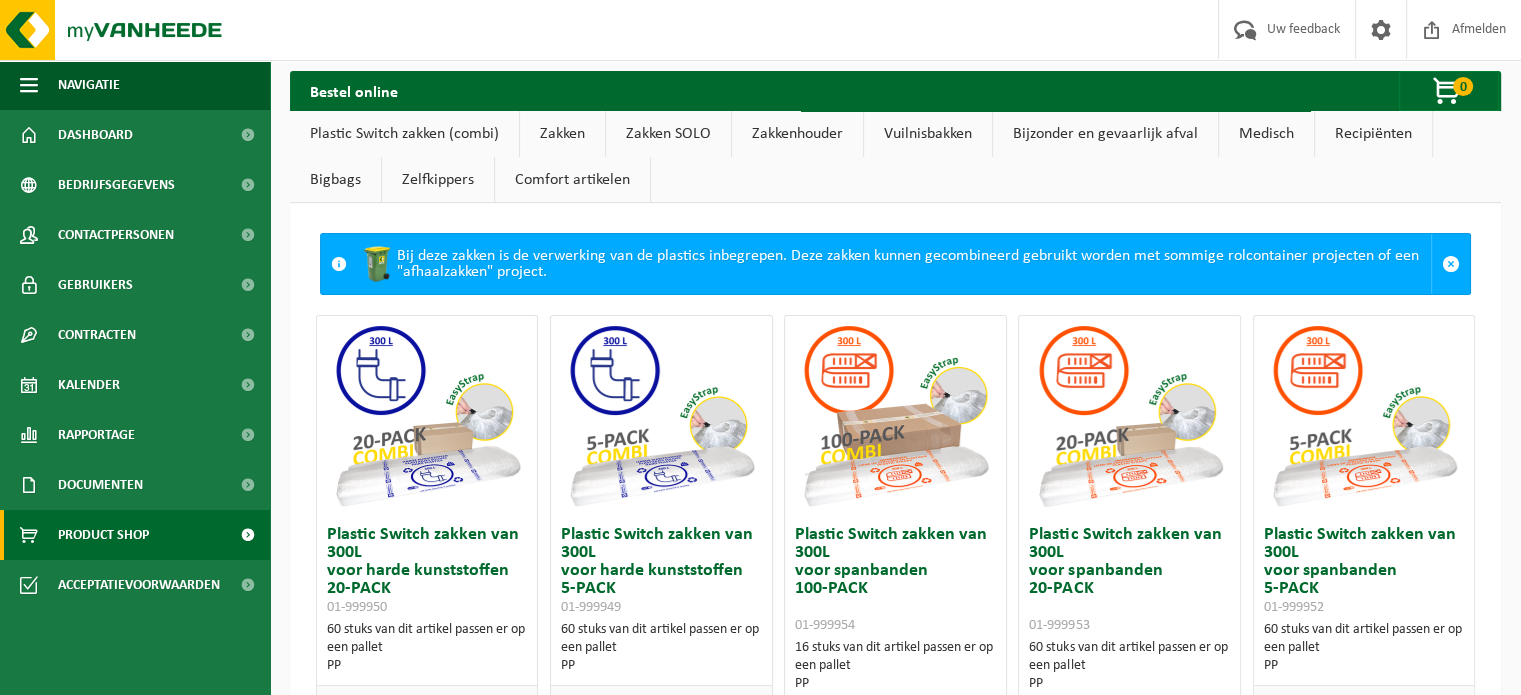 click on "Vuilnisbakken" at bounding box center [928, 134] 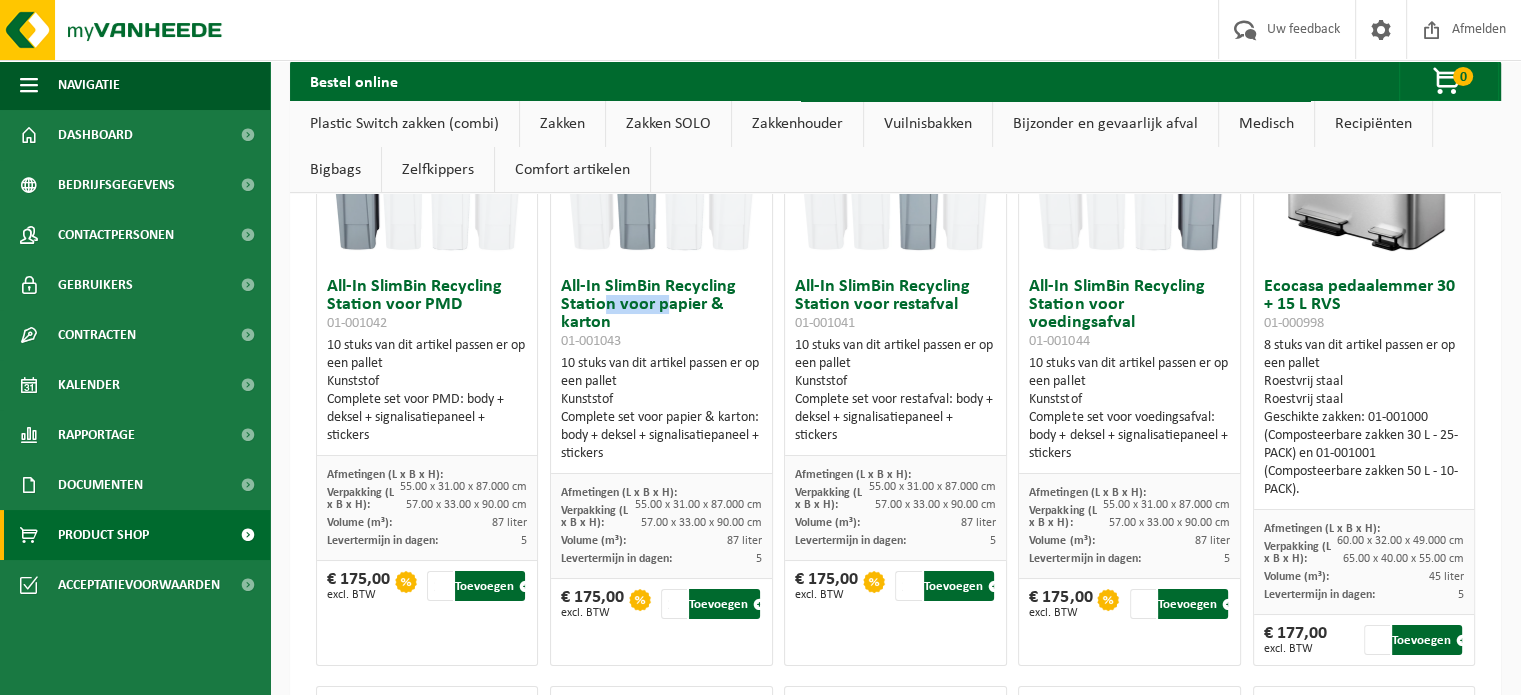 drag, startPoint x: 658, startPoint y: 264, endPoint x: 602, endPoint y: 260, distance: 56.142673 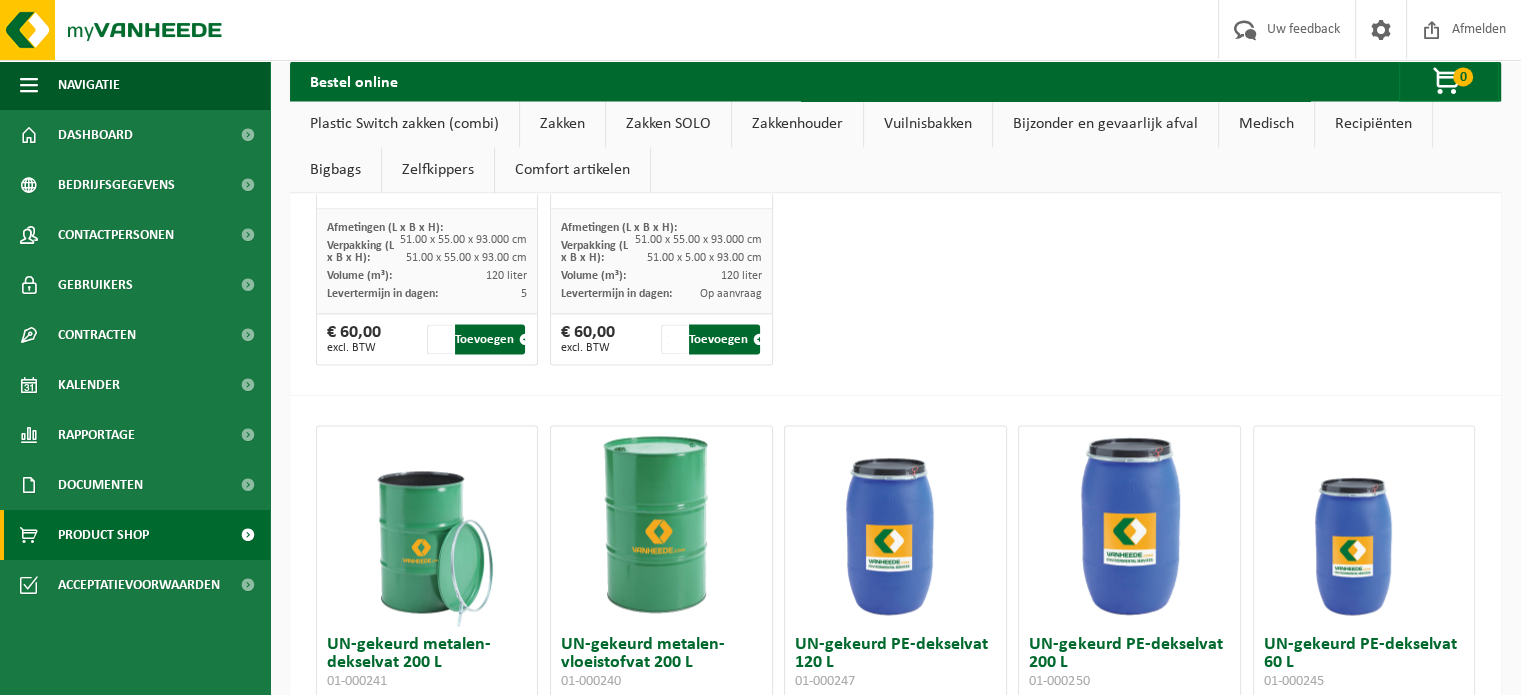 scroll, scrollTop: 10086, scrollLeft: 0, axis: vertical 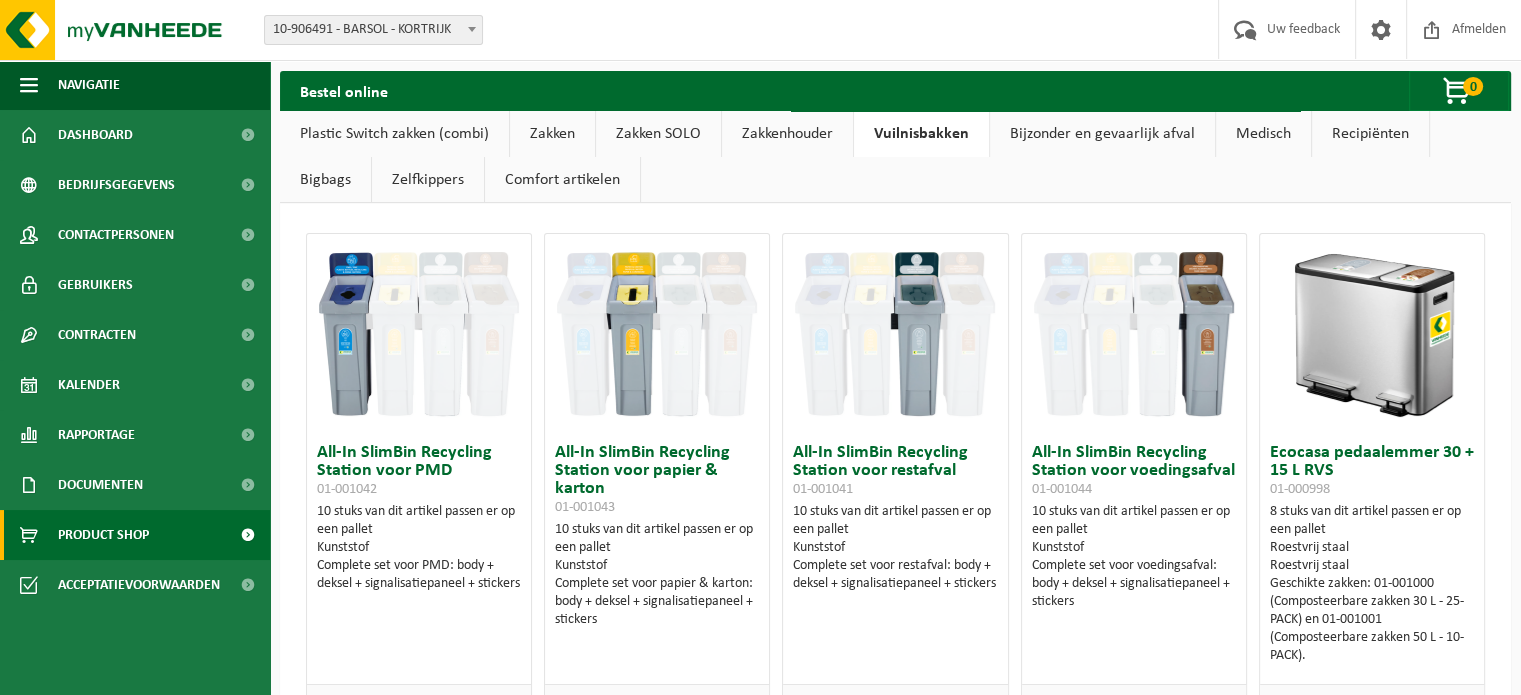 click on "Zelfkippers" at bounding box center [428, 180] 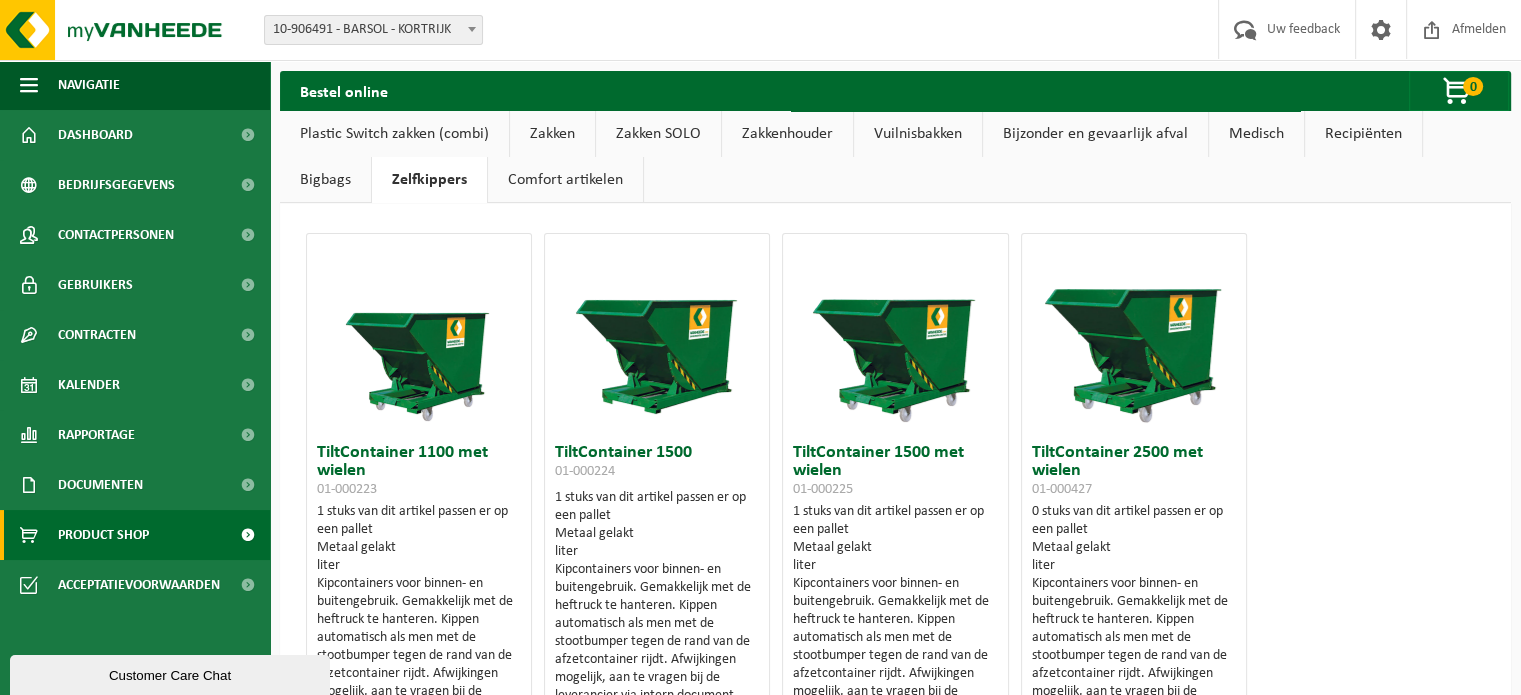 scroll, scrollTop: 0, scrollLeft: 0, axis: both 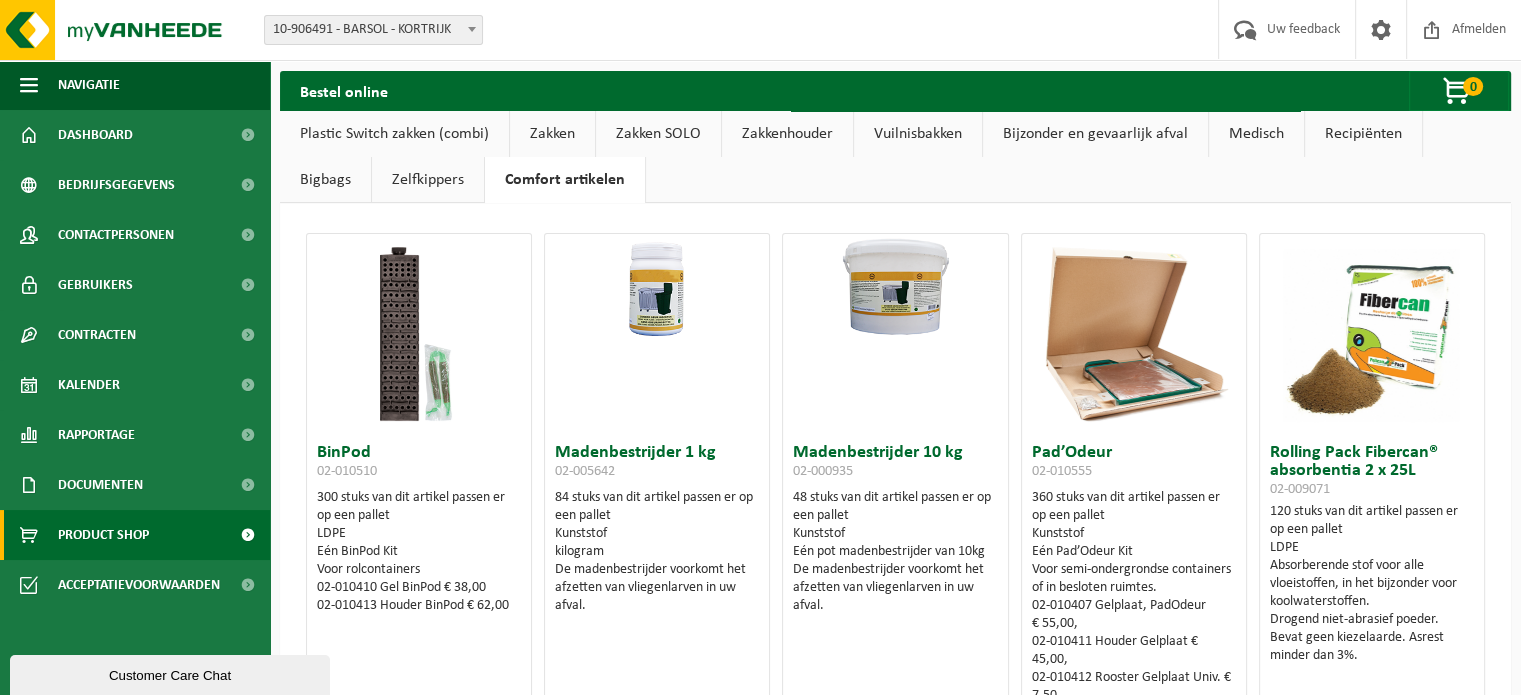 click on "Plastic Switch zakken (combi)" at bounding box center (394, 134) 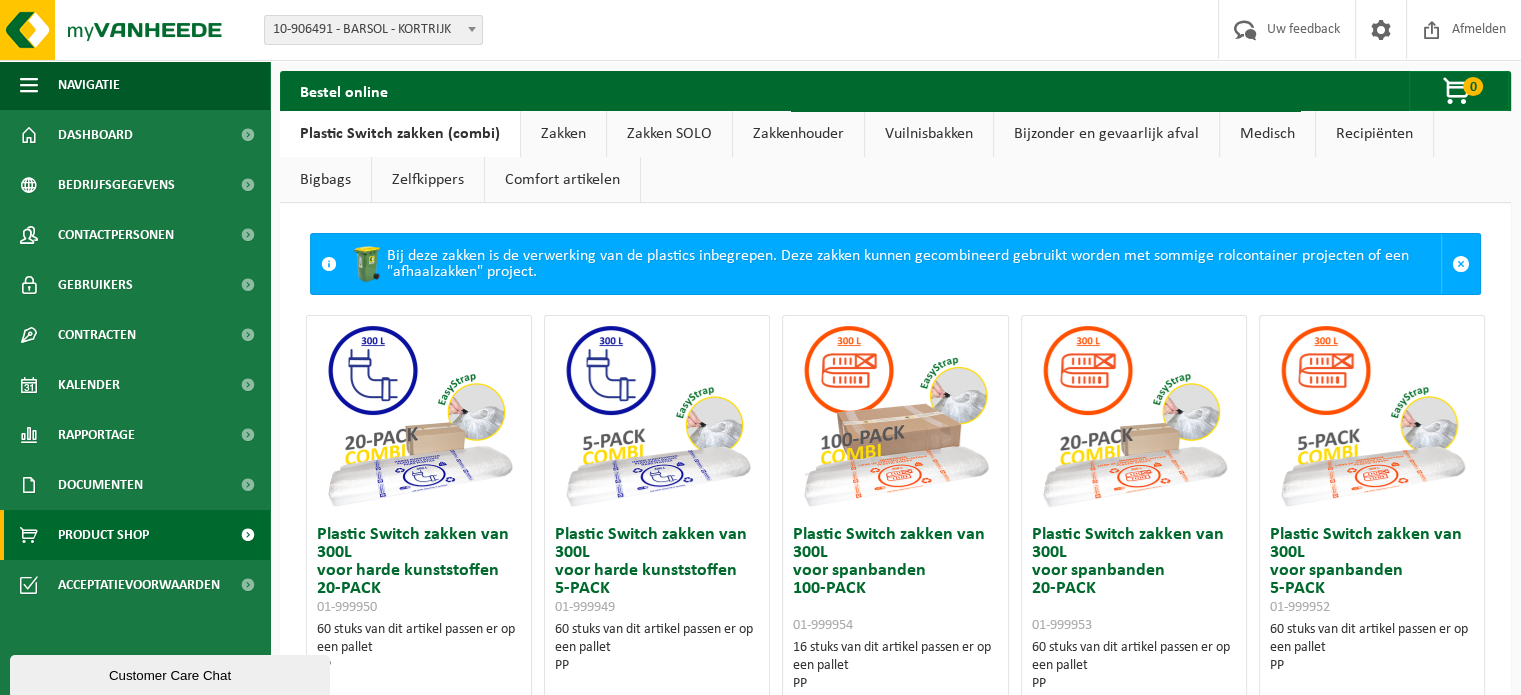 click on "Zakken" at bounding box center [563, 134] 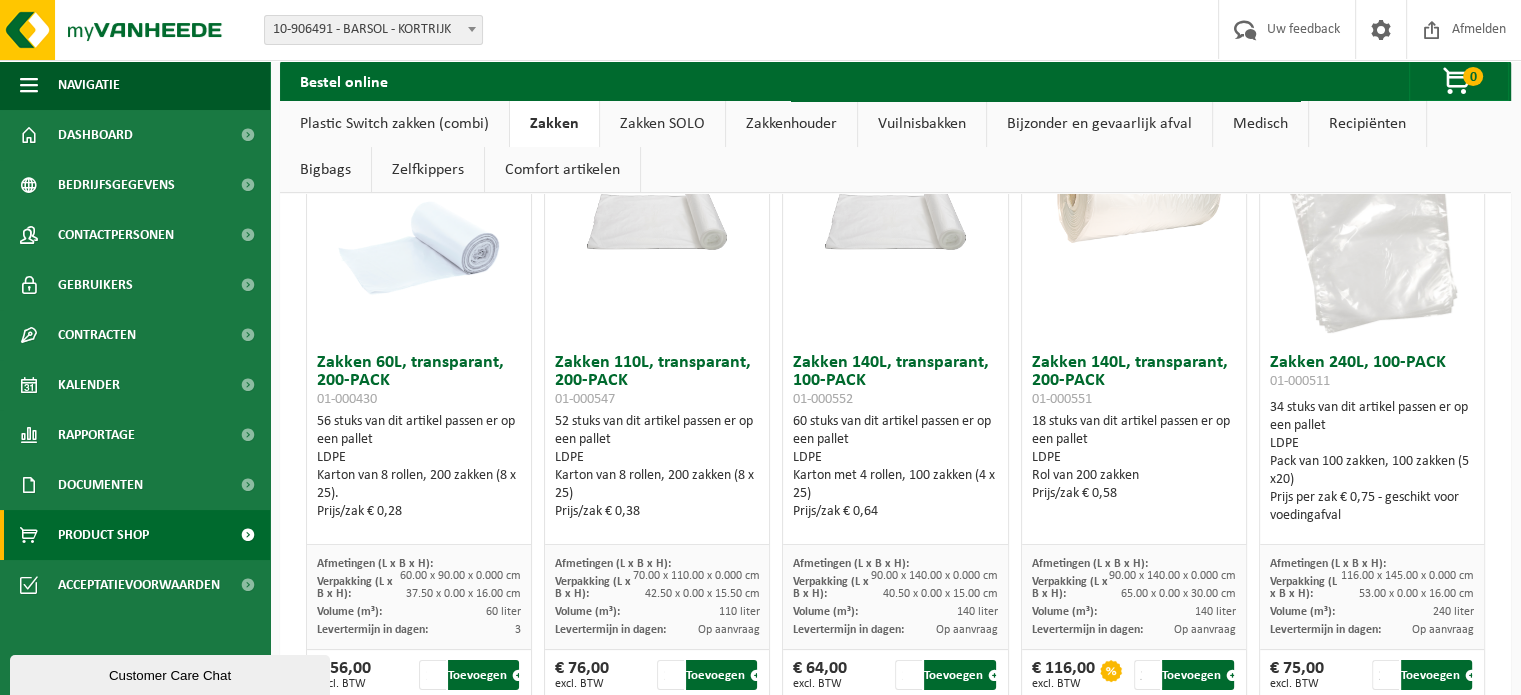 scroll, scrollTop: 0, scrollLeft: 0, axis: both 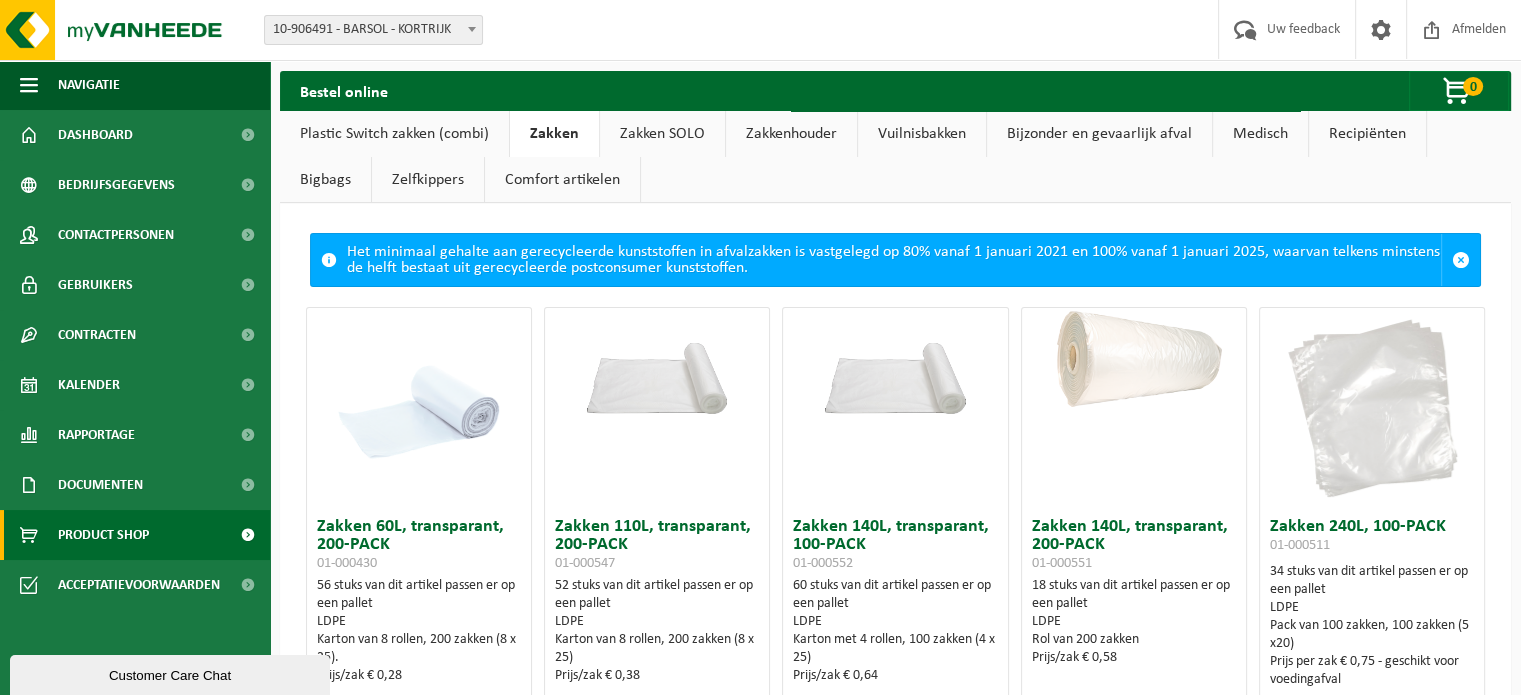 click on "Zakken SOLO" at bounding box center [662, 134] 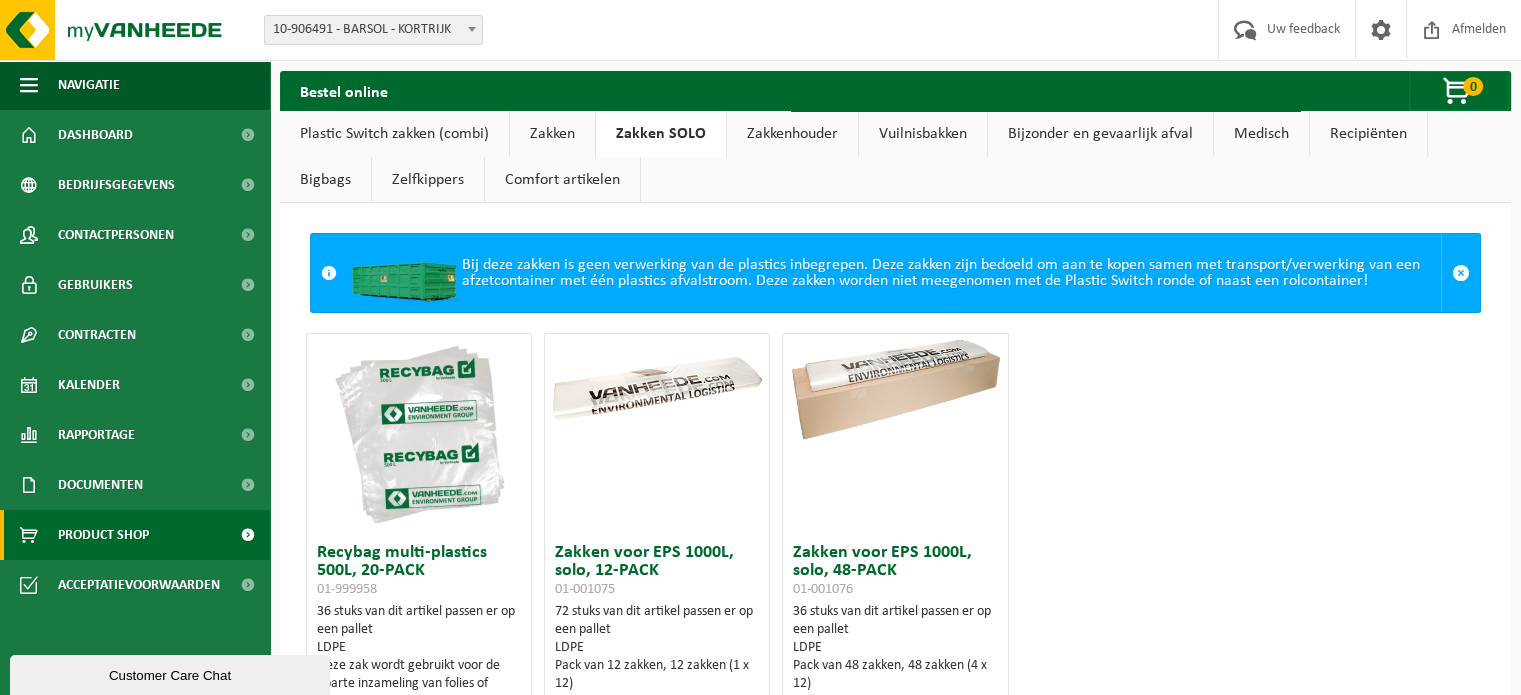 click on "Zakkenhouder" at bounding box center [792, 134] 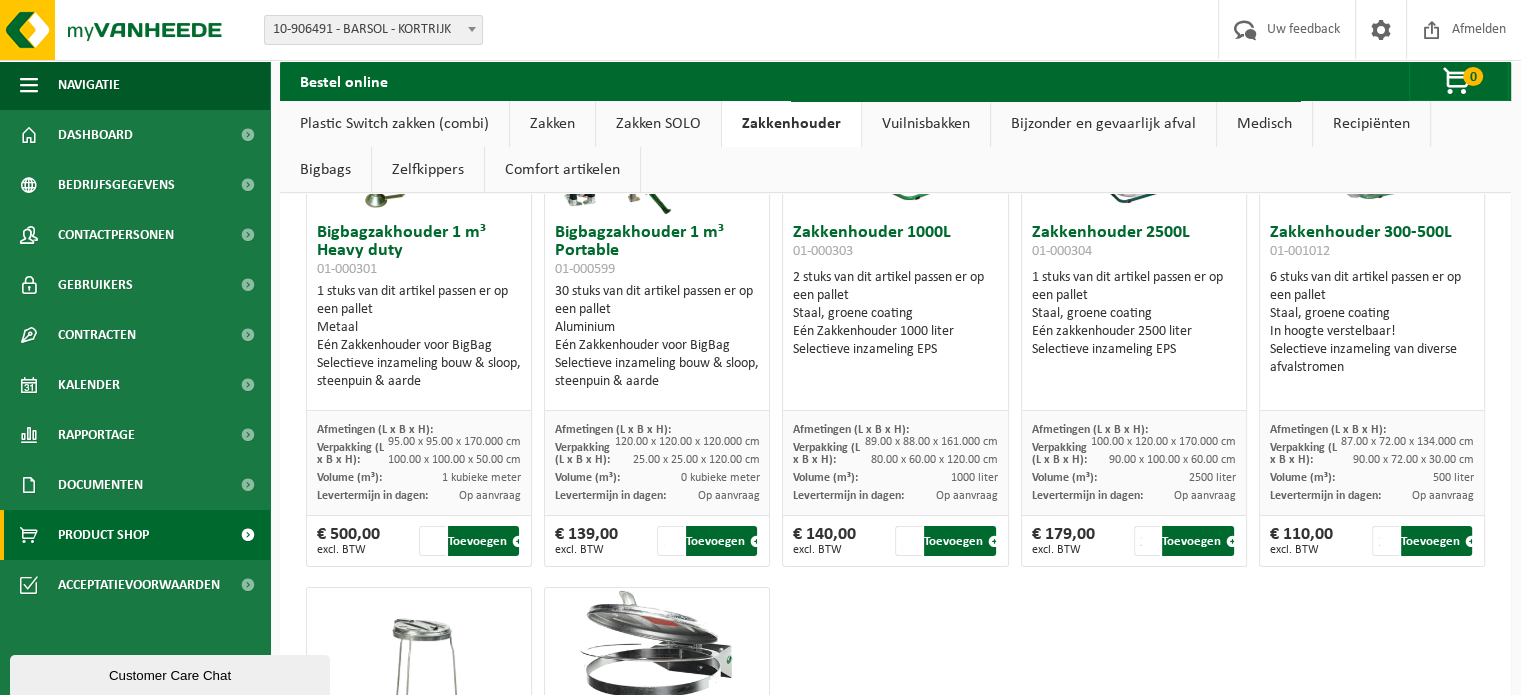 scroll, scrollTop: 0, scrollLeft: 0, axis: both 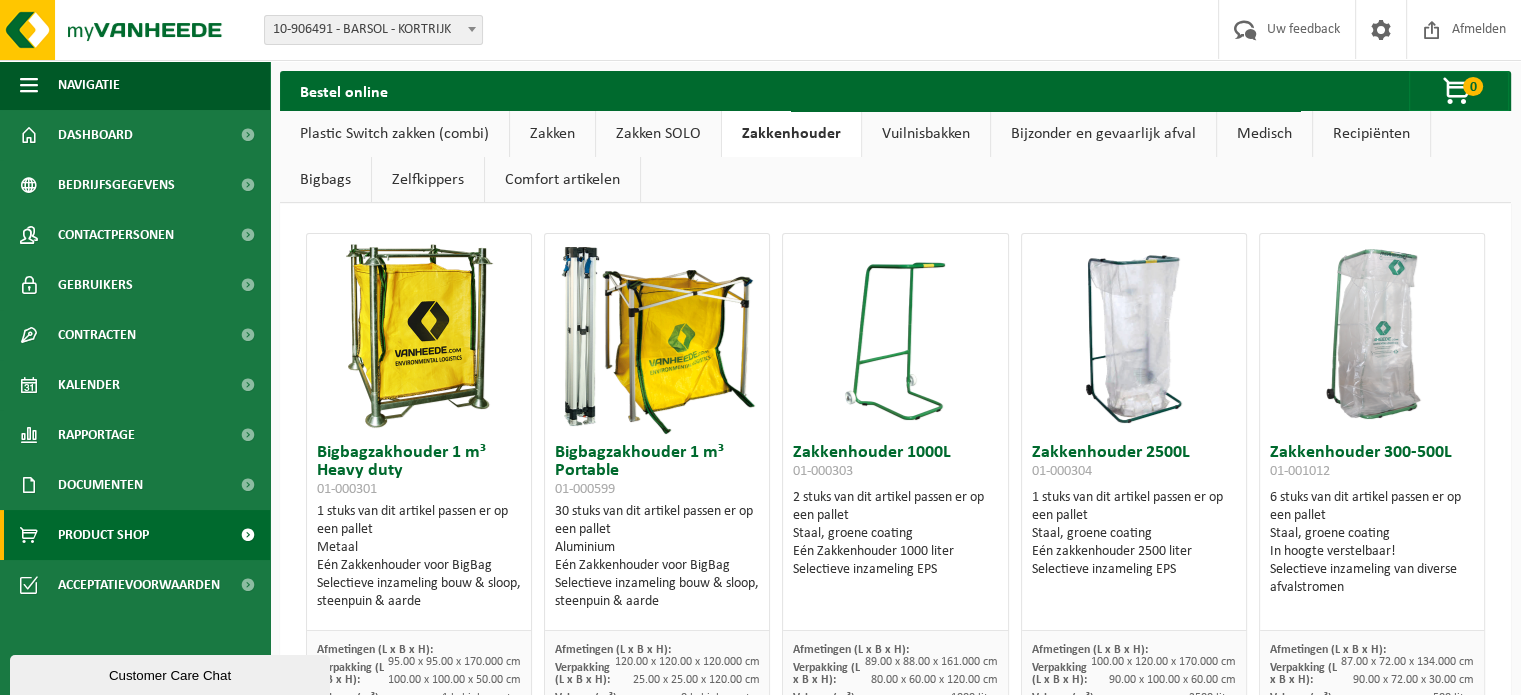 click on "Vuilnisbakken" at bounding box center (926, 134) 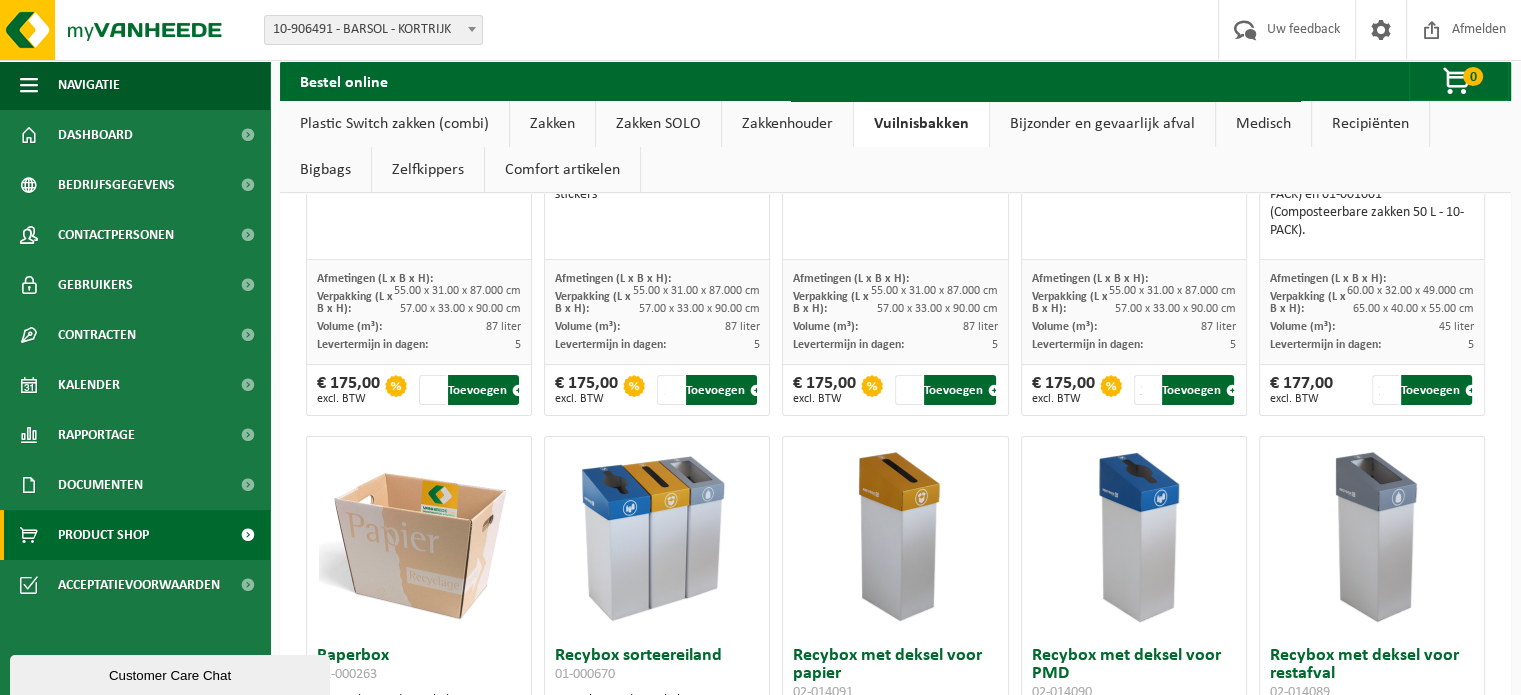 scroll, scrollTop: 0, scrollLeft: 0, axis: both 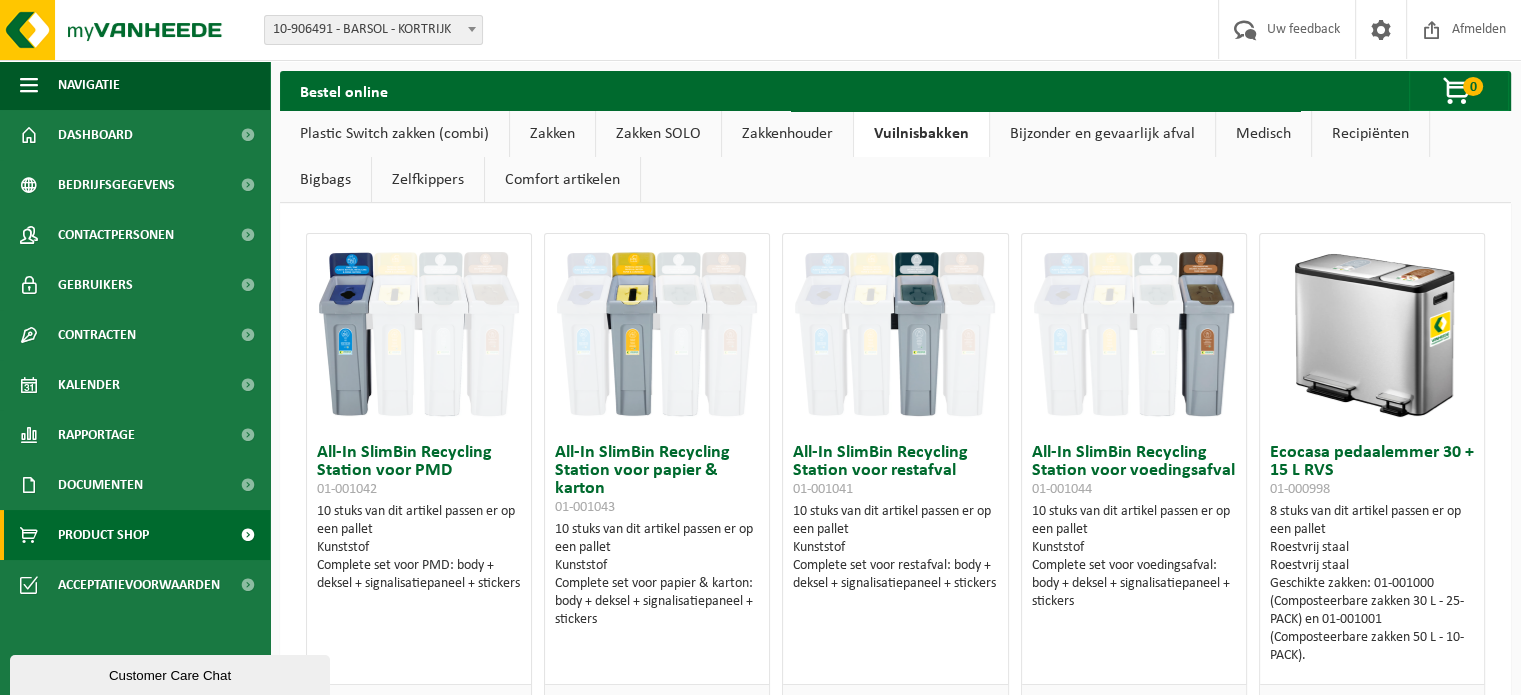 click on "Bijzonder en gevaarlijk afval" at bounding box center (1102, 134) 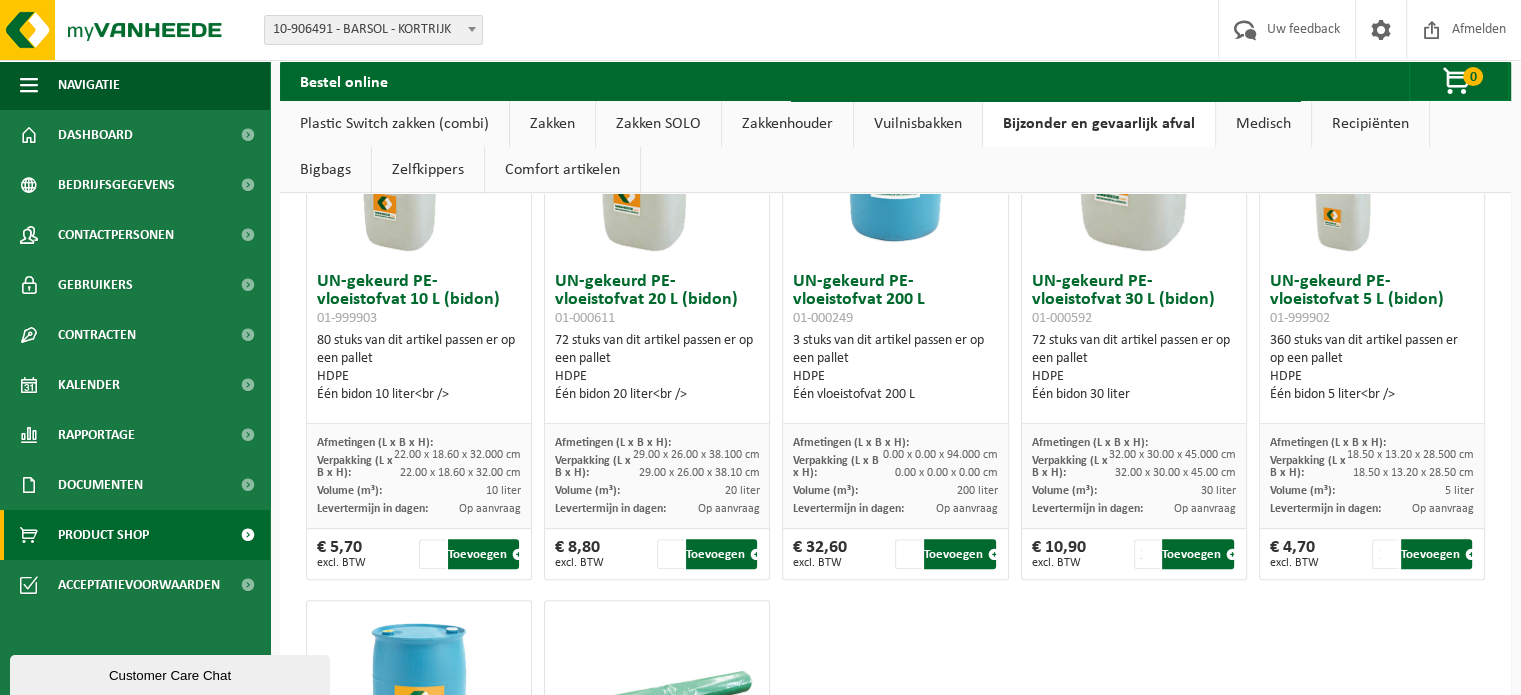 scroll, scrollTop: 680, scrollLeft: 0, axis: vertical 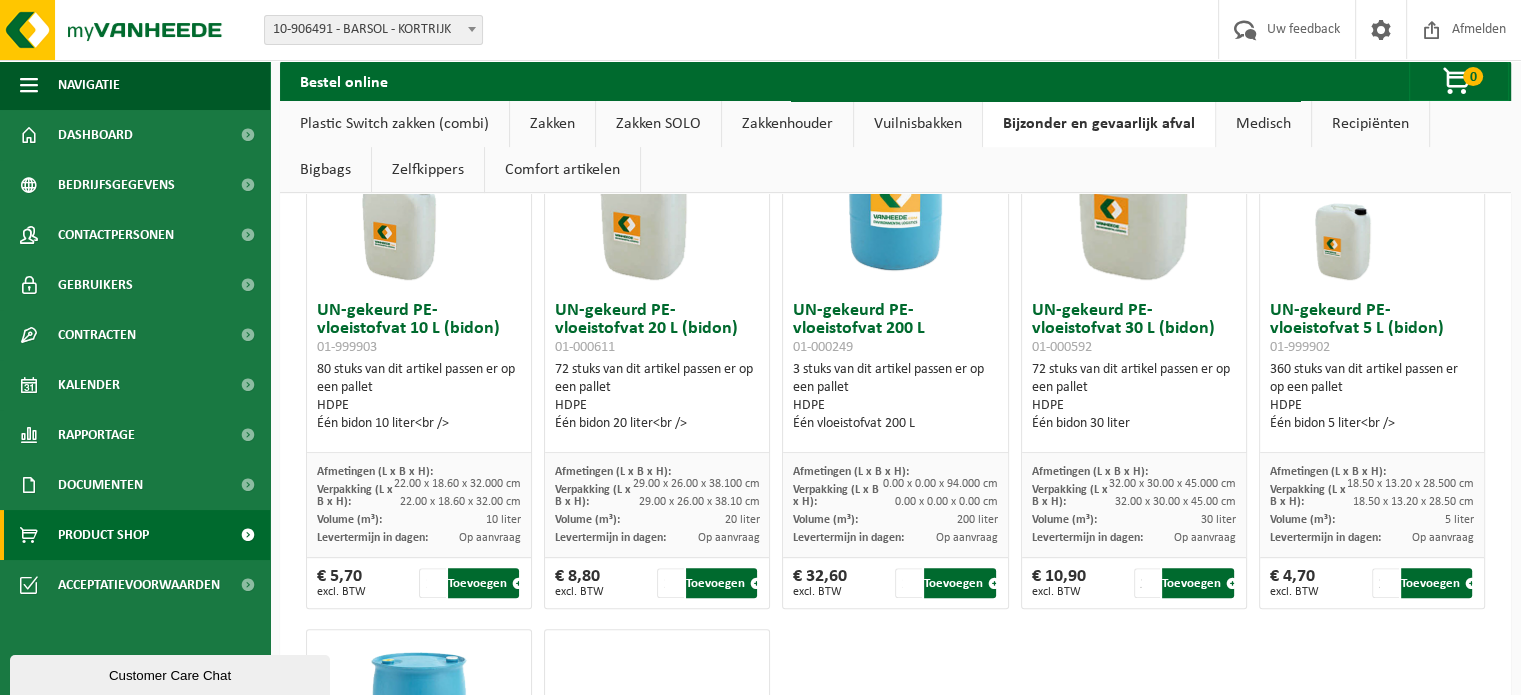 click on "Bigbags" at bounding box center (325, 170) 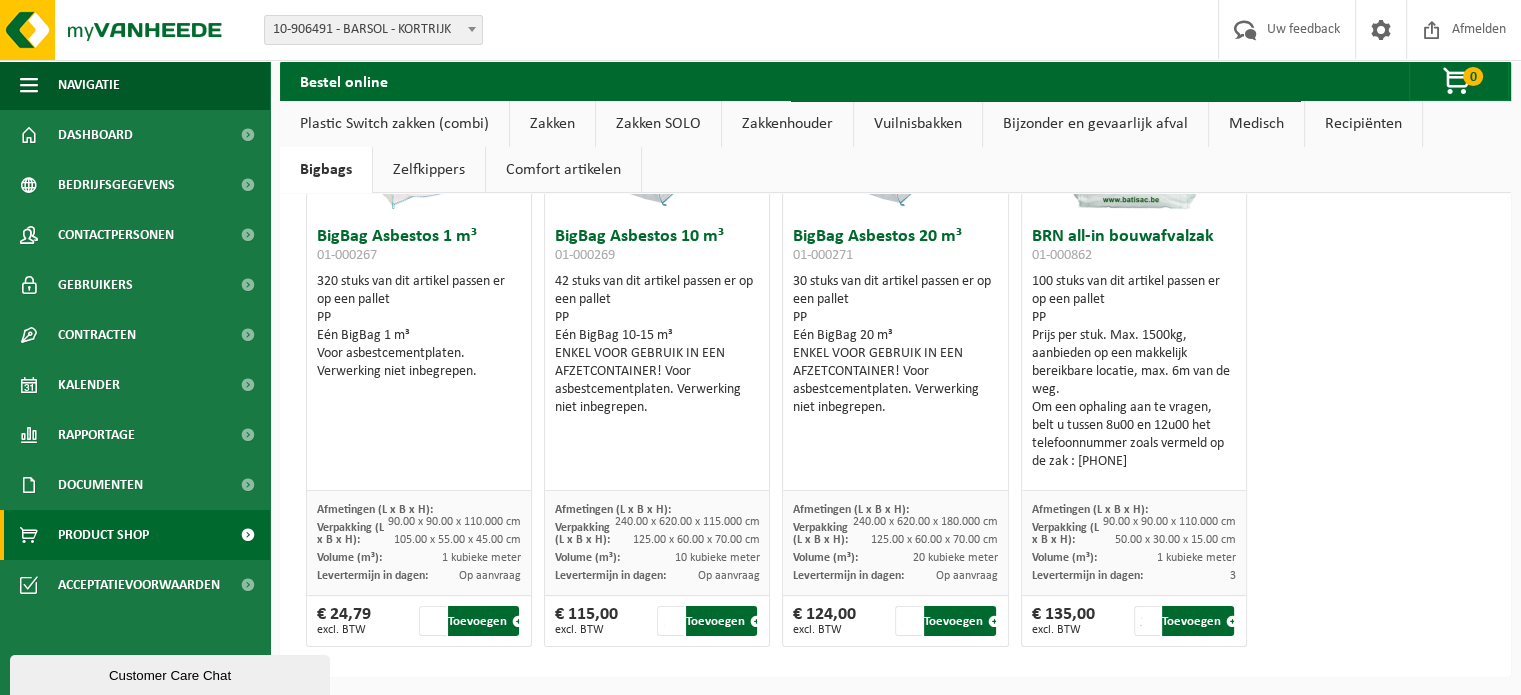 click on "Vuilnisbakken" at bounding box center (918, 124) 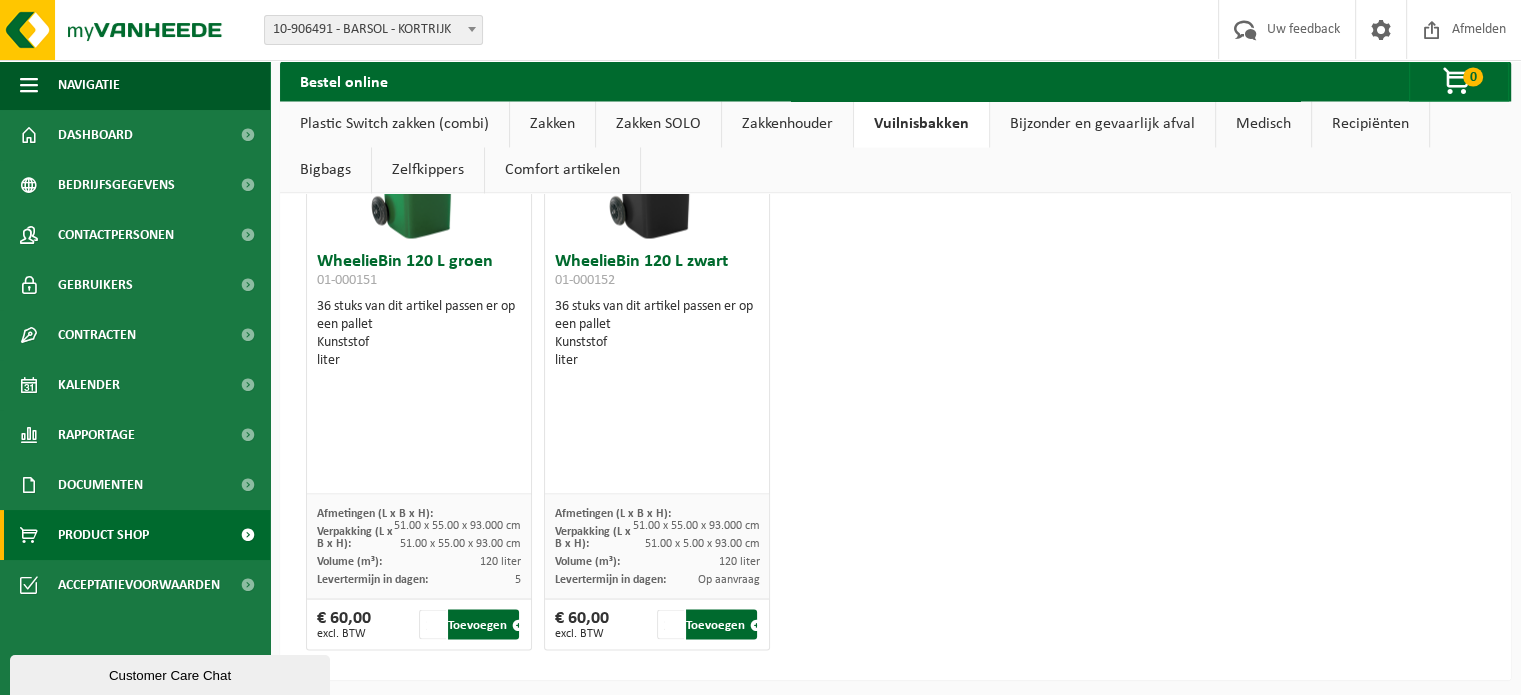 scroll, scrollTop: 3332, scrollLeft: 0, axis: vertical 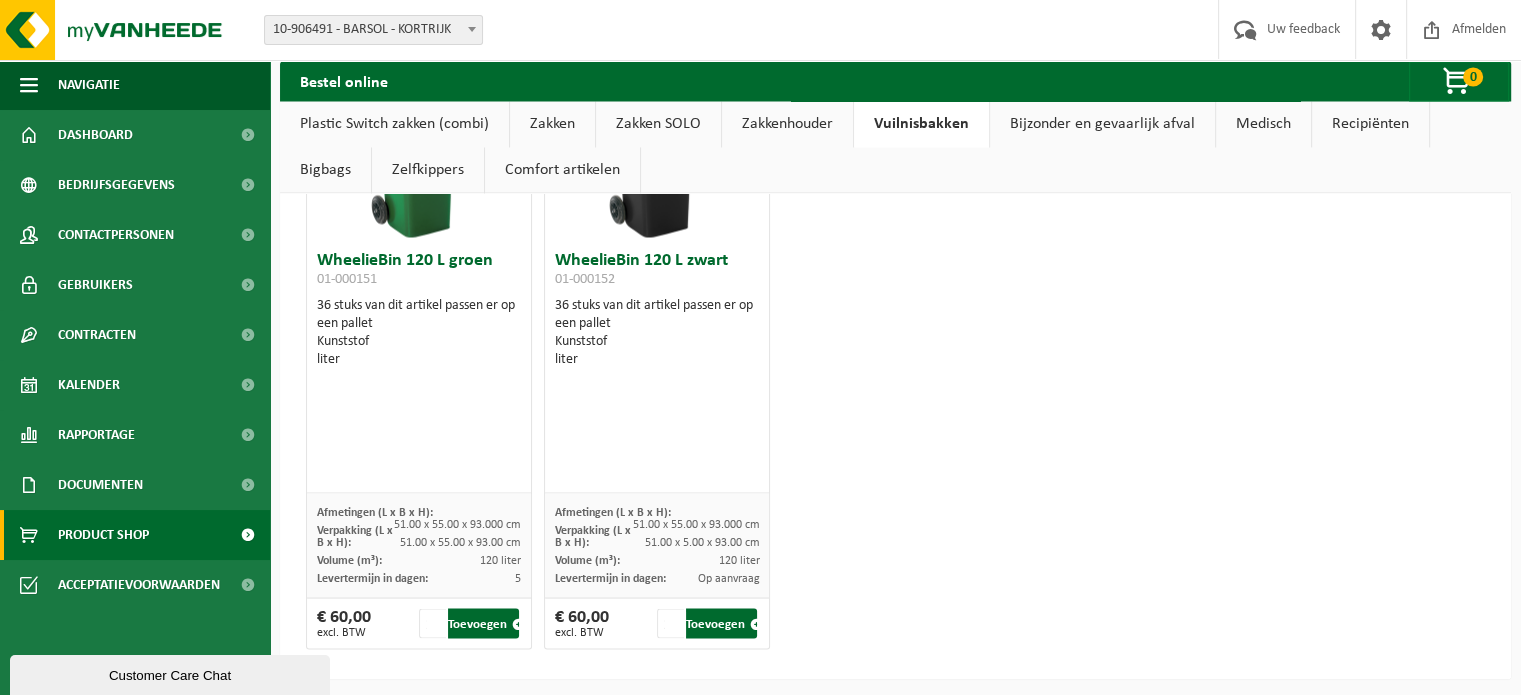 click on "All-In SlimBin Recycling Station voor  PMD 01-001042      10 stuks van dit artikel passen er op een pallet     Kunststof     Complete set voor PMD: body + deksel + signalisatiepaneel + stickers                Afmetingen (L x B x H):   55.00 x 31.00 x 87.000 cm       Verpakking (L x B x H):   57.00 x 33.00 x 90.00 cm       Volume (m³):   87 liter       Levertermijn in dagen:   5            € 175,00  excl. BTW           1    Toevoegen                      All-In SlimBin Recycling Station voor papier & karton 01-001043      10 stuks van dit artikel passen er op een pallet     Kunststof     Complete set voor papier & karton: body + deksel + signalisatiepaneel + stickers                Afmetingen (L x B x H):   55.00 x 31.00 x 87.000 cm       Verpakking (L x B x H):   57.00 x 33.00 x 90.00 cm       Volume (m³):   87 liter       Levertermijn in dagen:   5            € 175,00  excl. BTW           1    Toevoegen                      All-In SlimBin Recycling Station voor restafval 01-001041" at bounding box center [895, -1225] 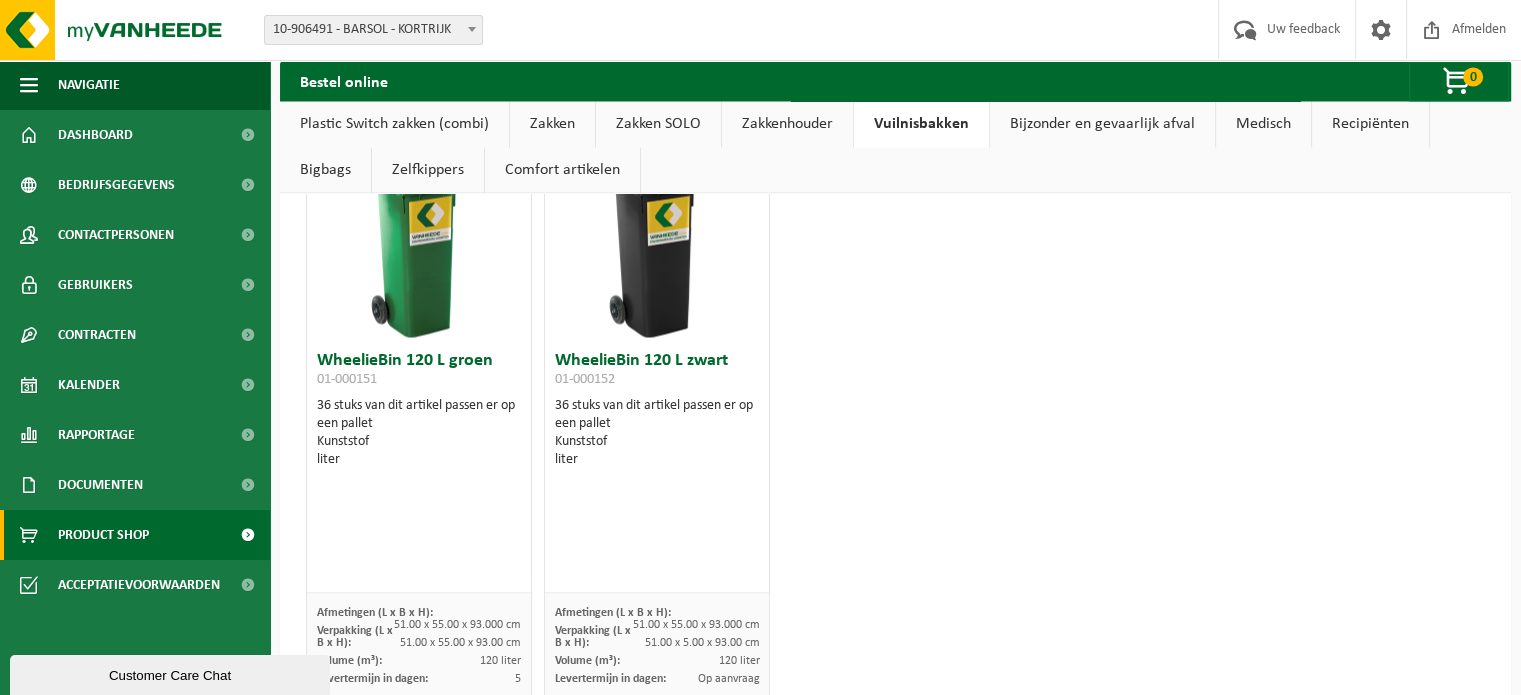 click at bounding box center (657, 242) 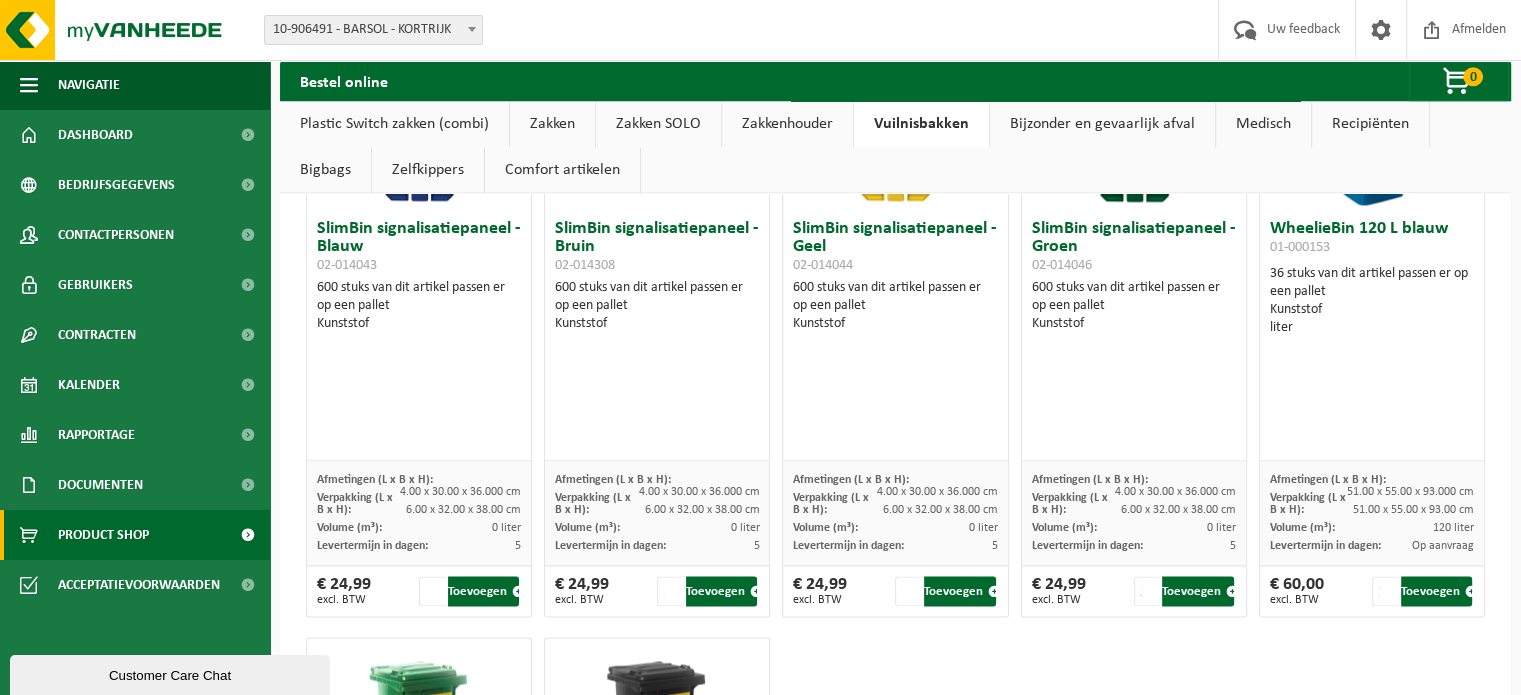 scroll, scrollTop: 2732, scrollLeft: 0, axis: vertical 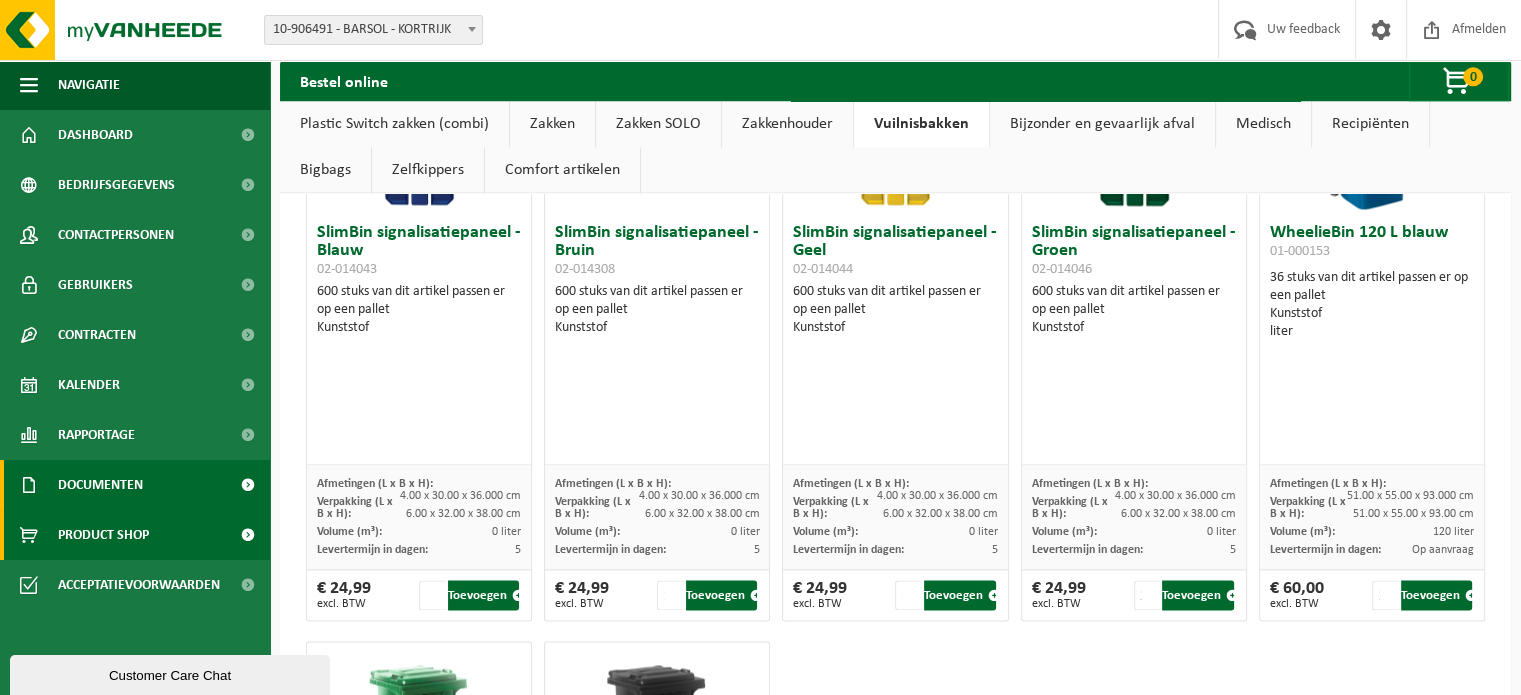 click on "Documenten" at bounding box center [100, 485] 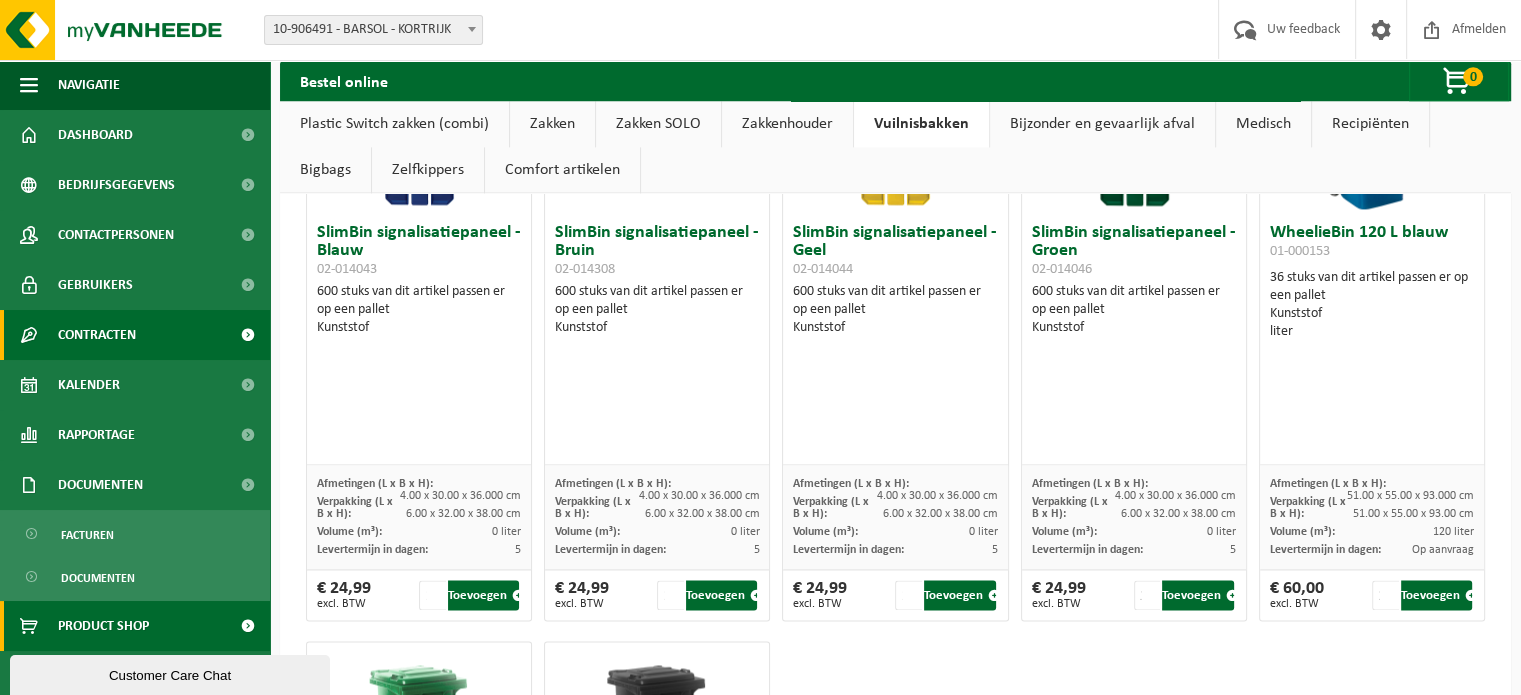click on "Contracten" at bounding box center (97, 335) 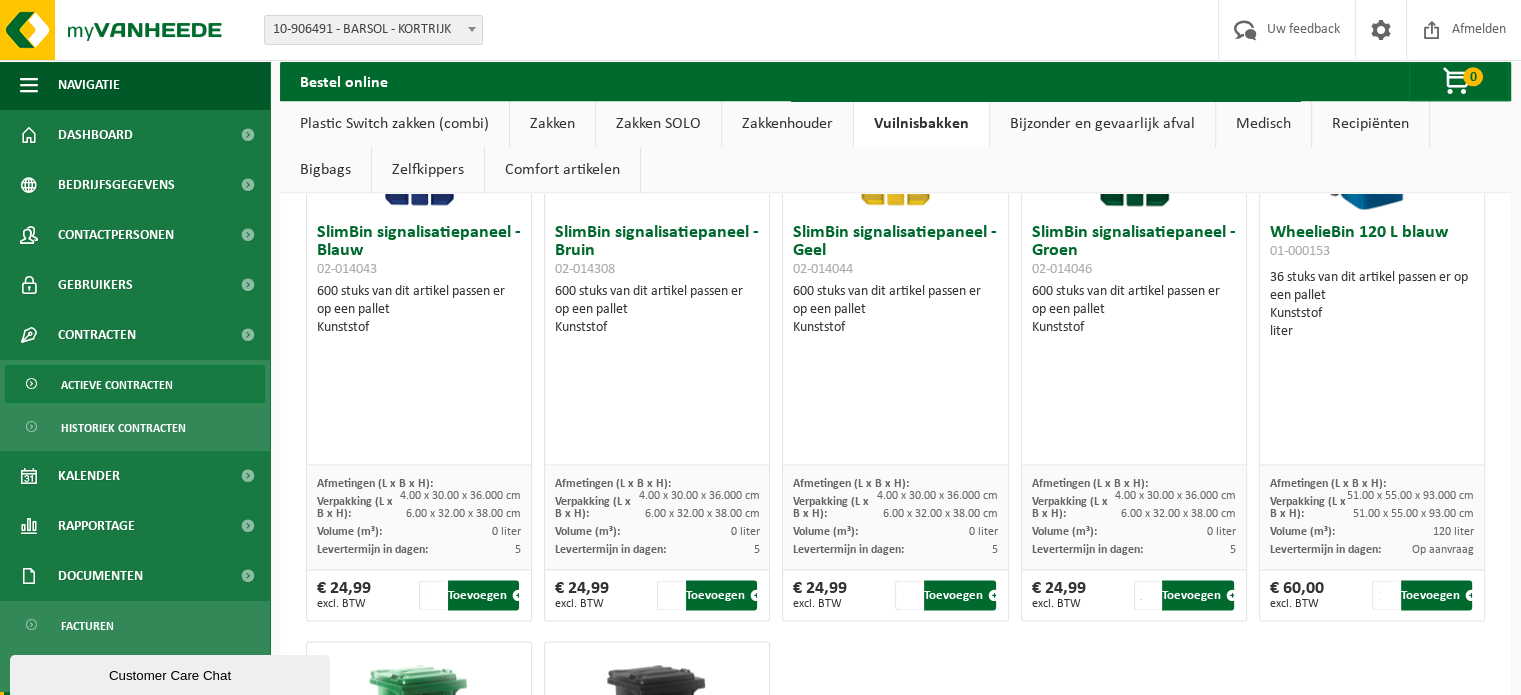 click on "Actieve contracten" at bounding box center (117, 385) 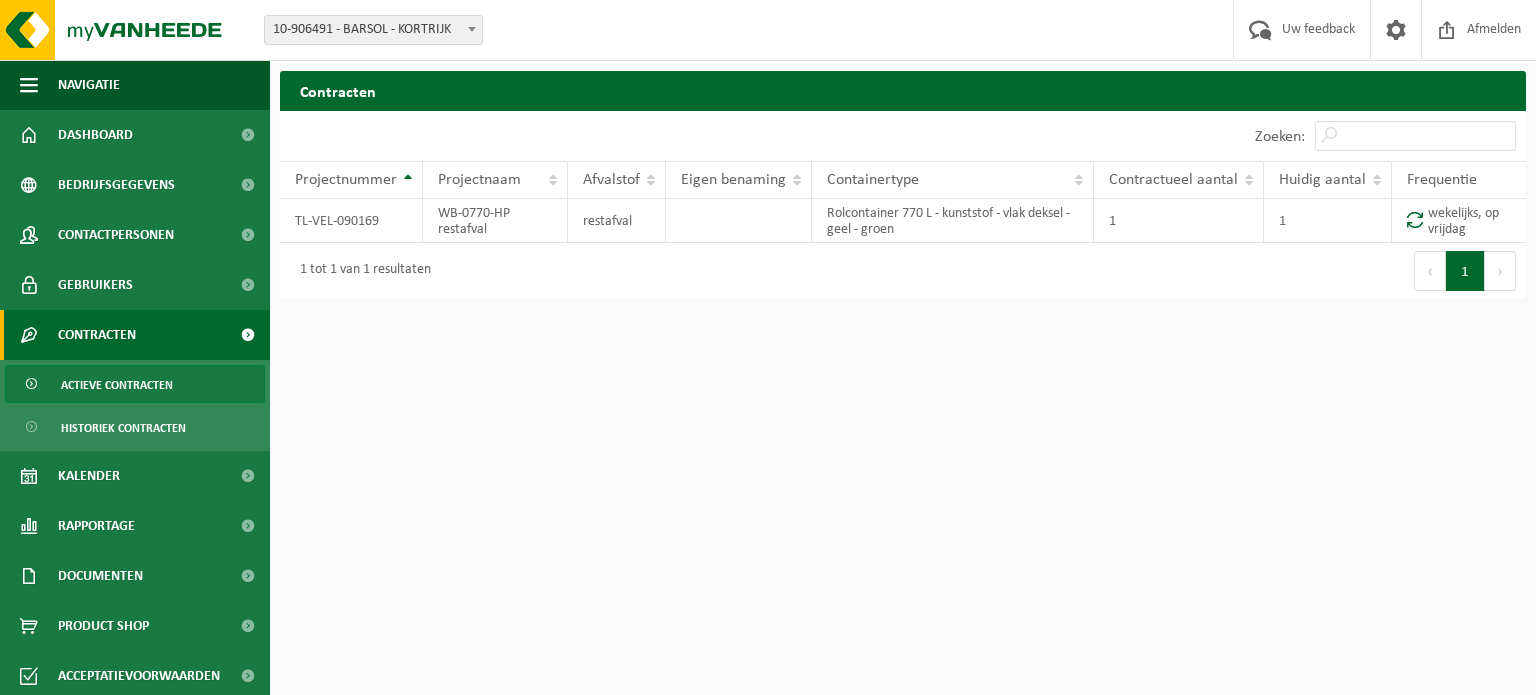 scroll, scrollTop: 0, scrollLeft: 0, axis: both 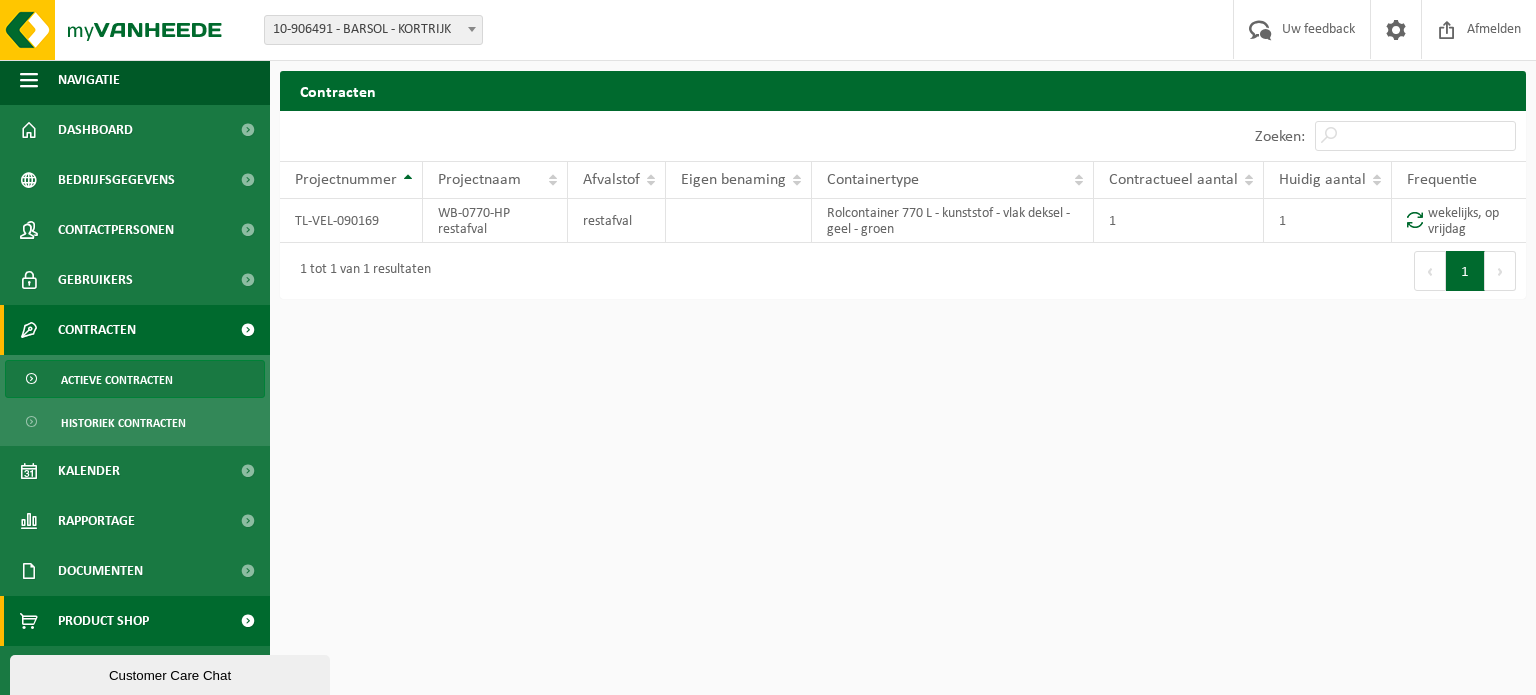click on "Product Shop" at bounding box center (103, 621) 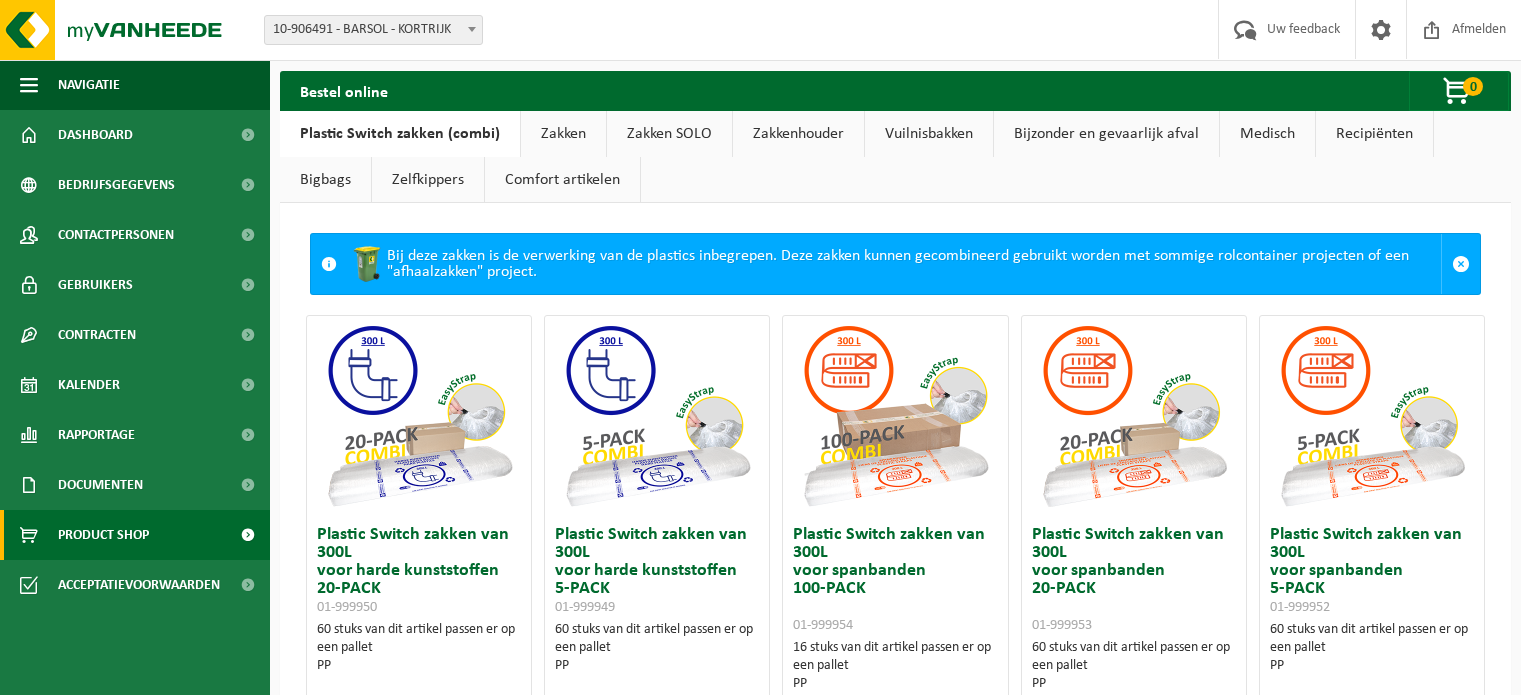 scroll, scrollTop: 0, scrollLeft: 0, axis: both 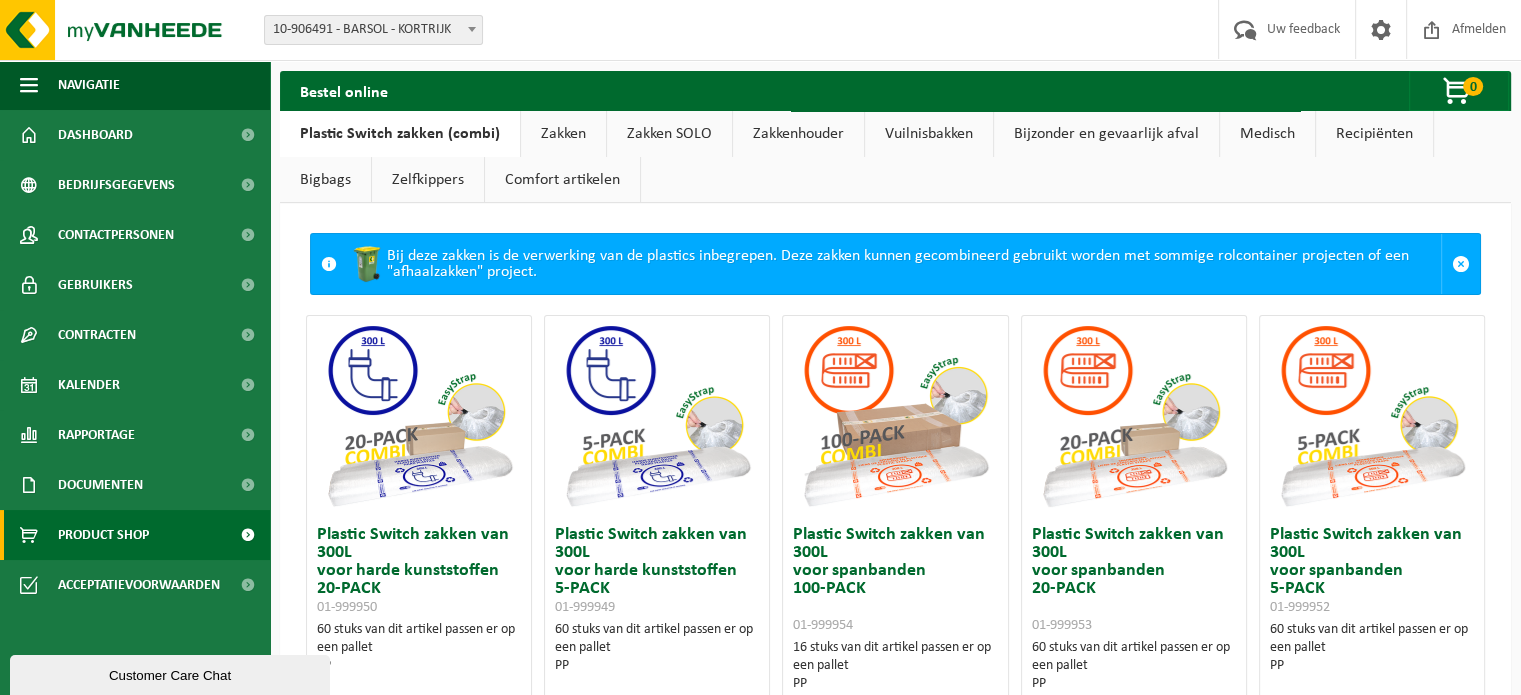 click on "Product Shop" at bounding box center [103, 535] 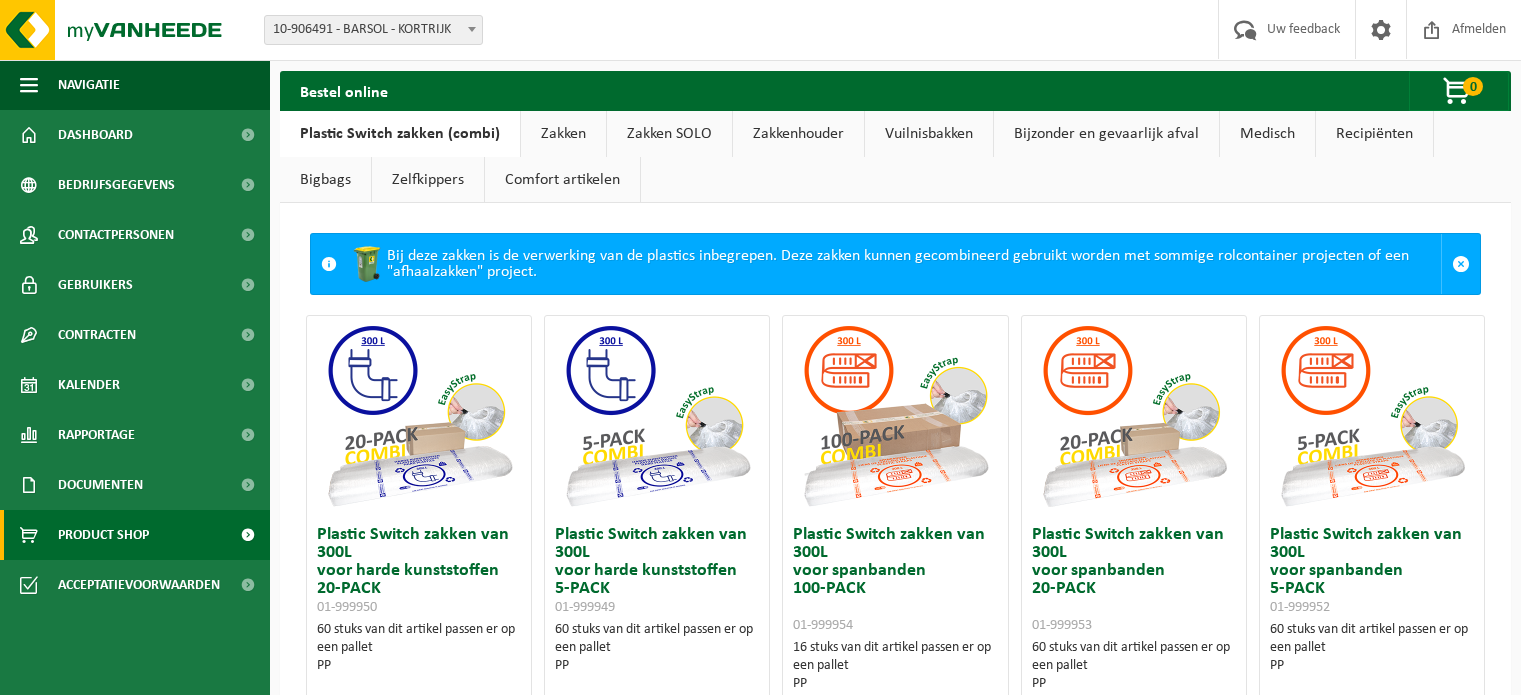 click on "Documenten" at bounding box center (135, 485) 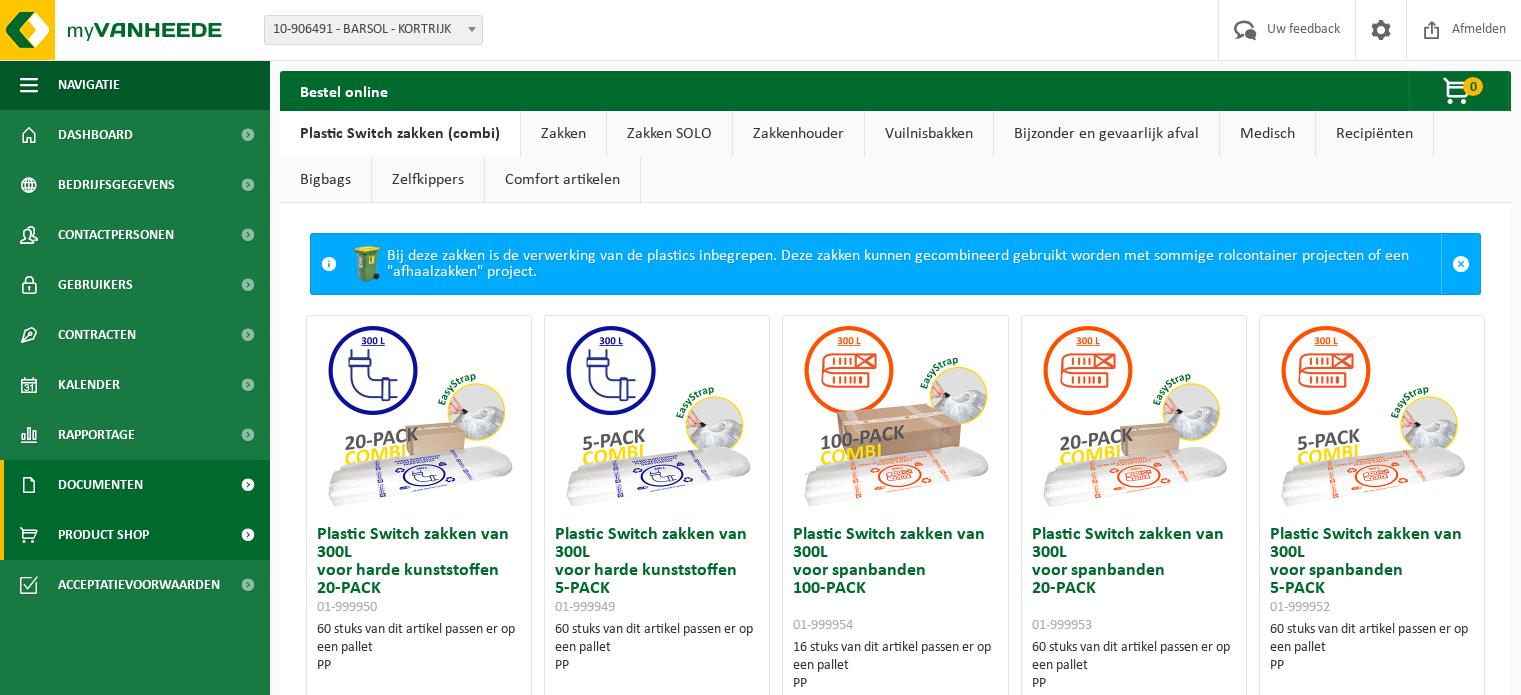 scroll, scrollTop: 0, scrollLeft: 0, axis: both 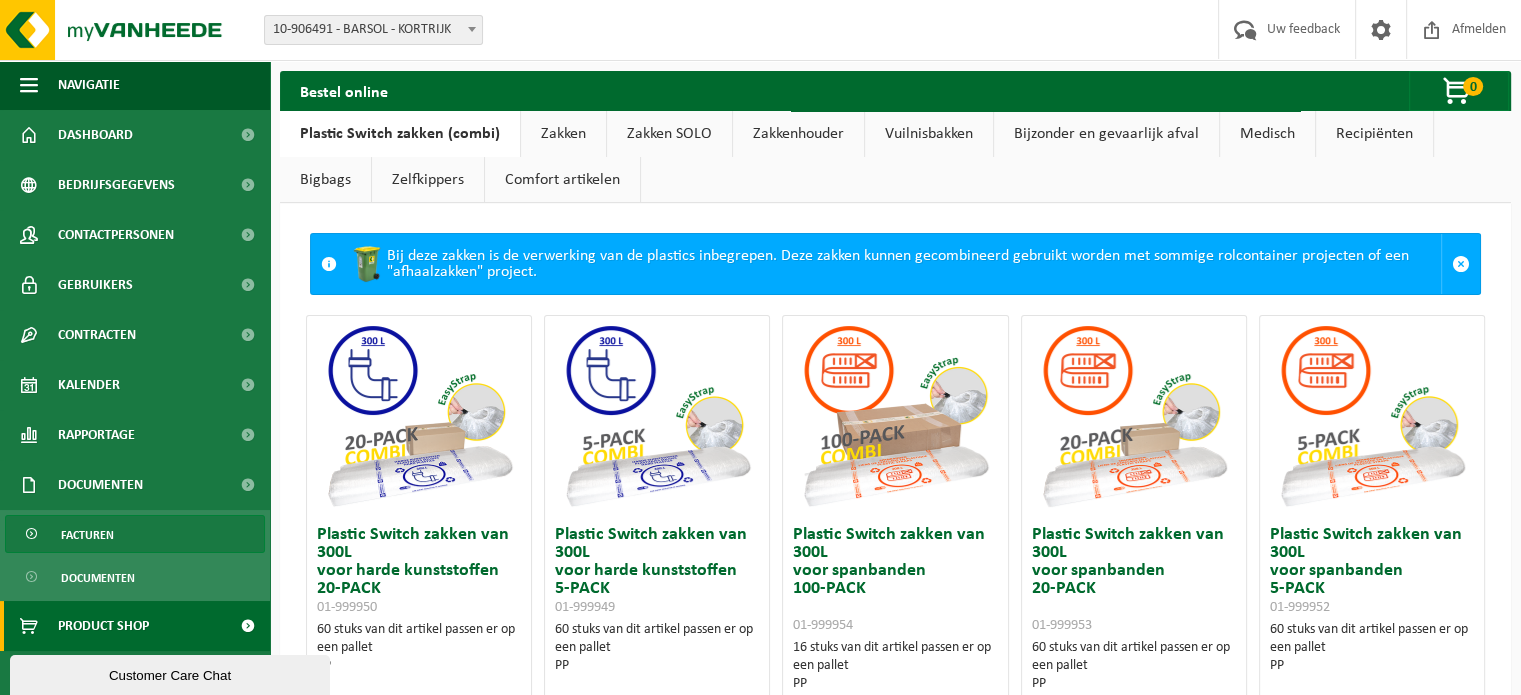 click on "Facturen" at bounding box center [87, 535] 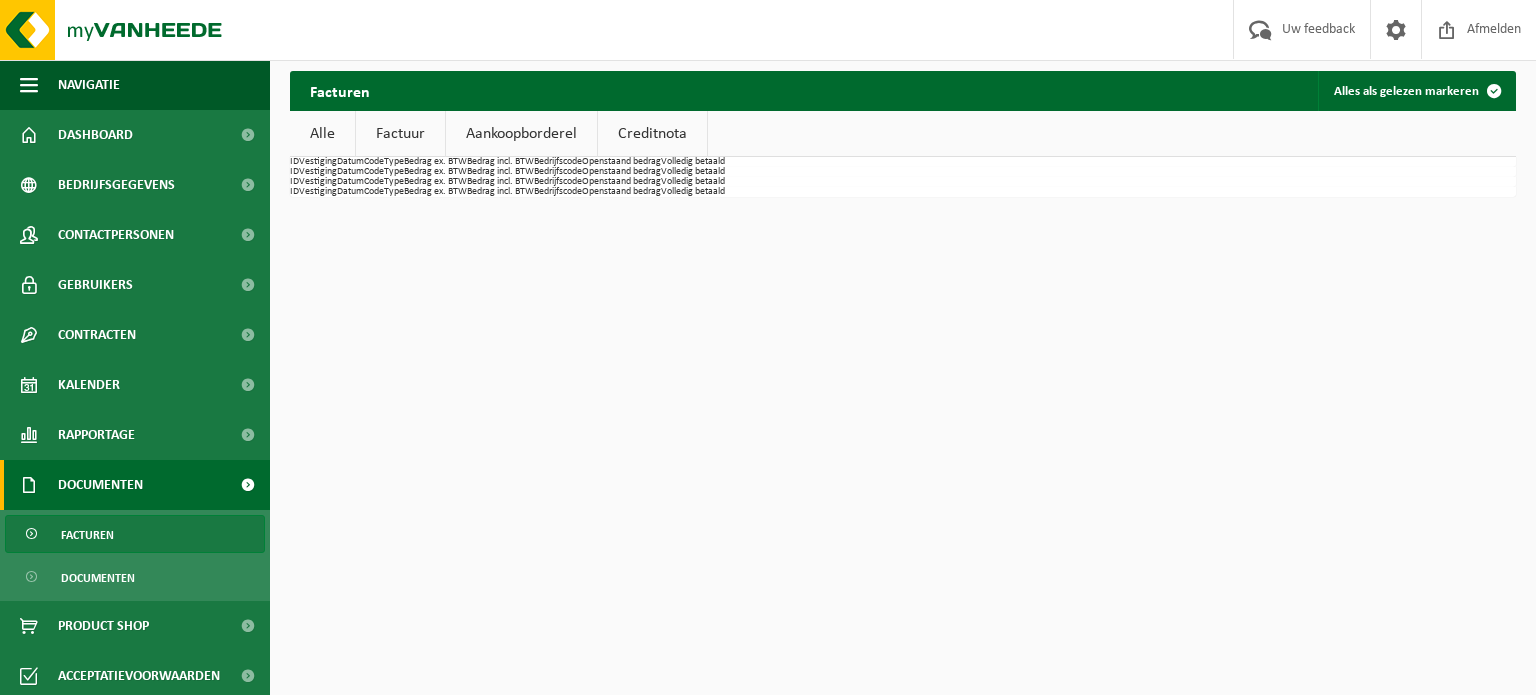 scroll, scrollTop: 0, scrollLeft: 0, axis: both 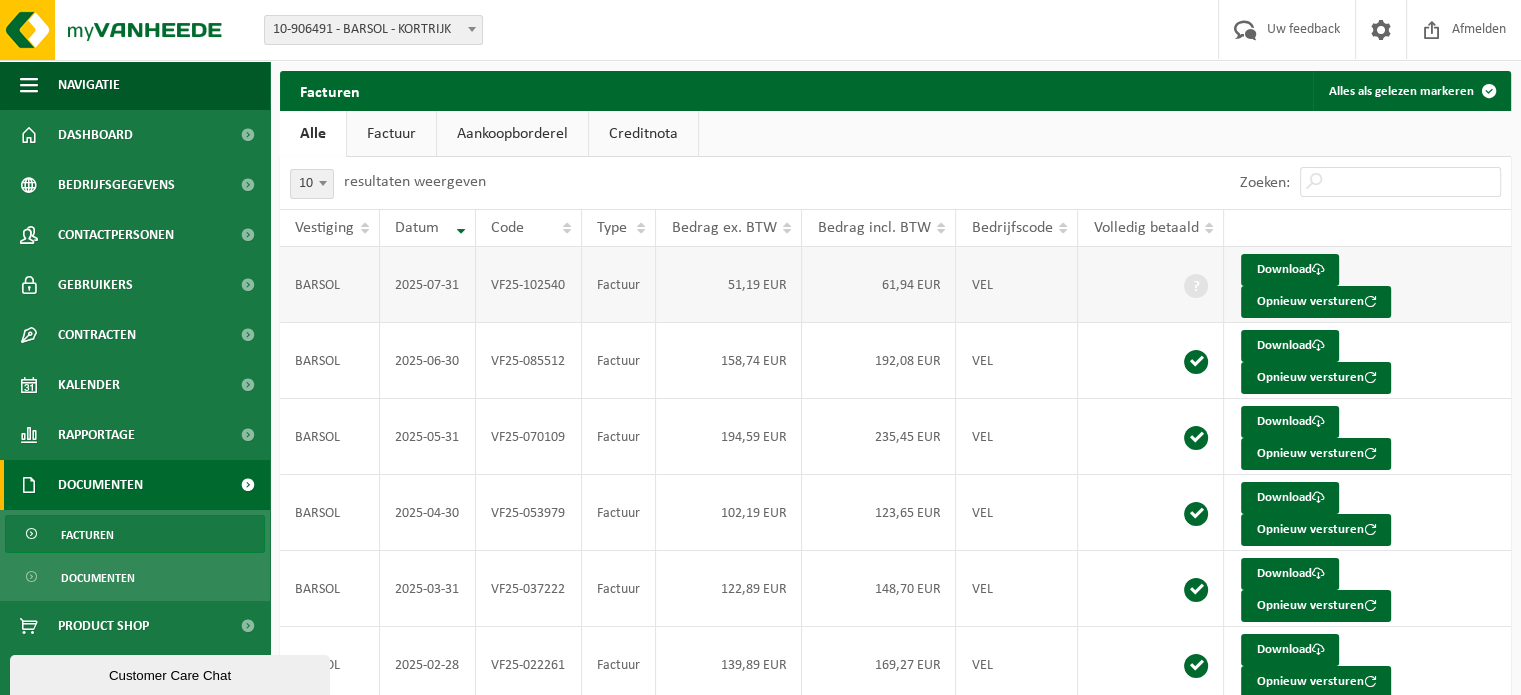 click on "2025-07-31" at bounding box center (428, 285) 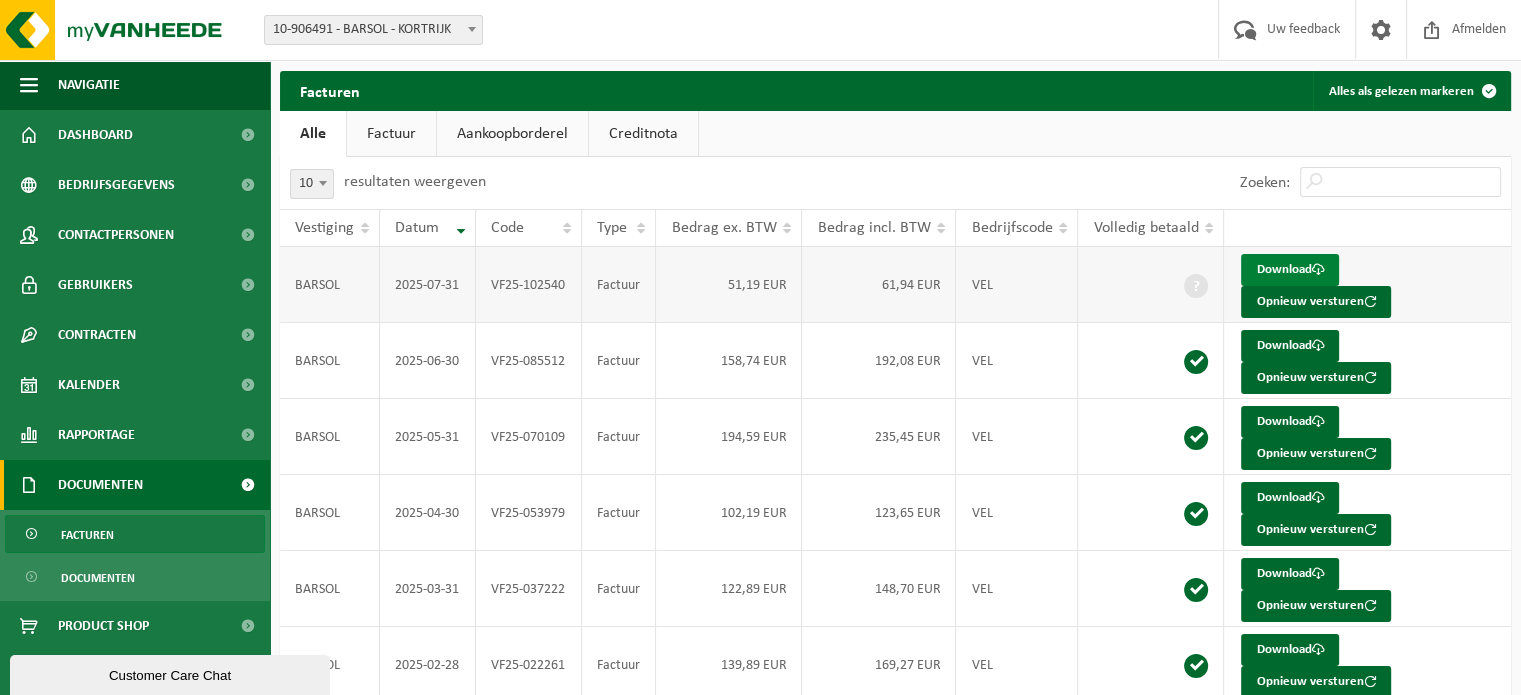 click on "Download" at bounding box center (1290, 270) 